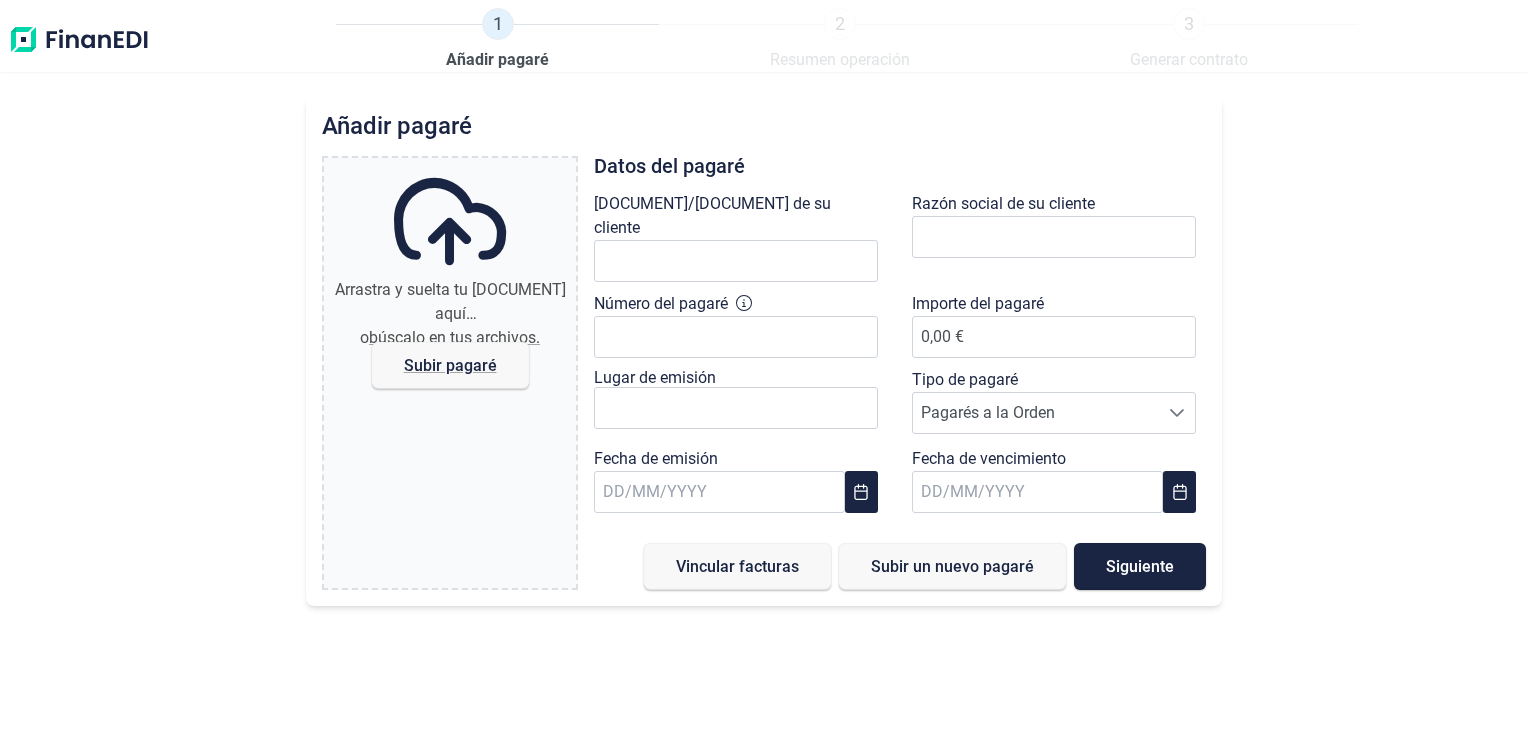 scroll, scrollTop: 0, scrollLeft: 0, axis: both 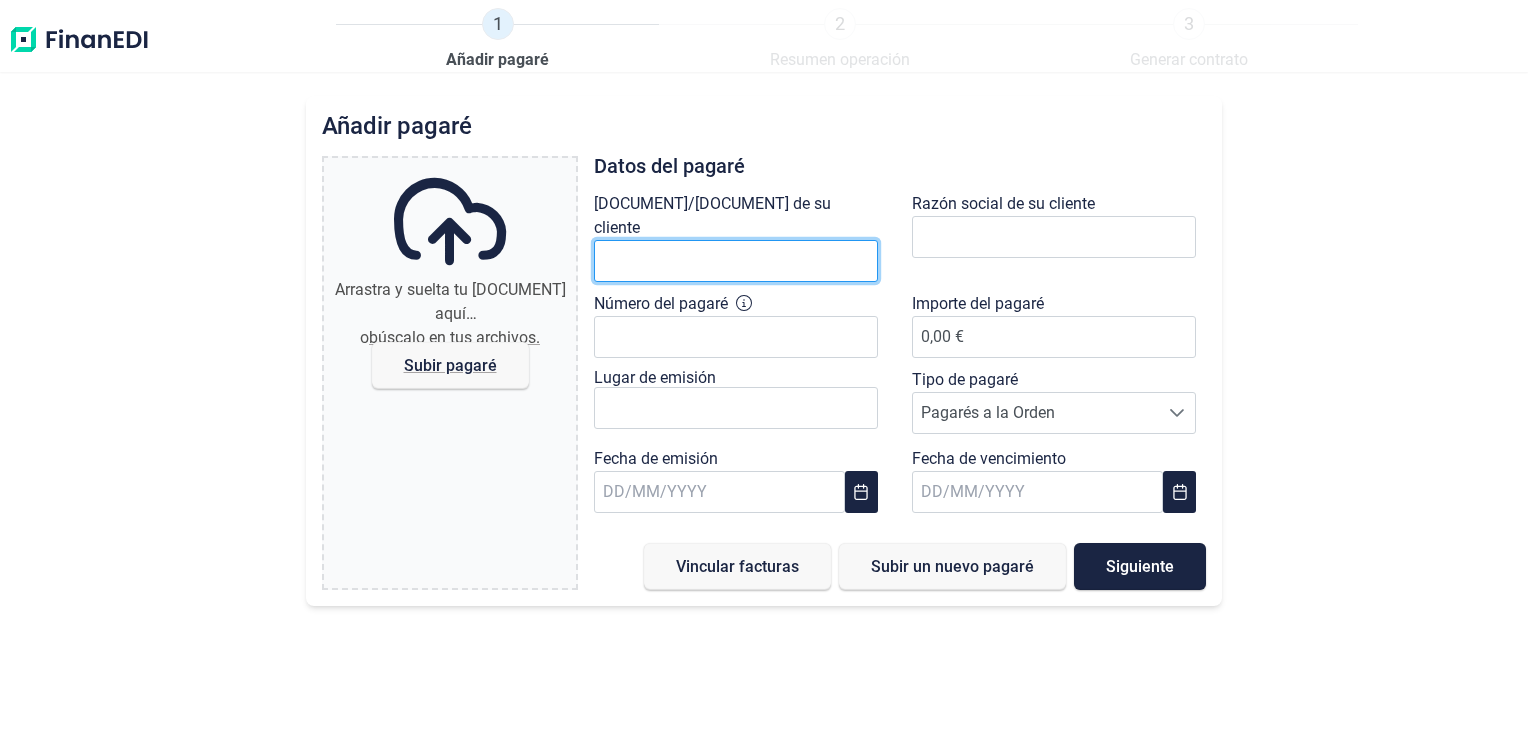 click at bounding box center (736, 261) 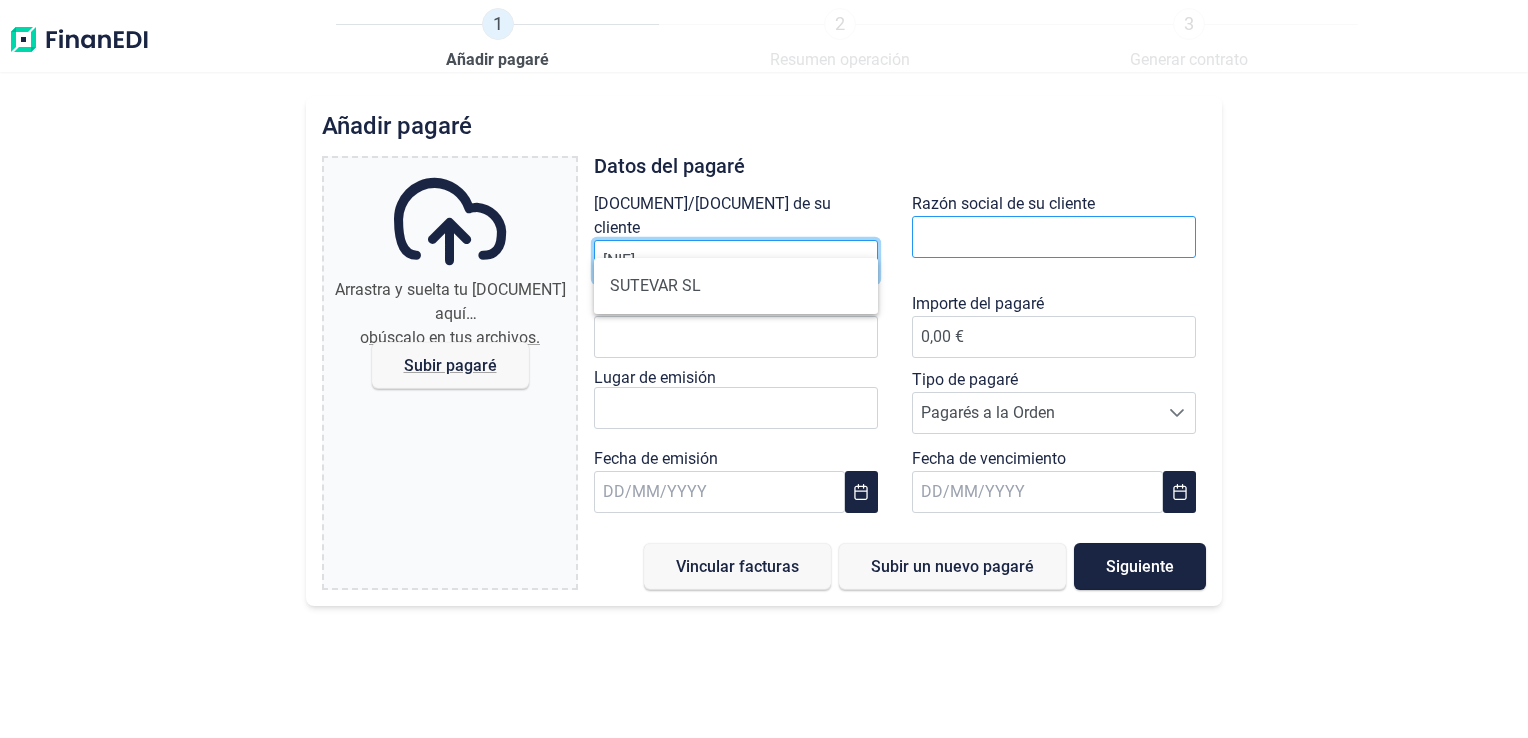 type on "[NIF]" 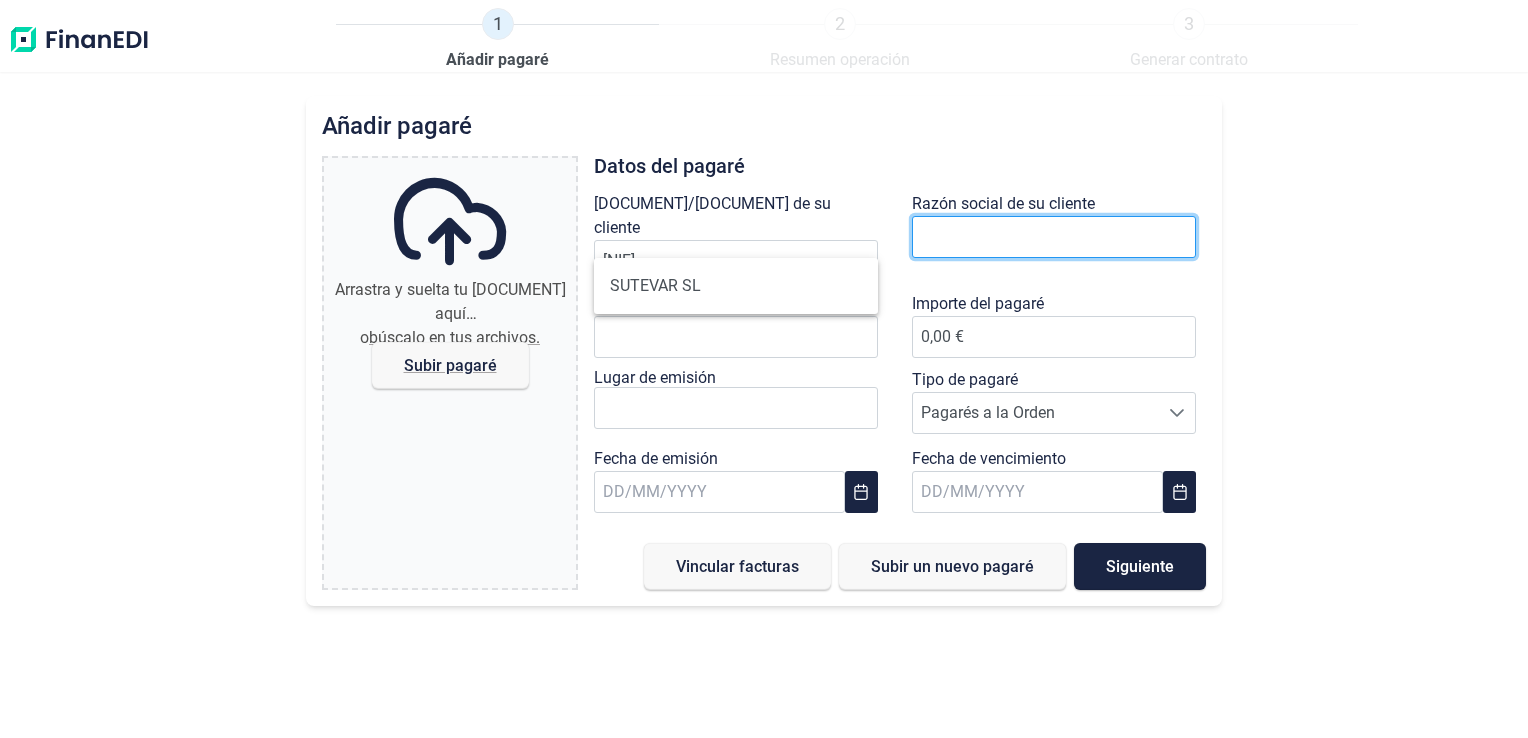 click at bounding box center [1054, 237] 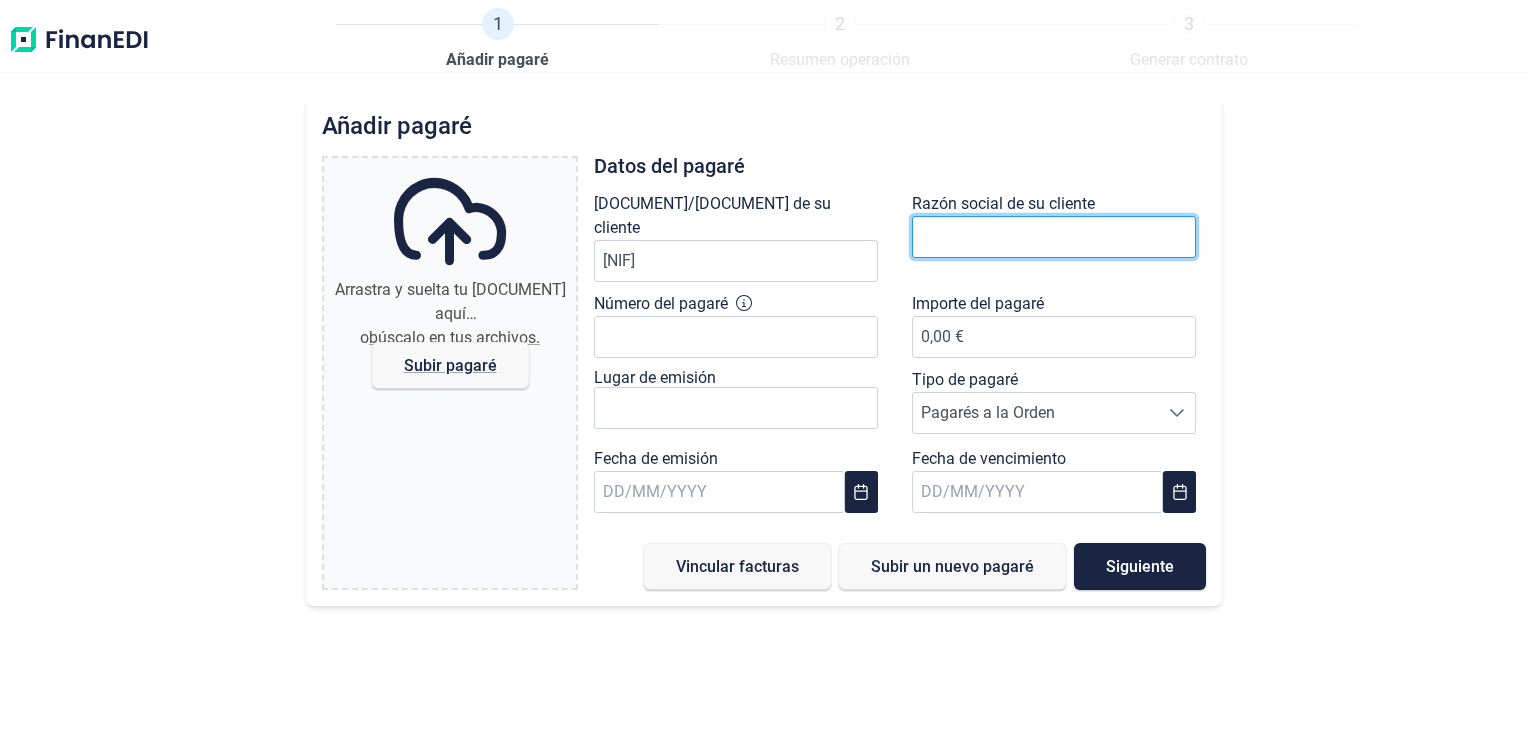 click at bounding box center [1054, 237] 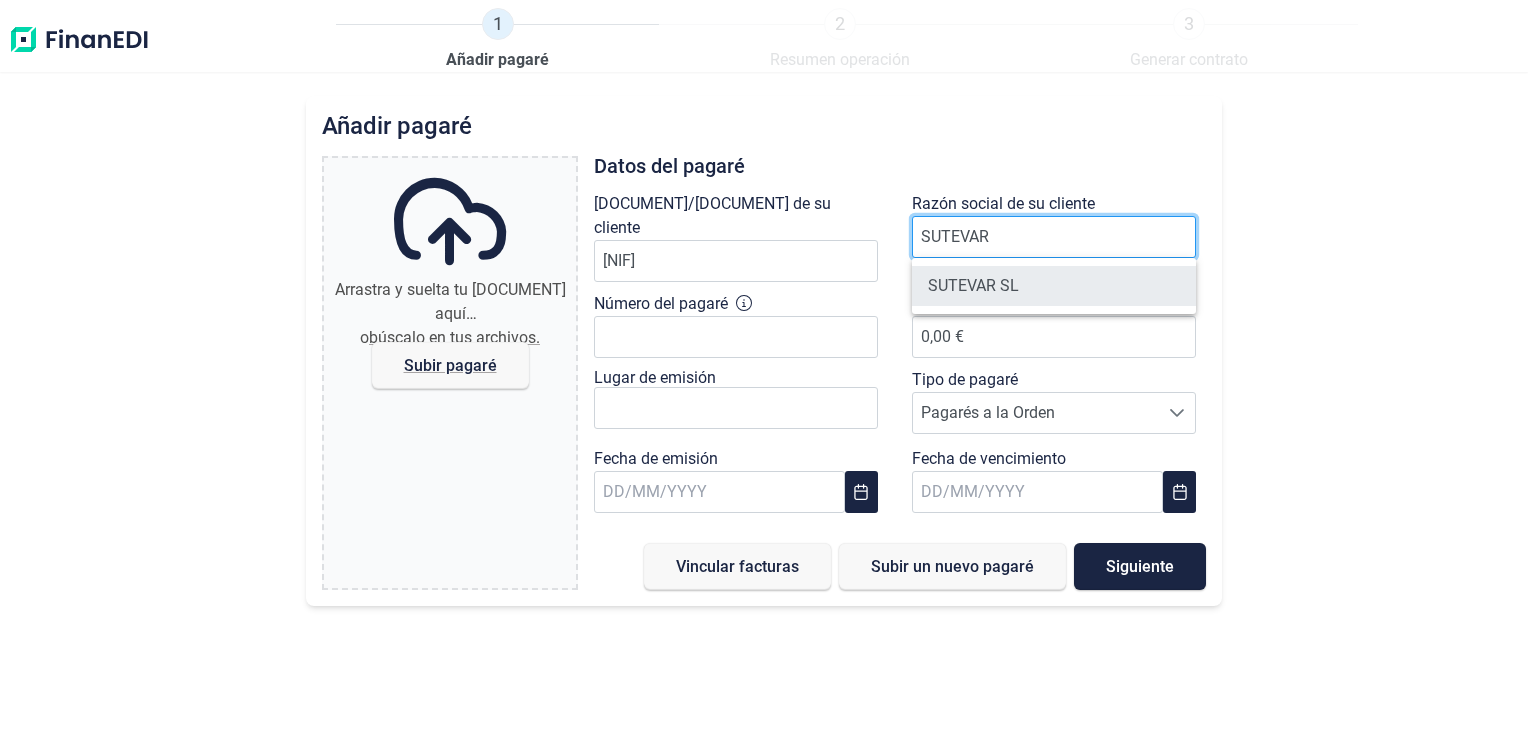 type on "SUTEVAR" 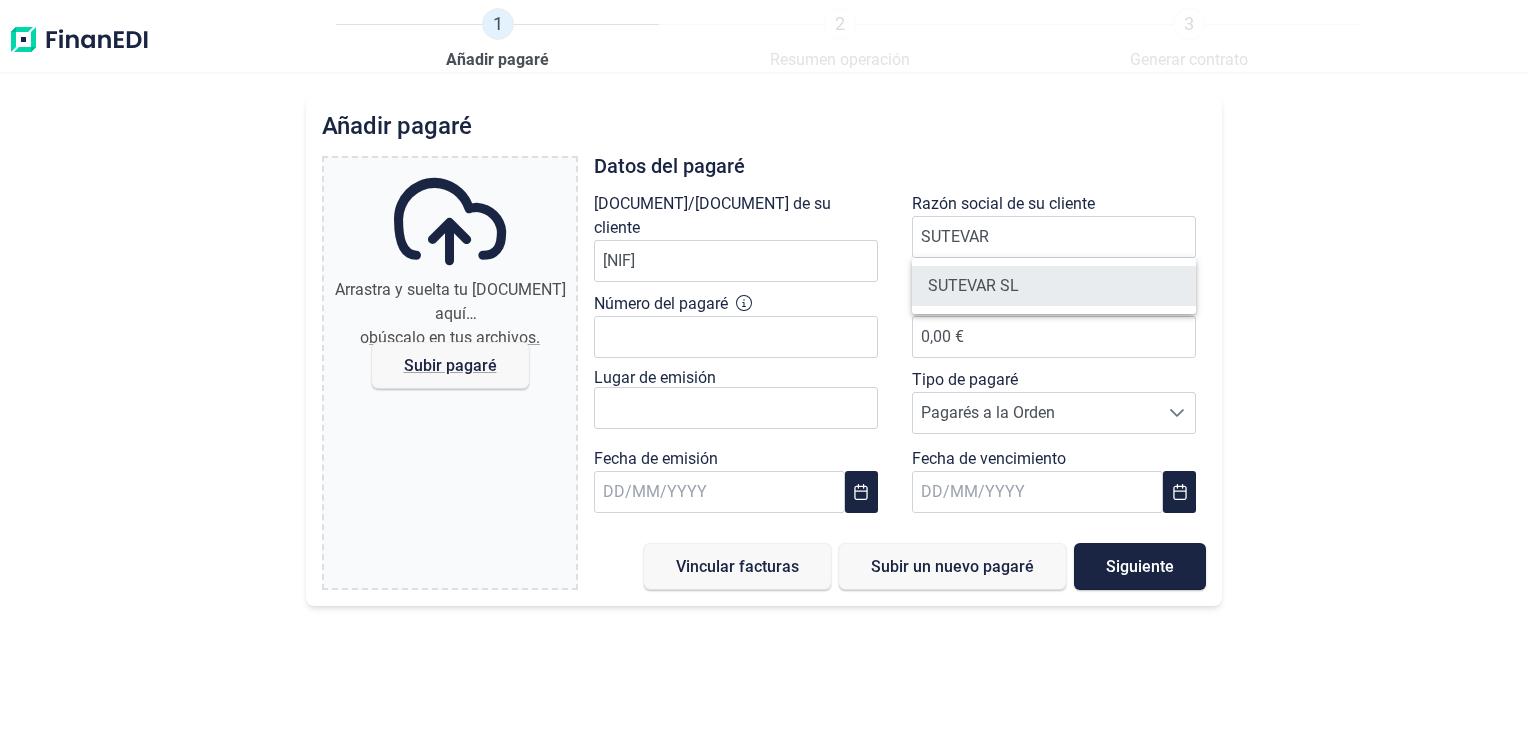 click on "SUTEVAR SL" at bounding box center [1054, 286] 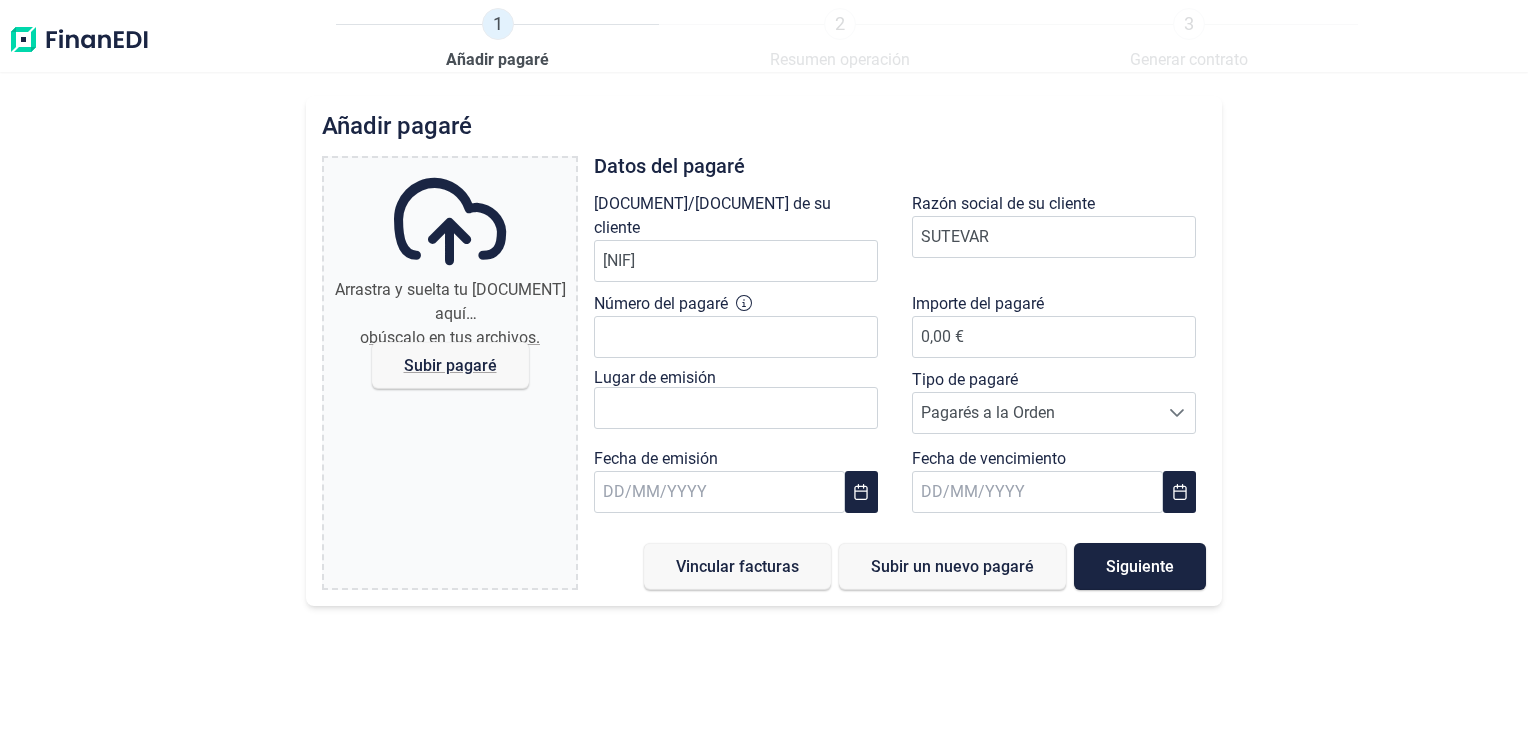 click on "Número del pagaré" at bounding box center (741, 242) 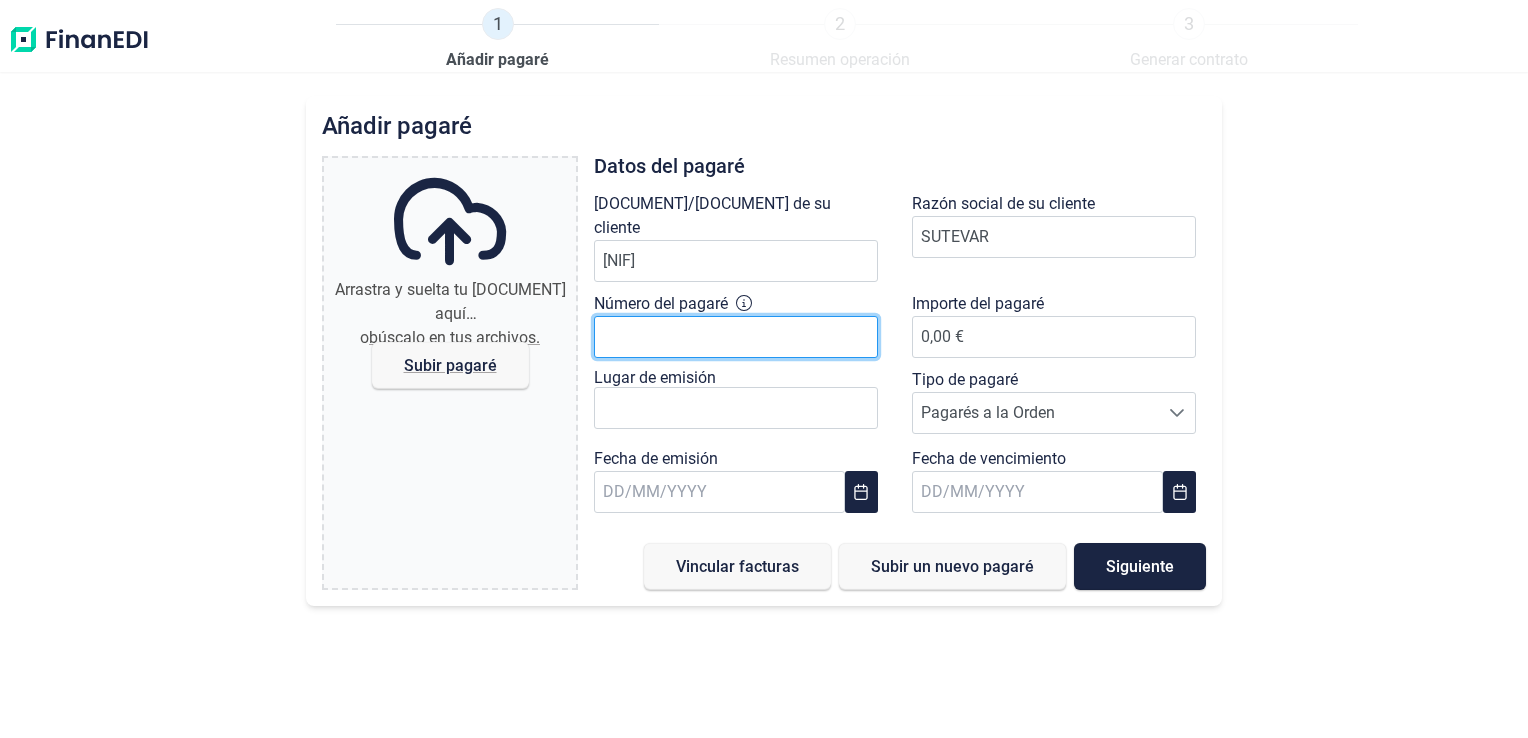 click on "Número del pagaré" at bounding box center (736, 337) 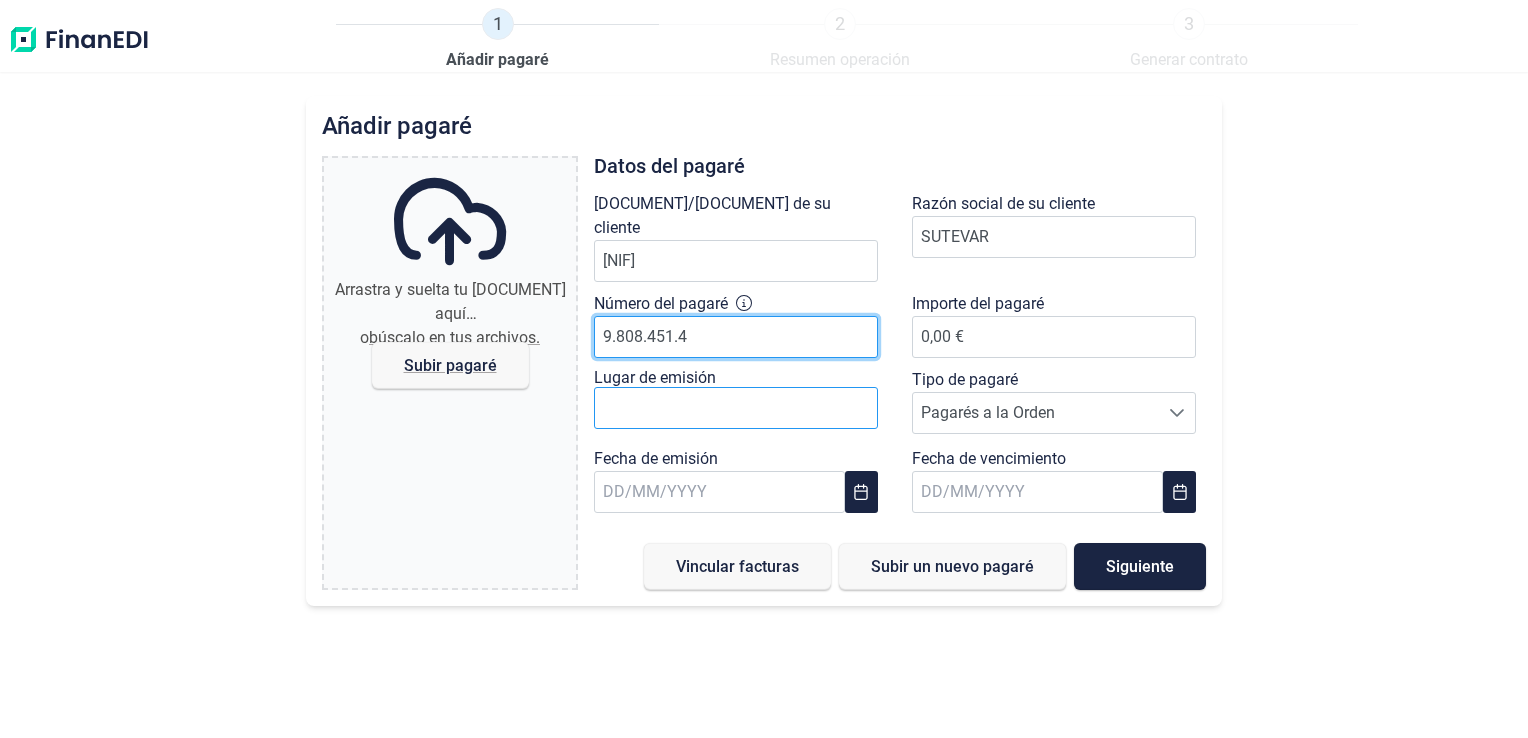 type on "9.808.451.4" 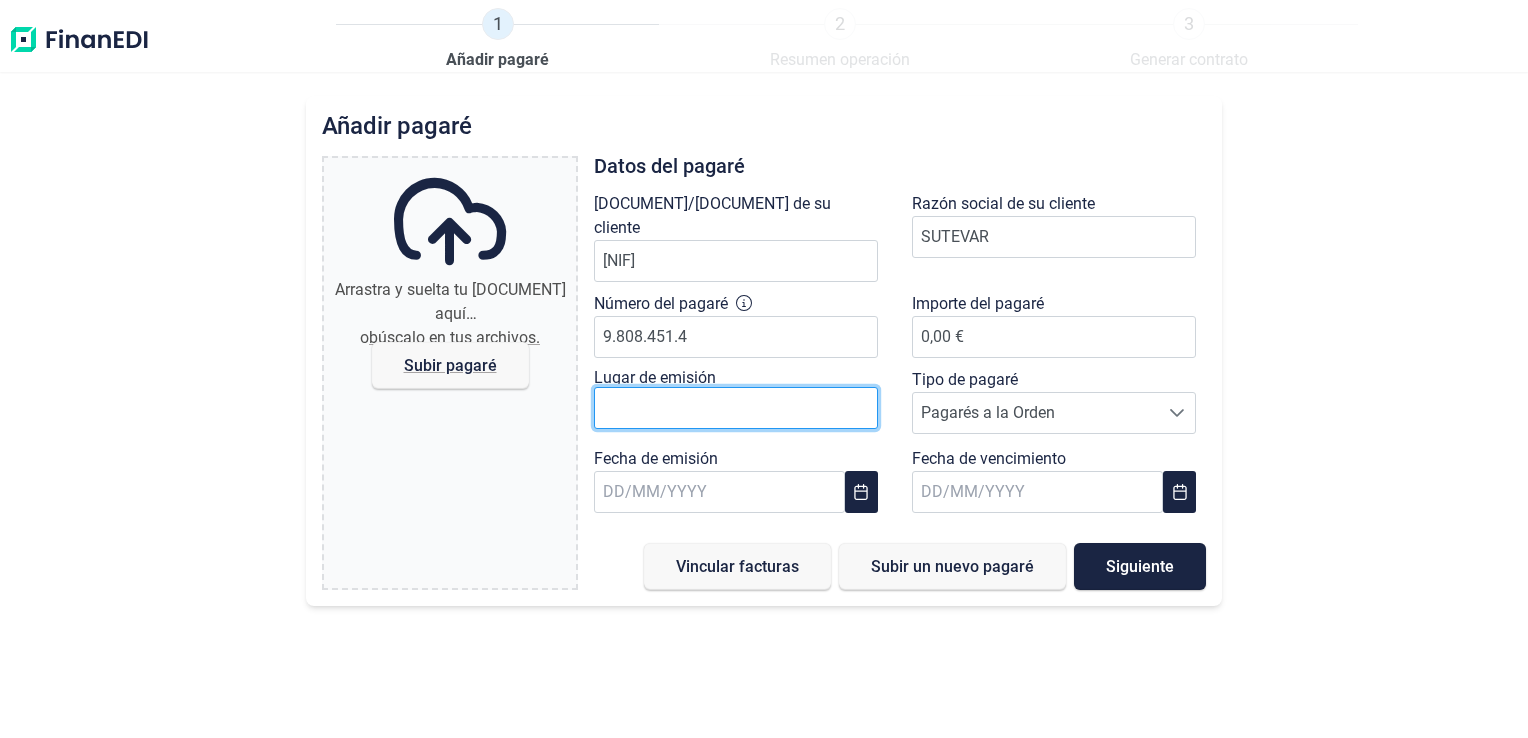 click at bounding box center (736, 408) 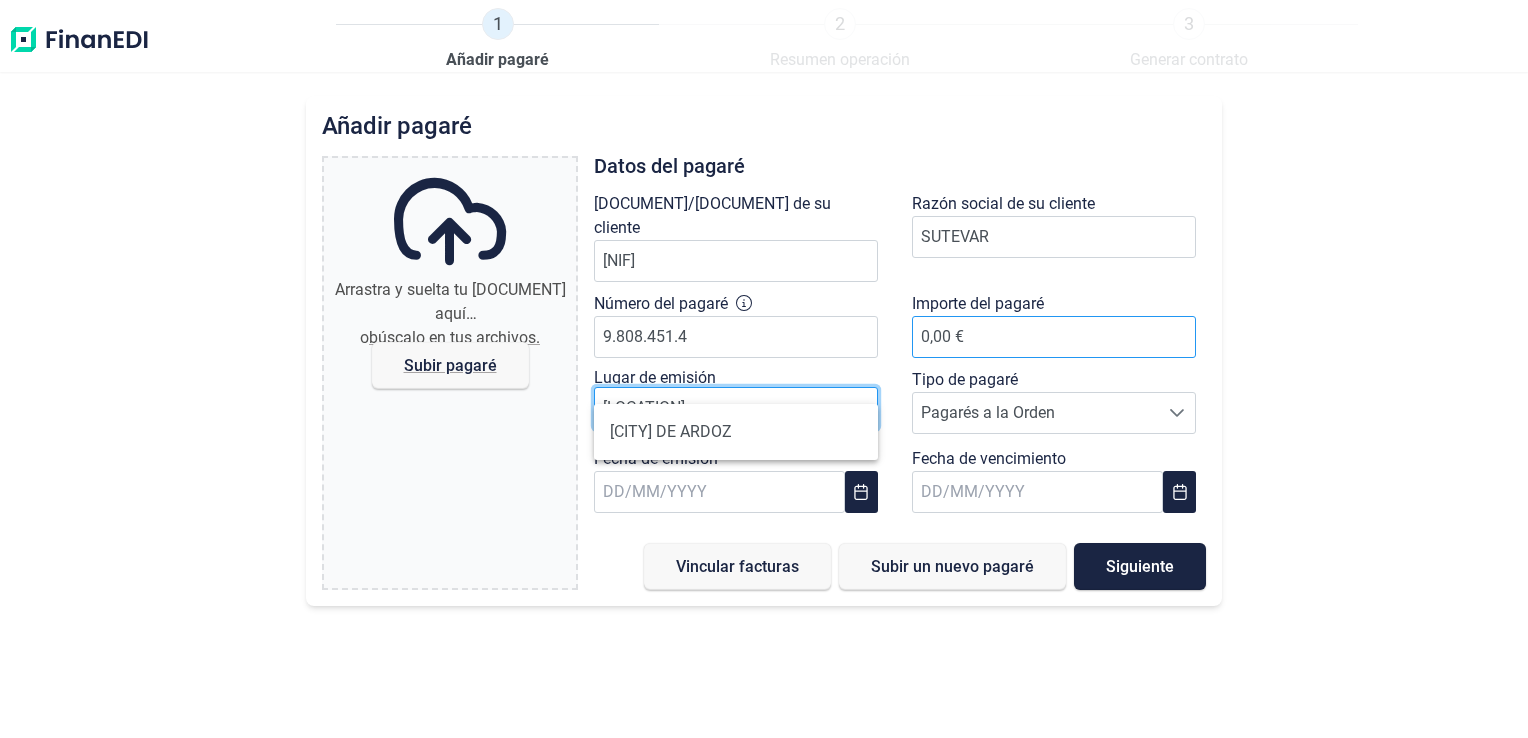 type on "[LOCATION]" 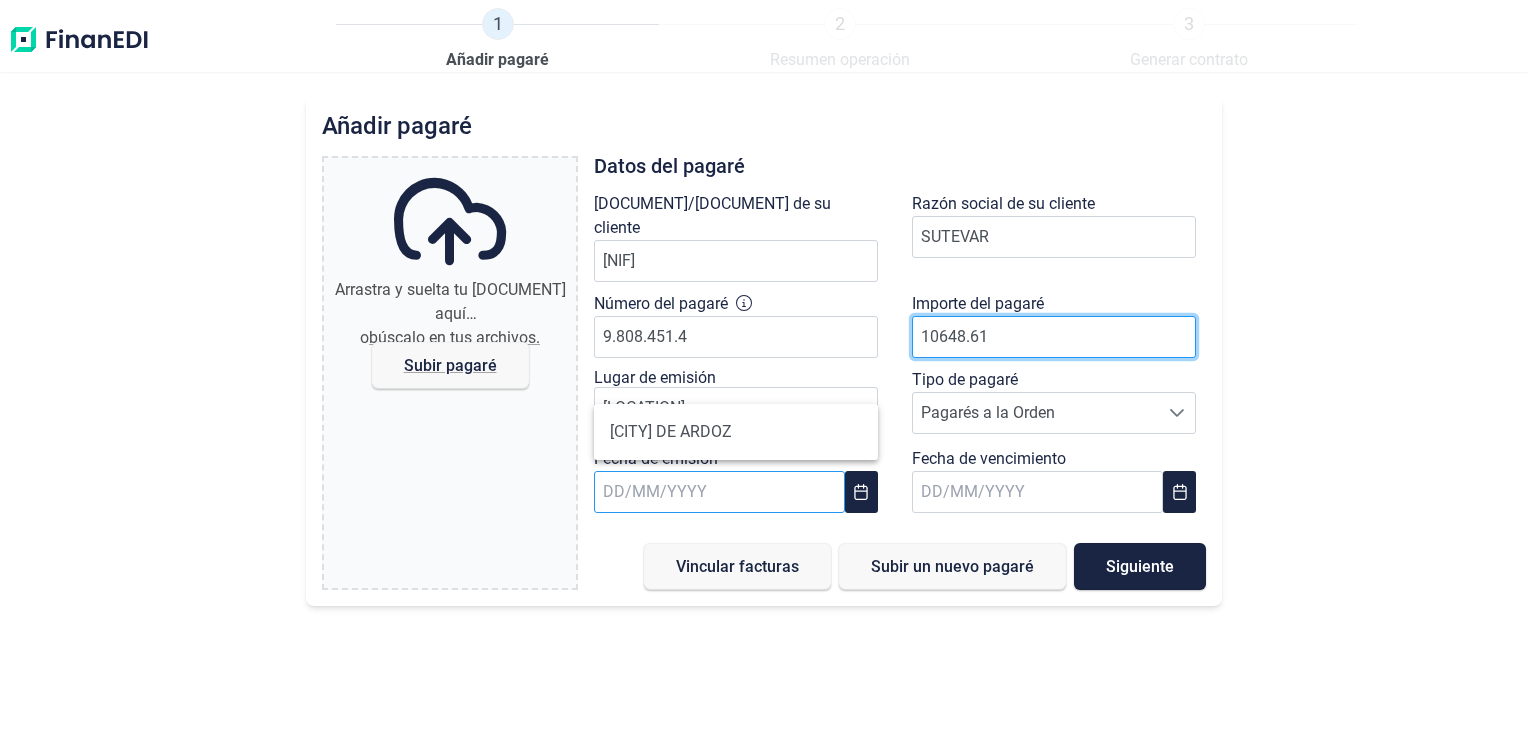 type on "10648.61" 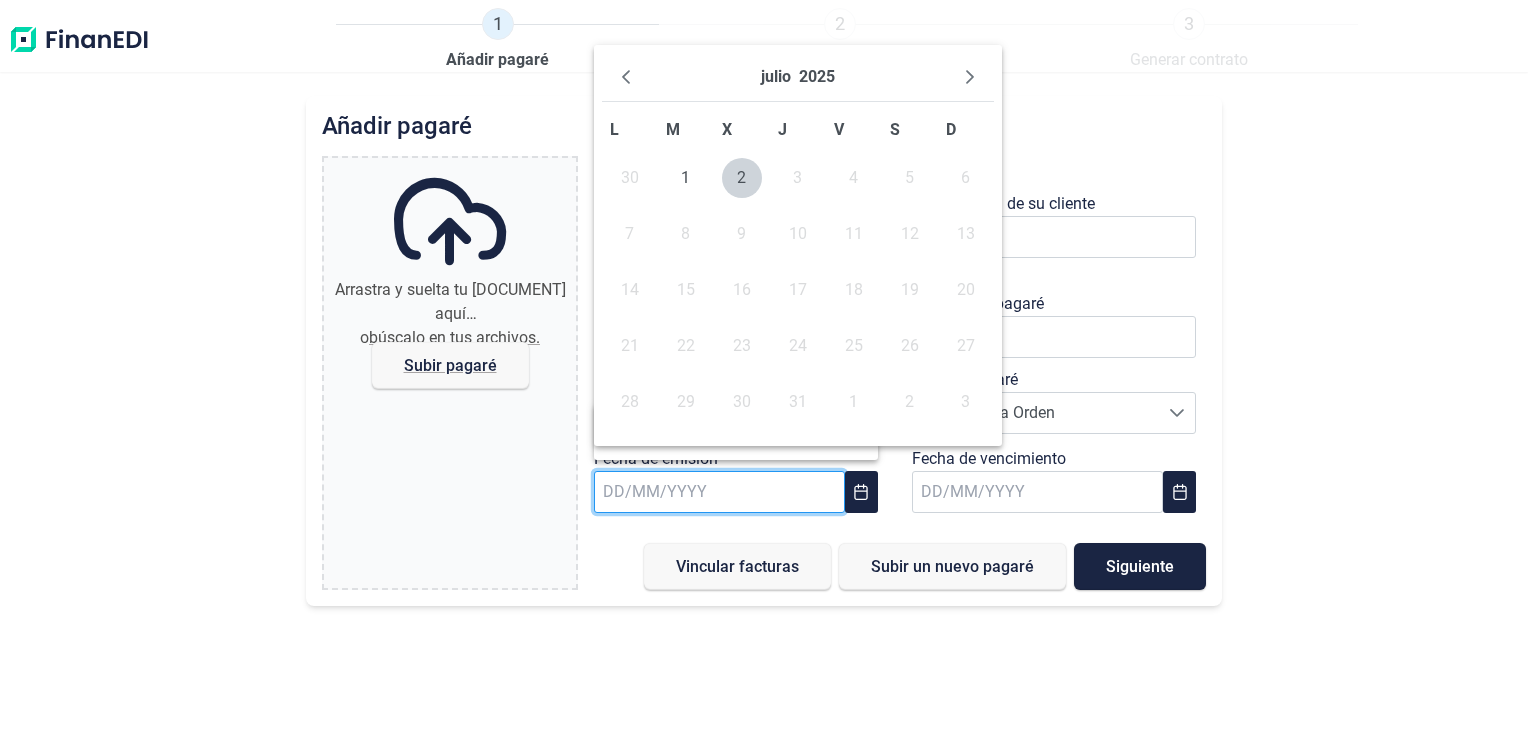 click at bounding box center (719, 492) 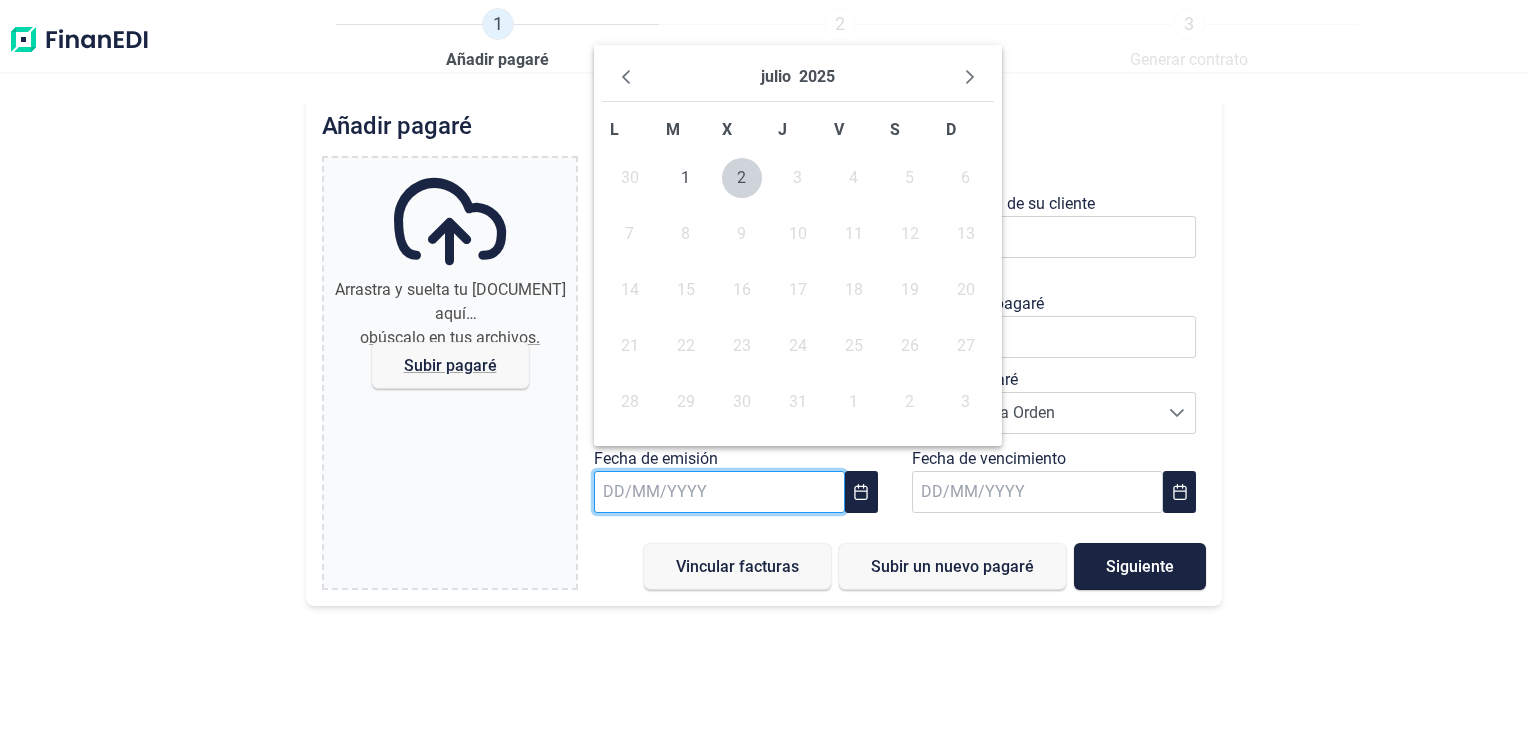 click at bounding box center (719, 492) 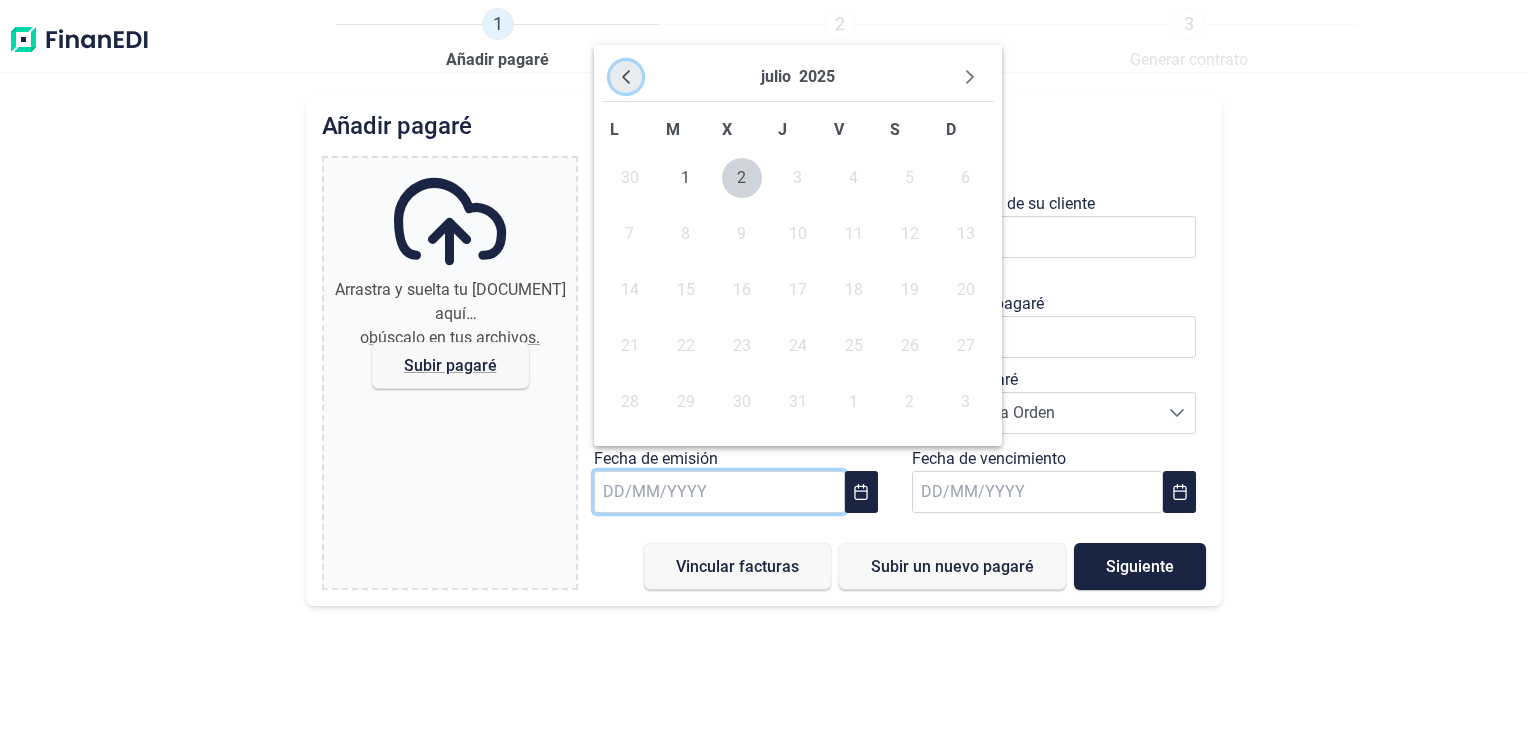 click at bounding box center (626, 77) 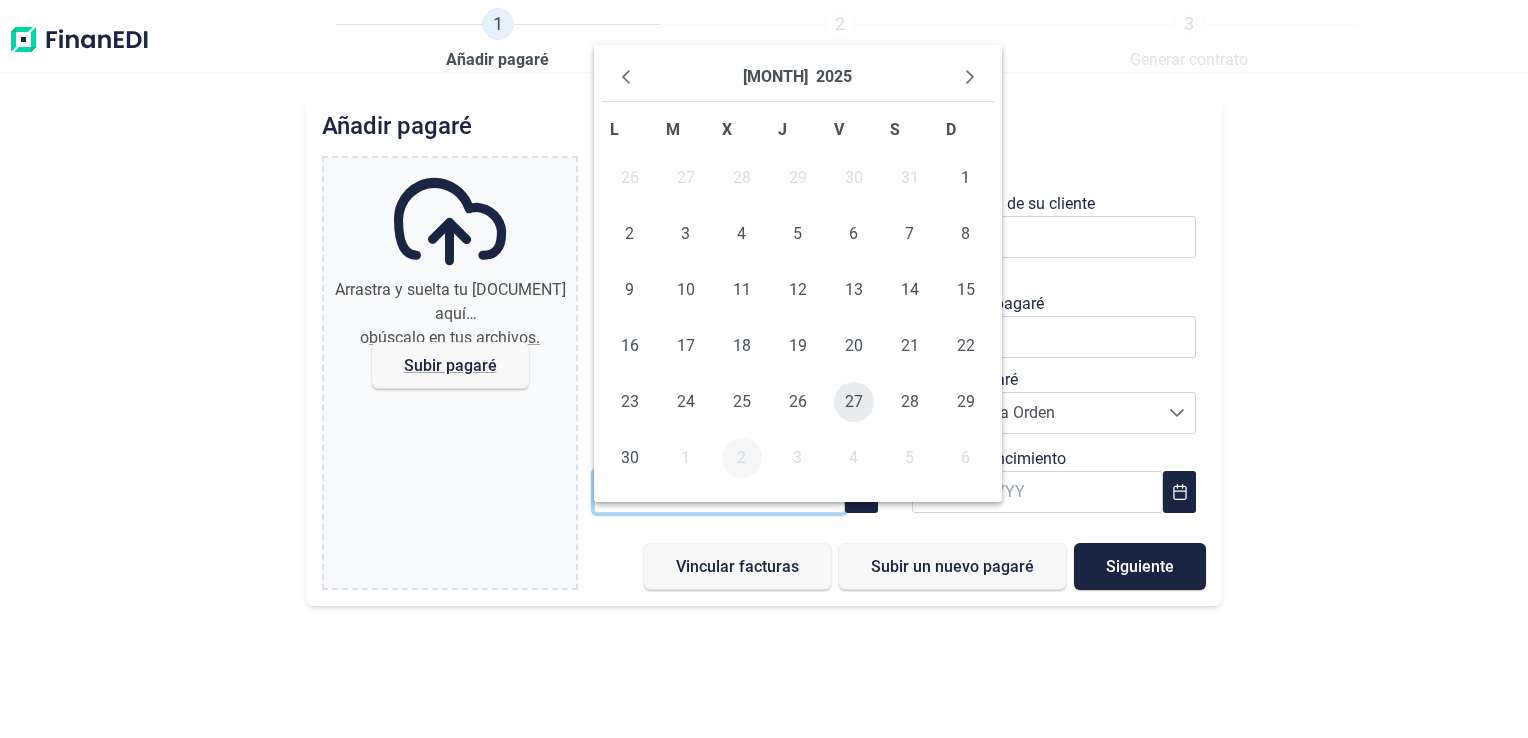click on "27" at bounding box center (854, 402) 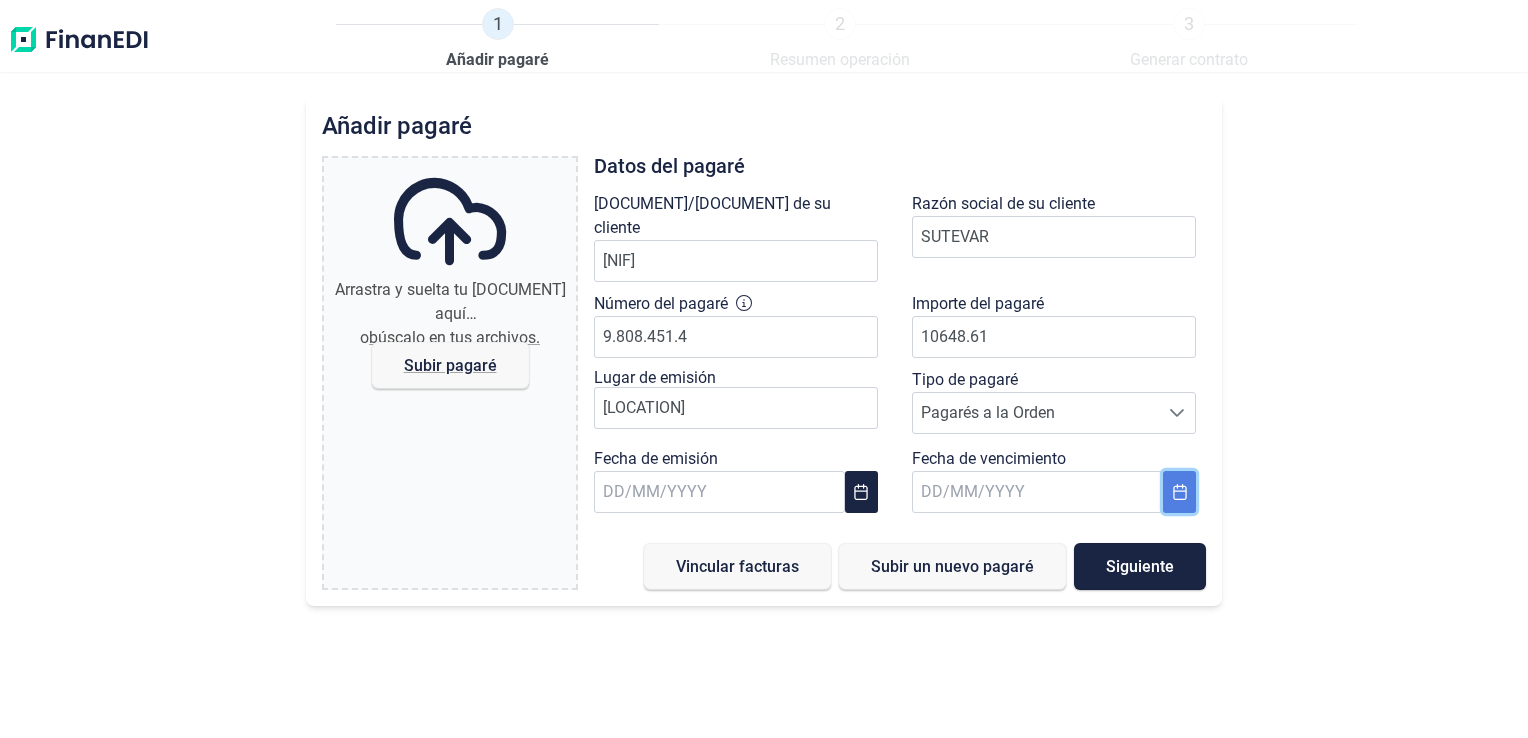 click at bounding box center (1179, 492) 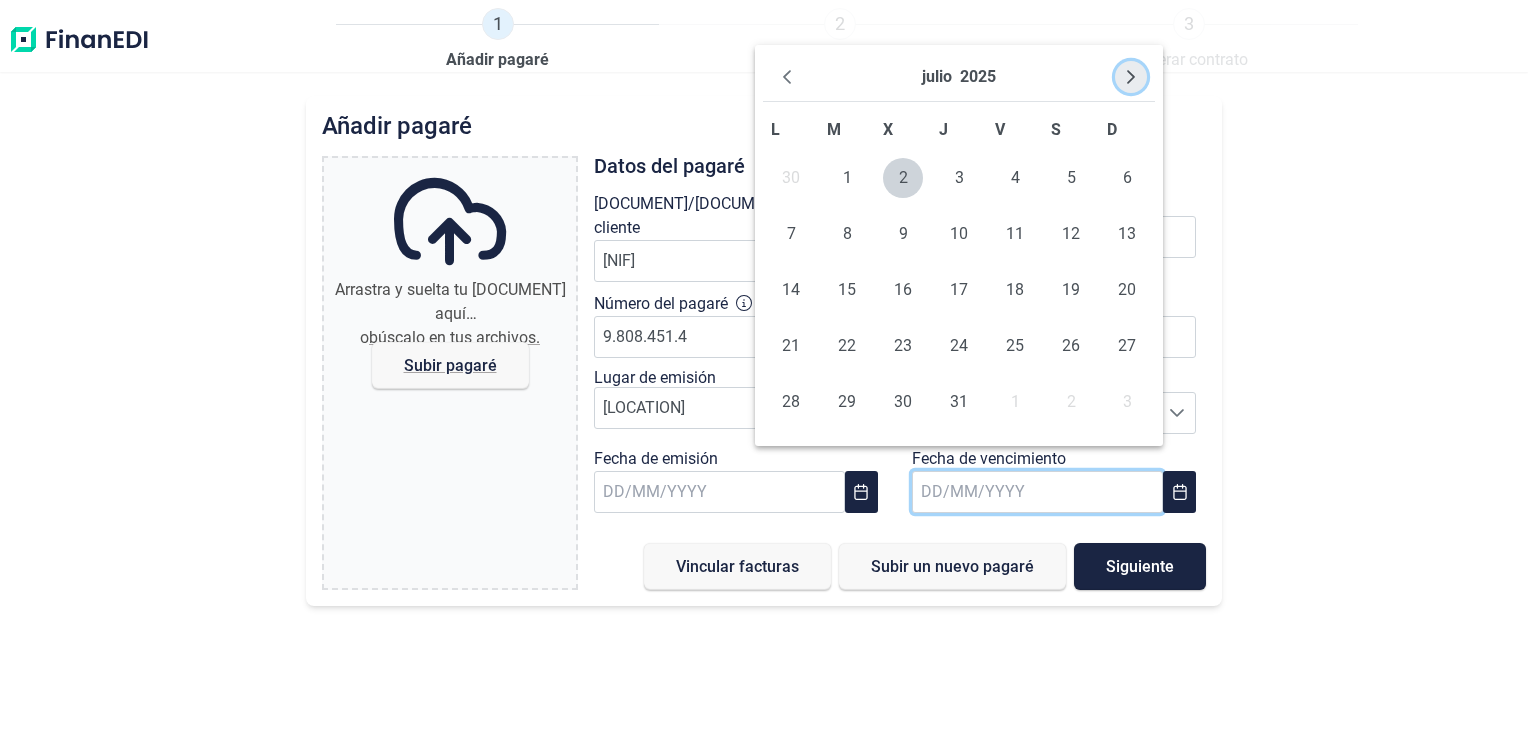 click at bounding box center [1131, 77] 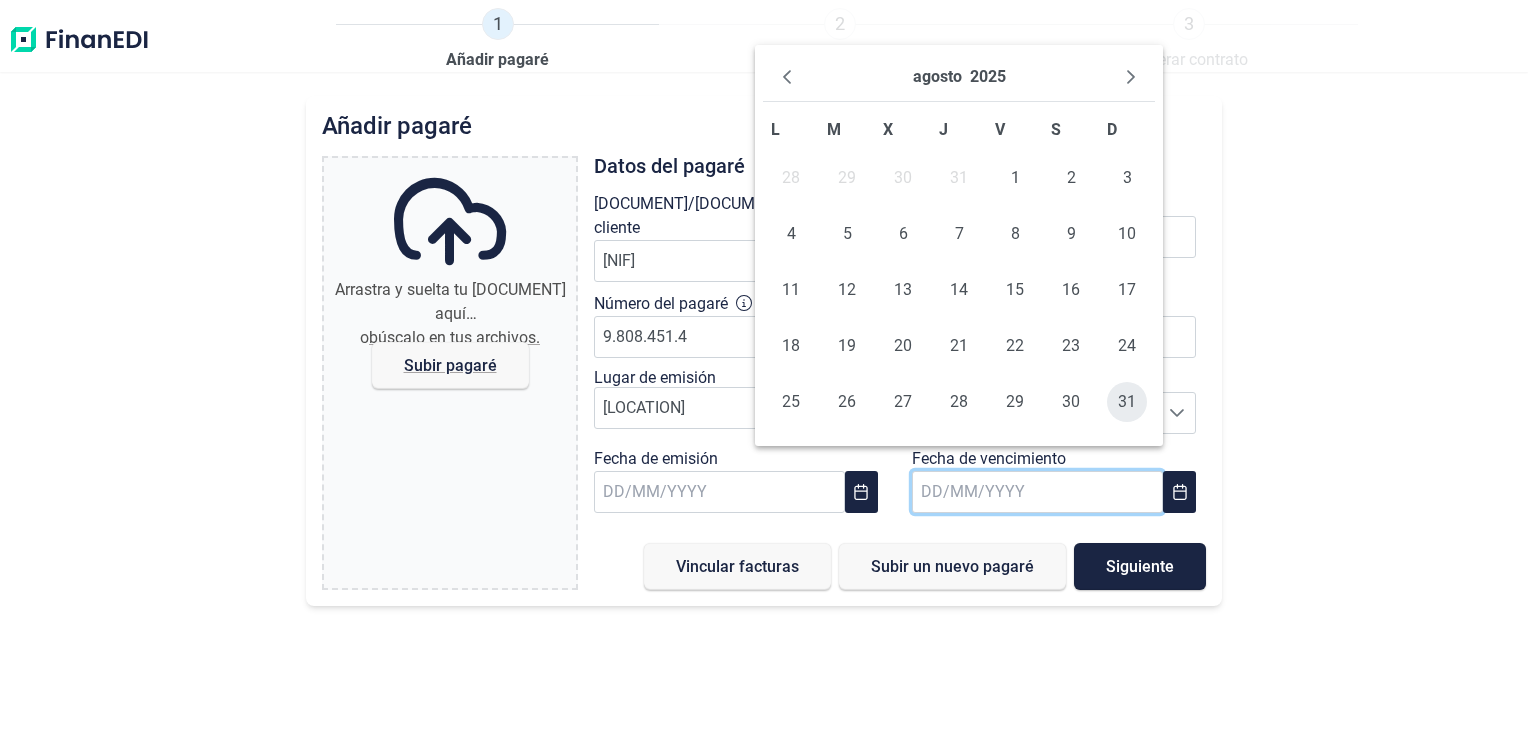 click on "31" at bounding box center [1127, 402] 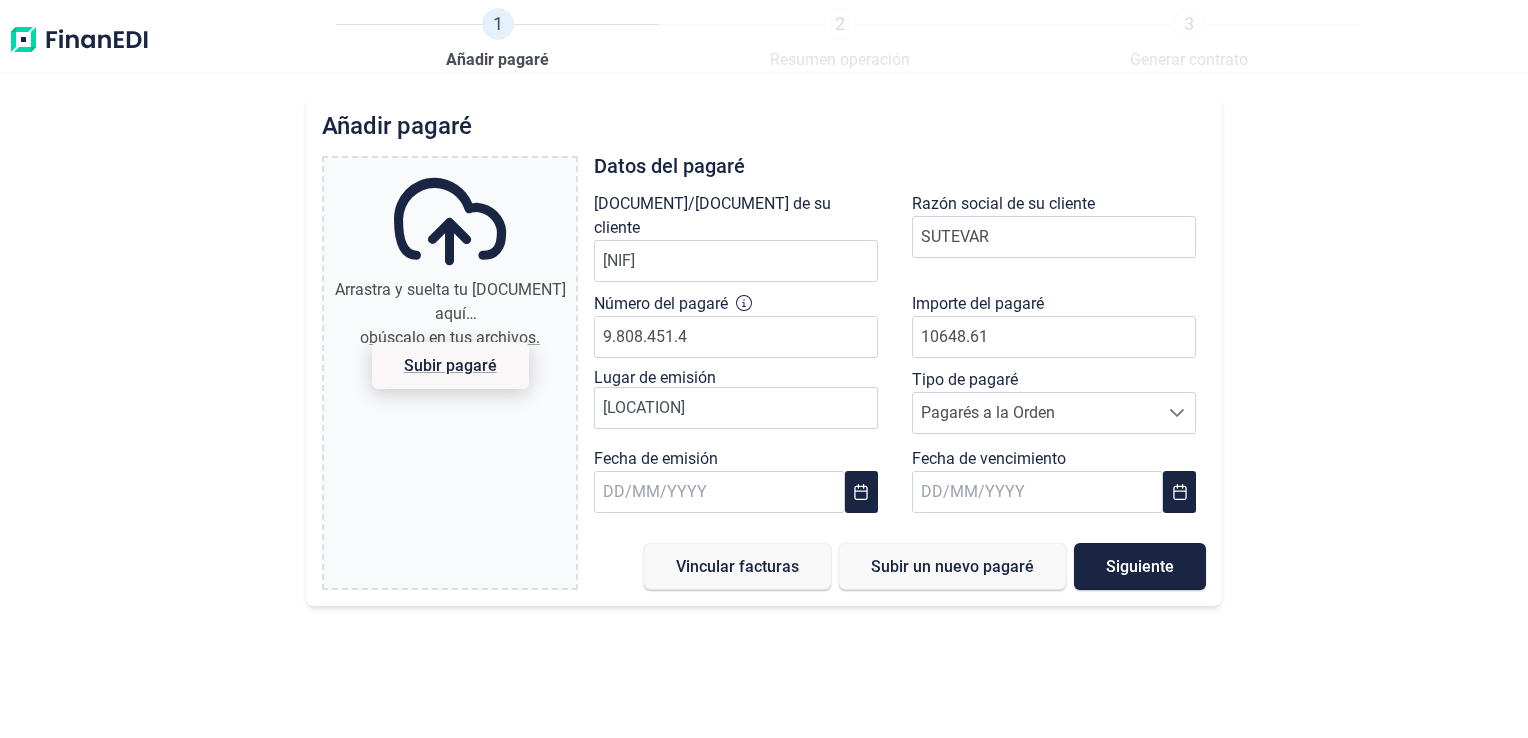 click on "Subir pagaré" at bounding box center (449, 365) 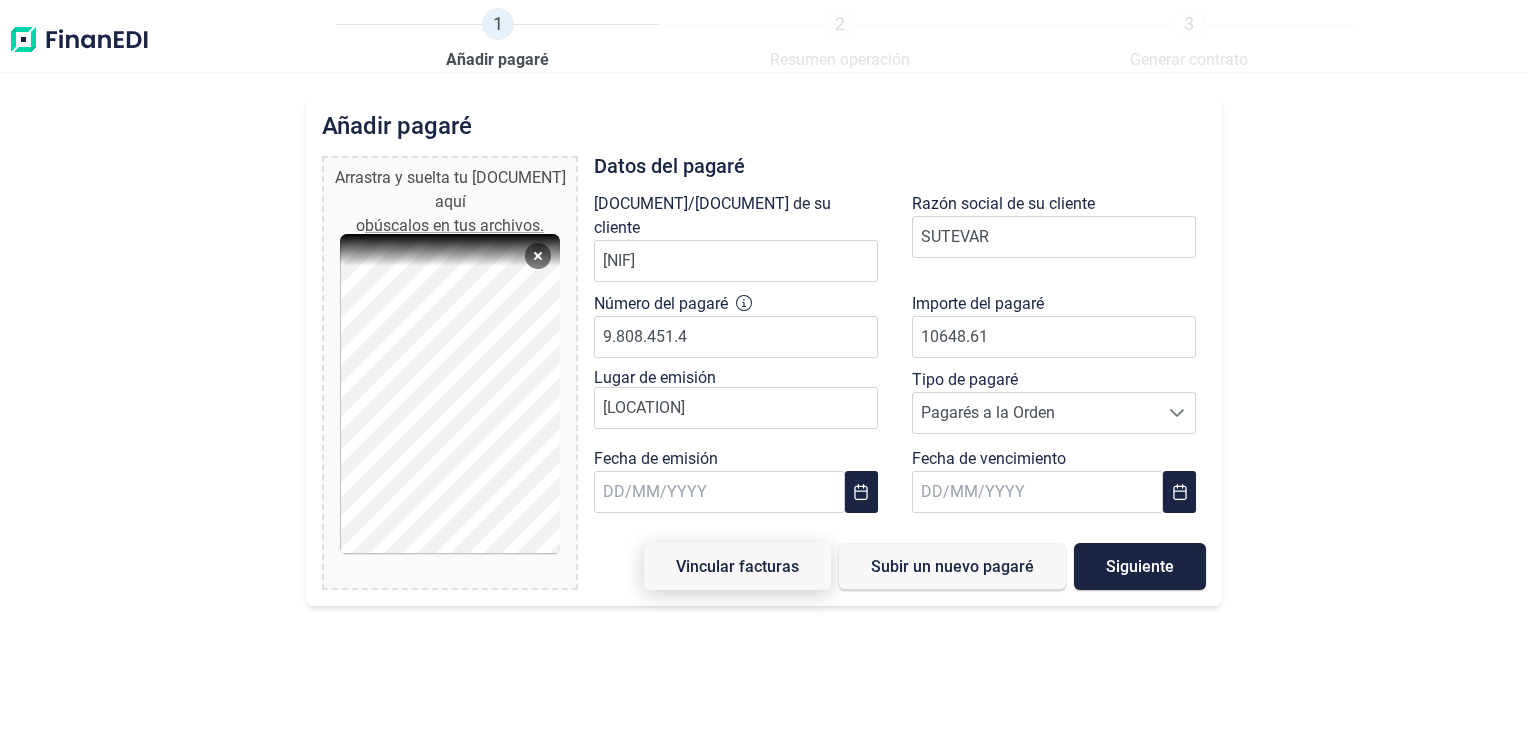 click on "Vincular facturas" at bounding box center [737, 566] 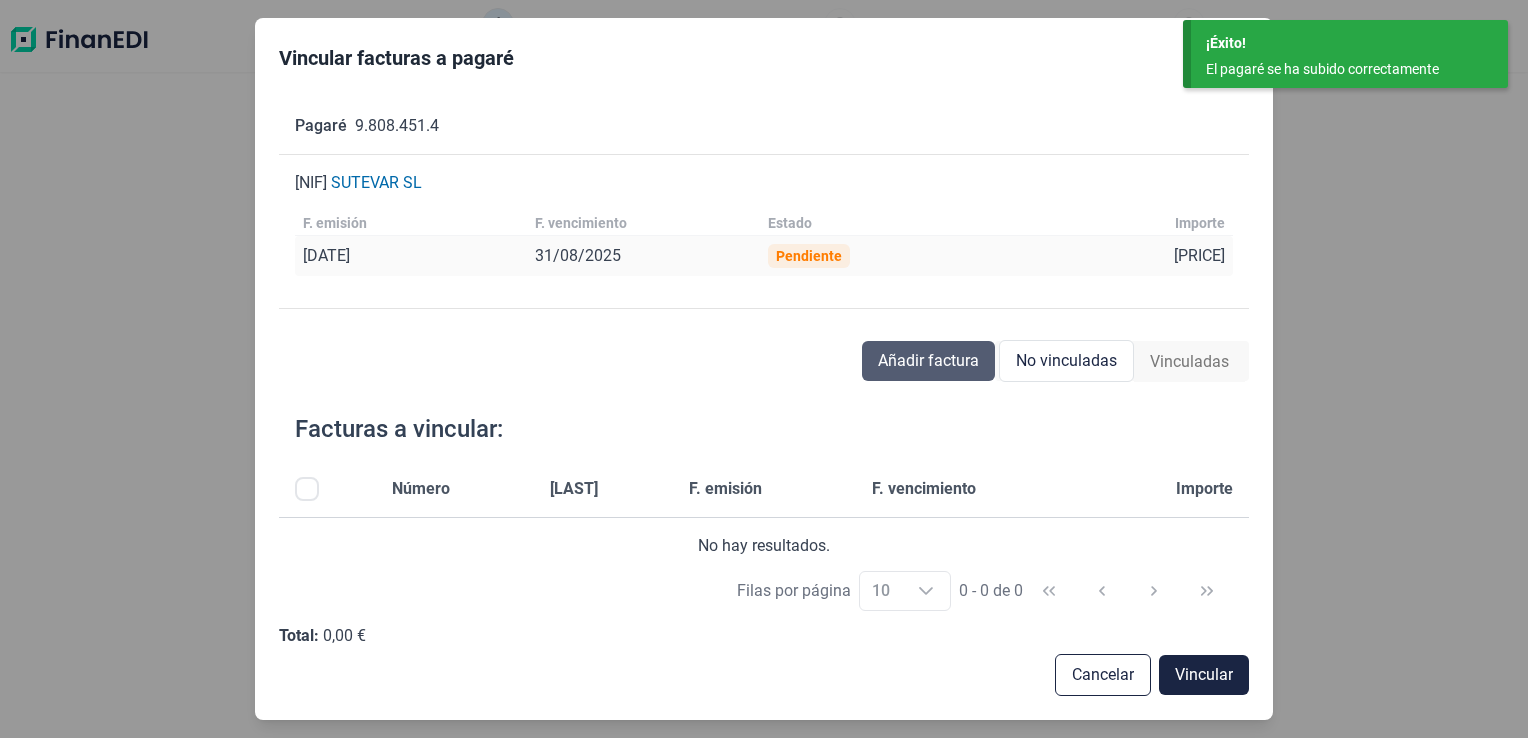 click on "Añadir factura" at bounding box center (928, 361) 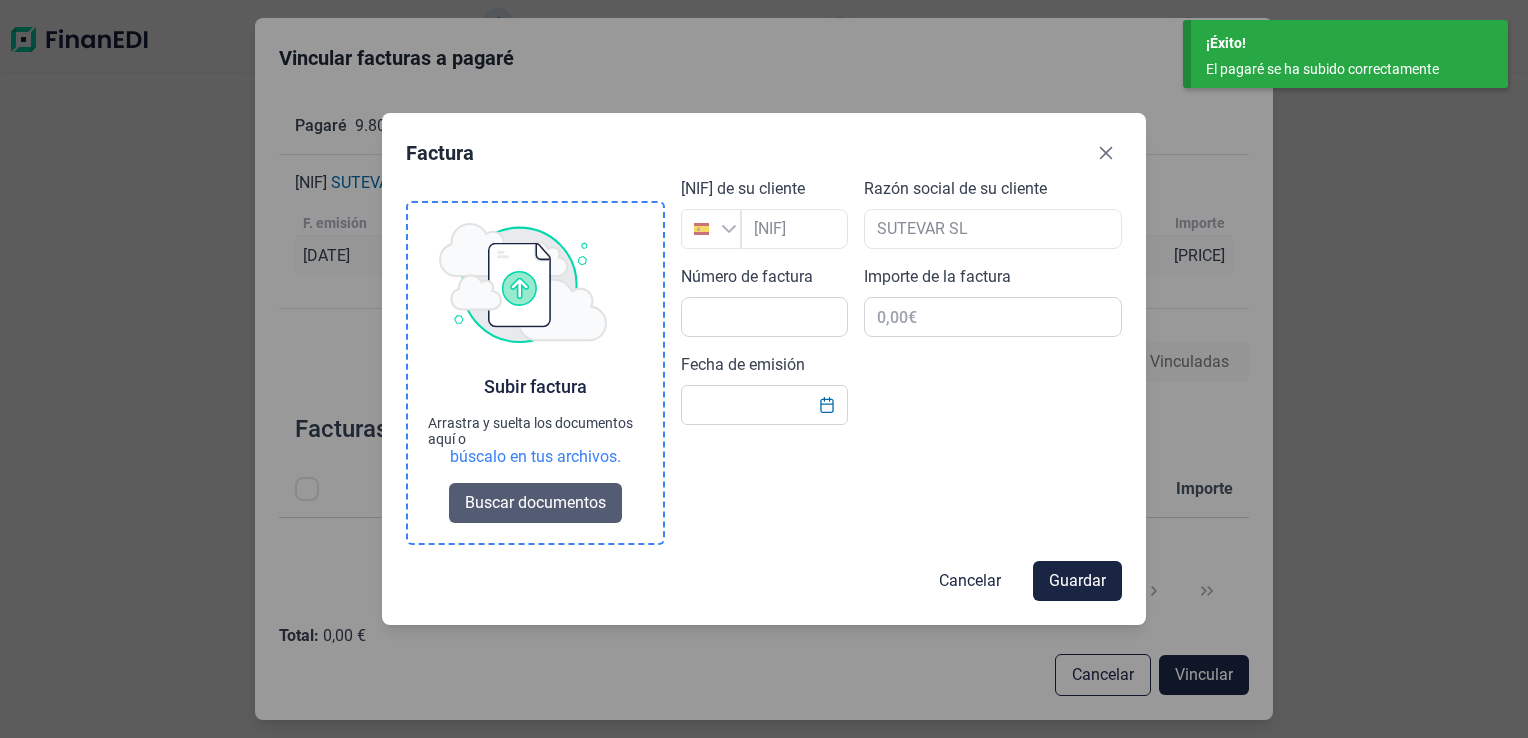 click on "Buscar documentos" at bounding box center [535, 503] 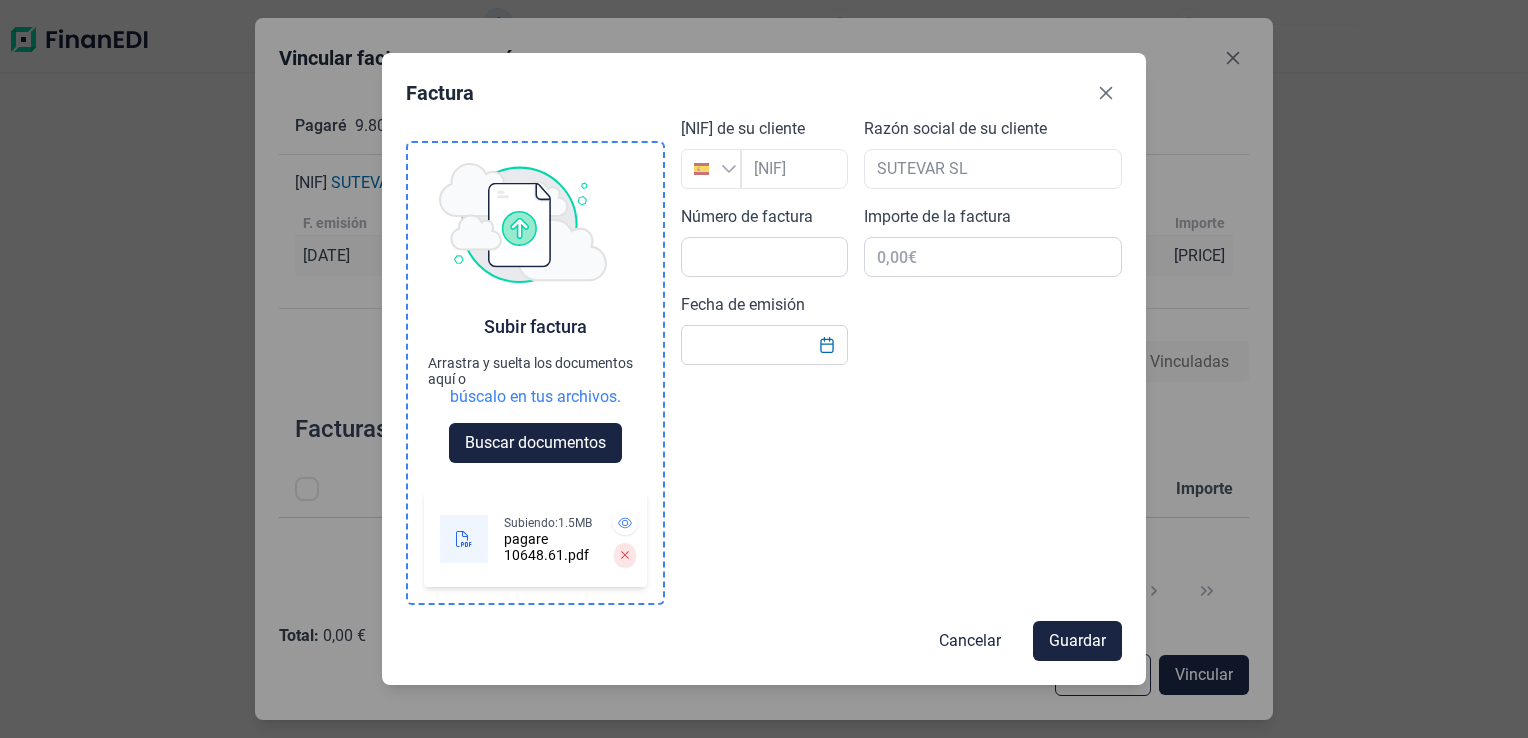 click on "pagare 10648.61.pdf" at bounding box center (548, 547) 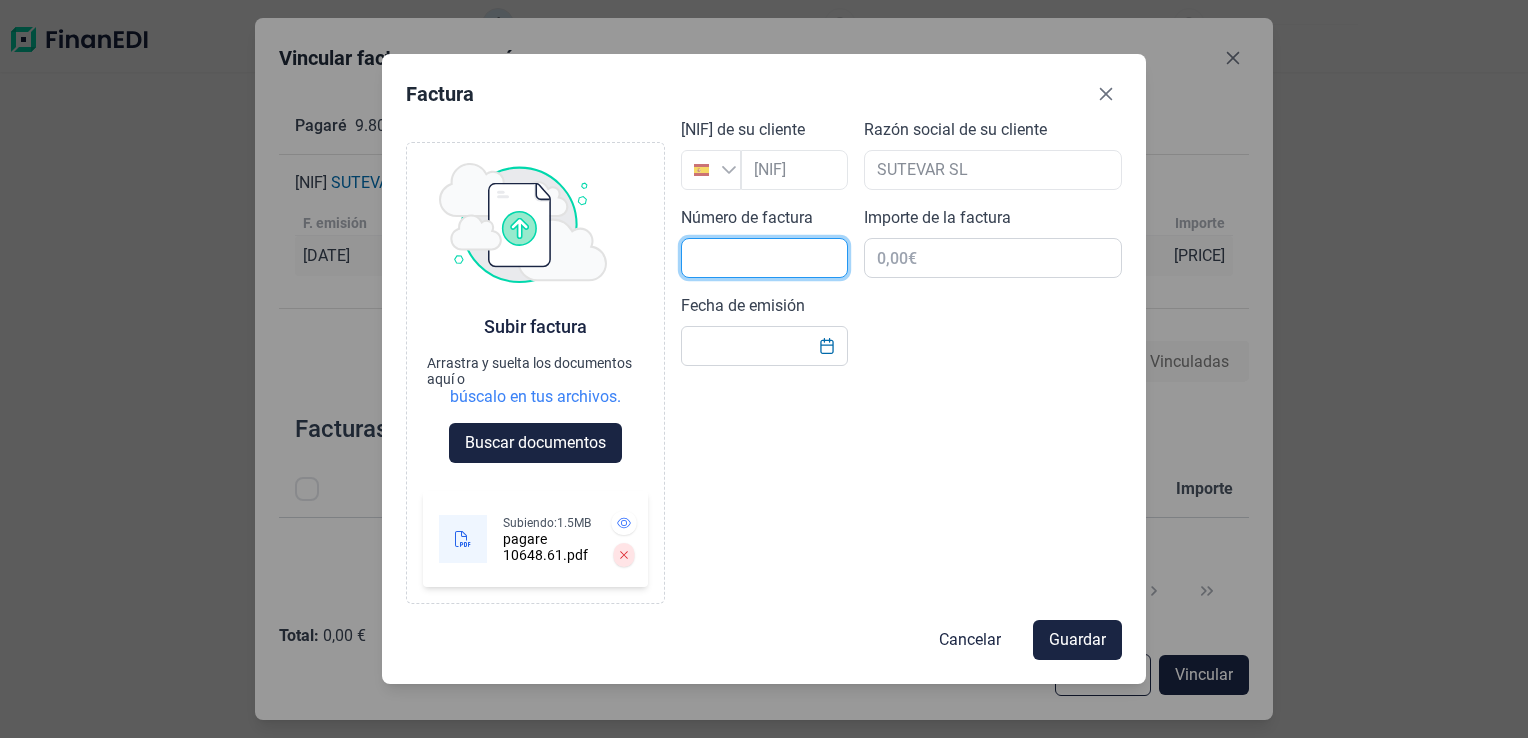 click at bounding box center (764, 258) 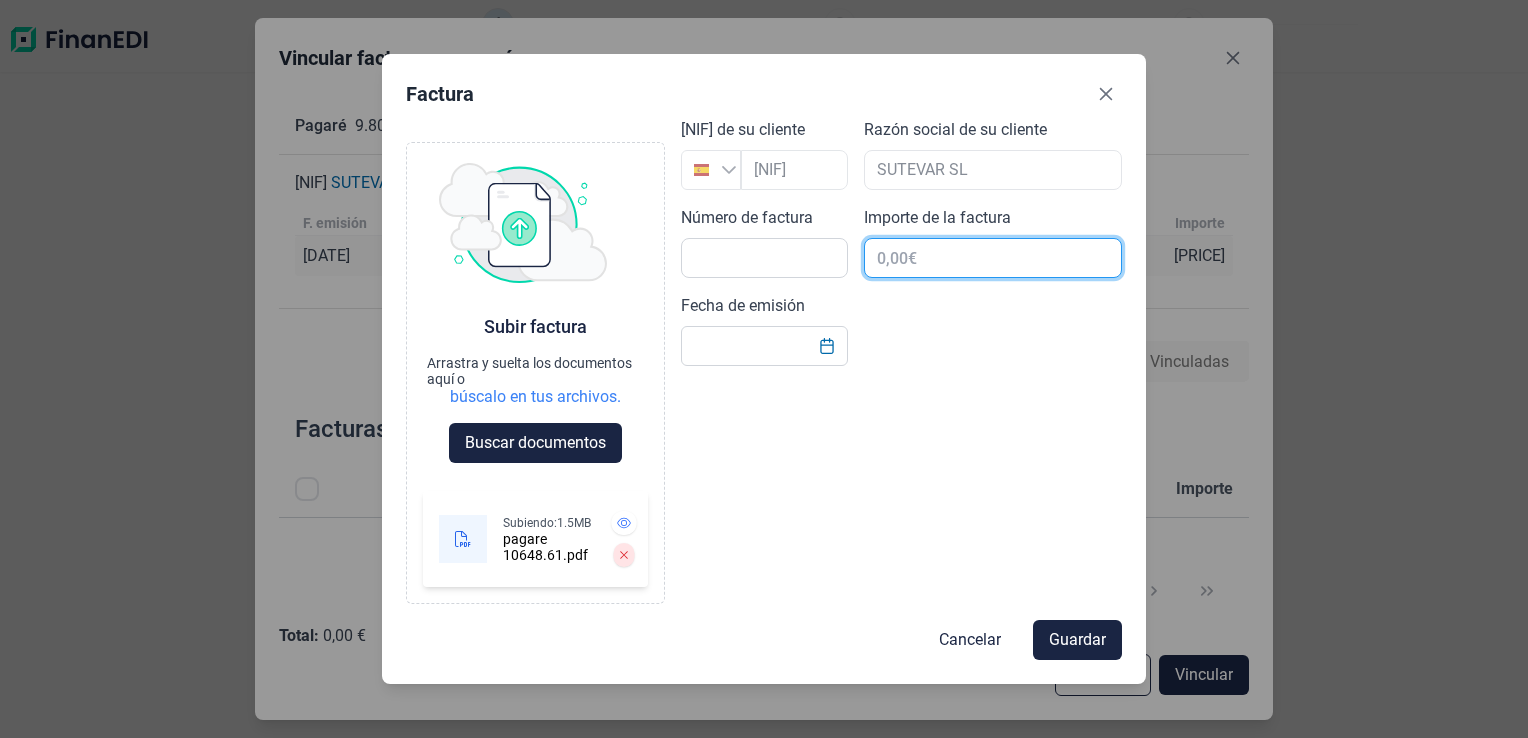 click at bounding box center (993, 258) 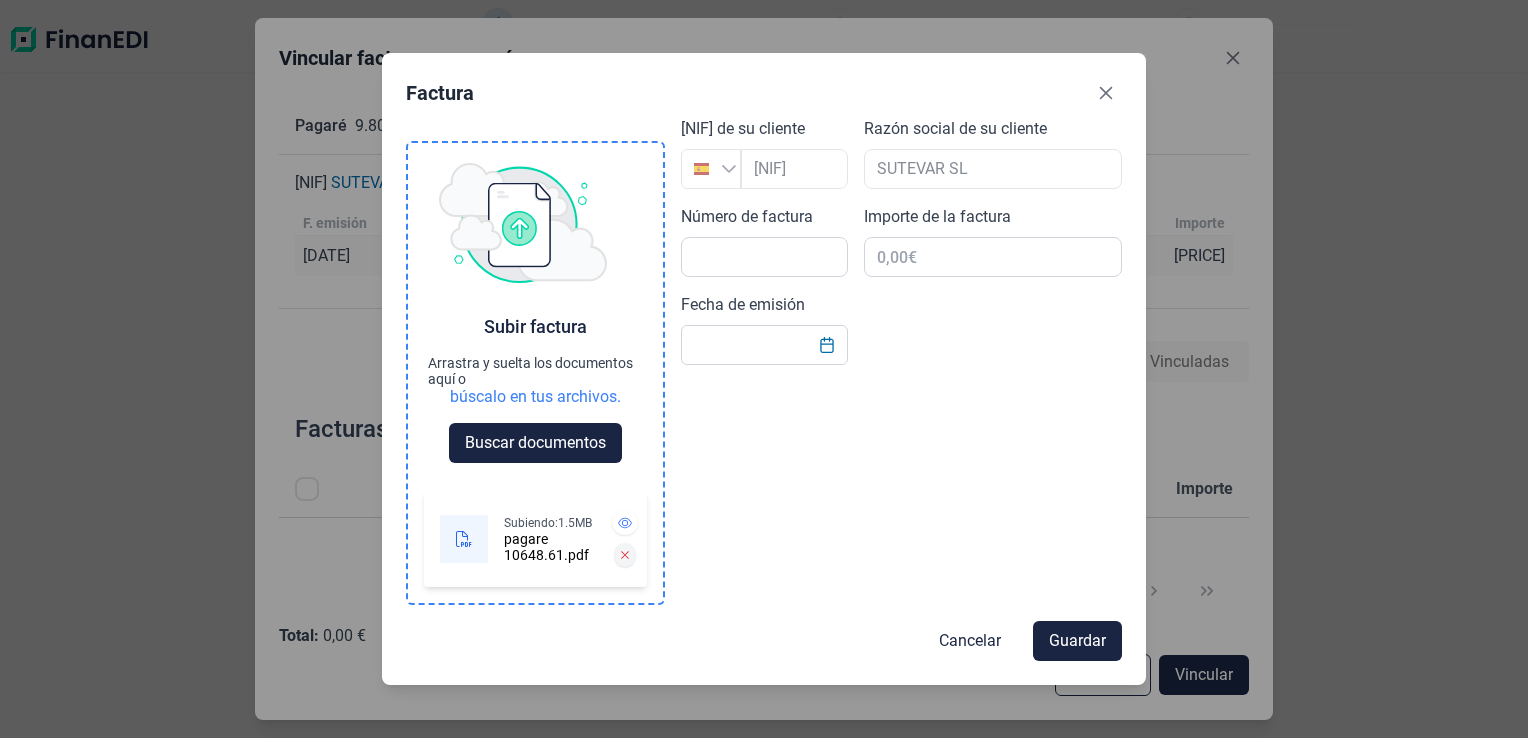 click at bounding box center (625, 555) 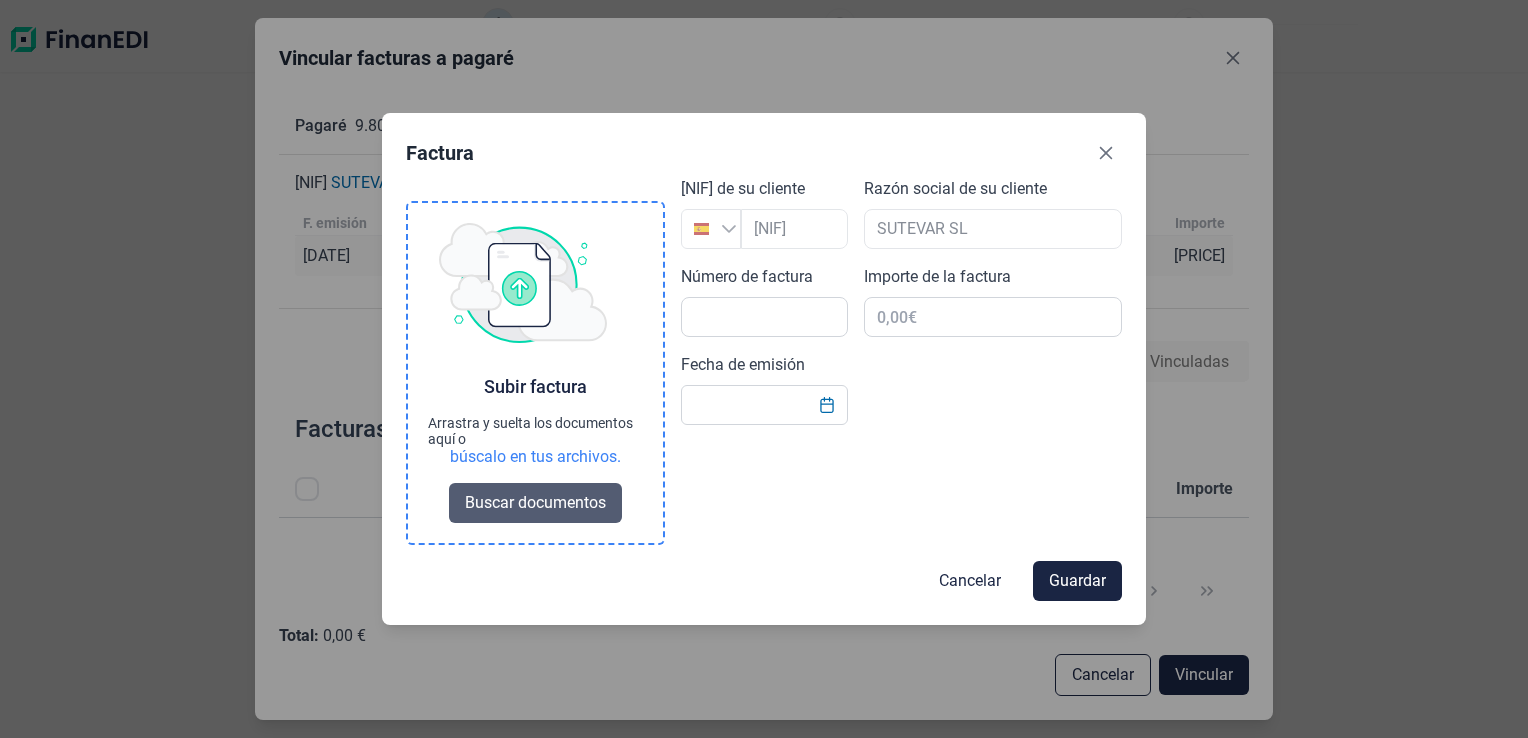 click on "Buscar documentos" at bounding box center (535, 503) 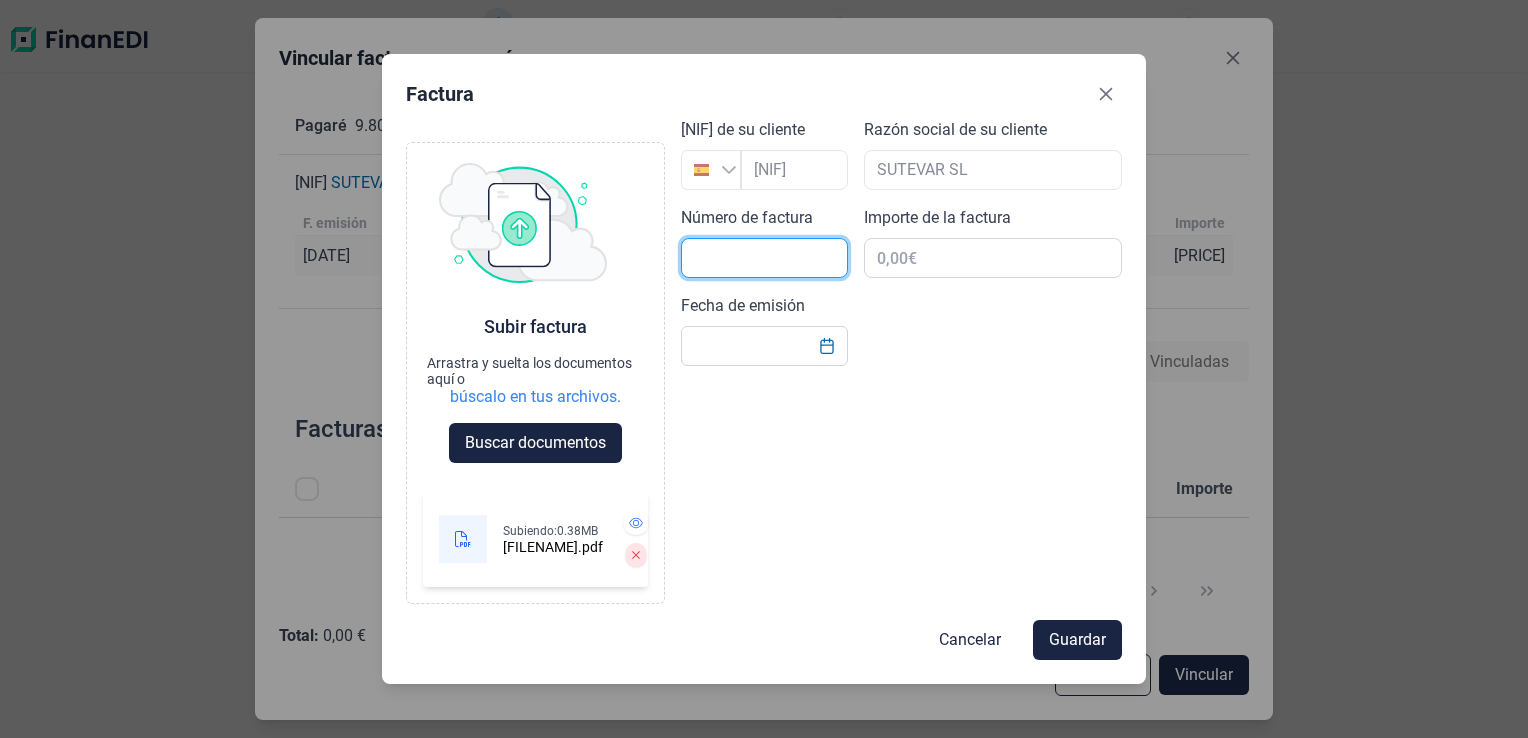 click at bounding box center (764, 258) 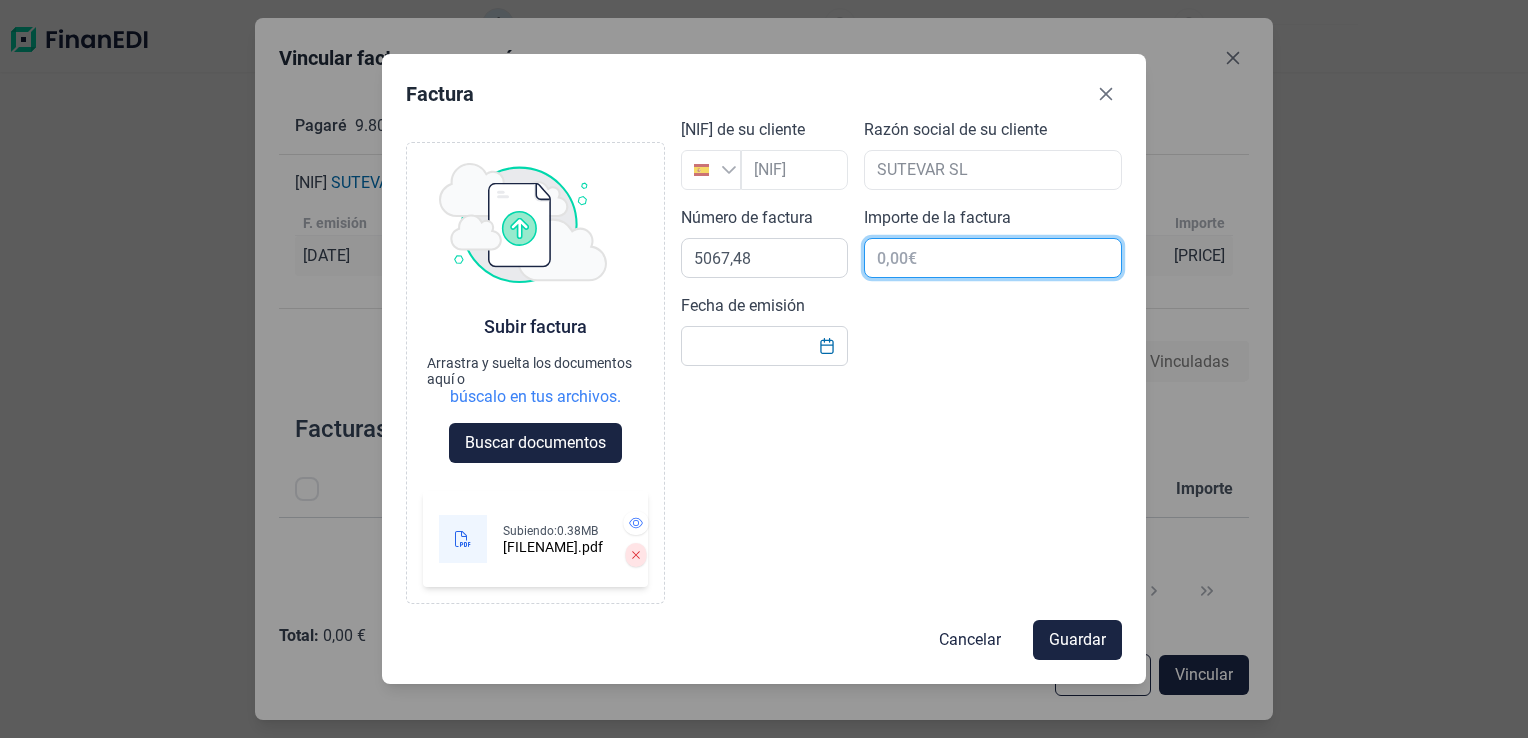 click at bounding box center [993, 258] 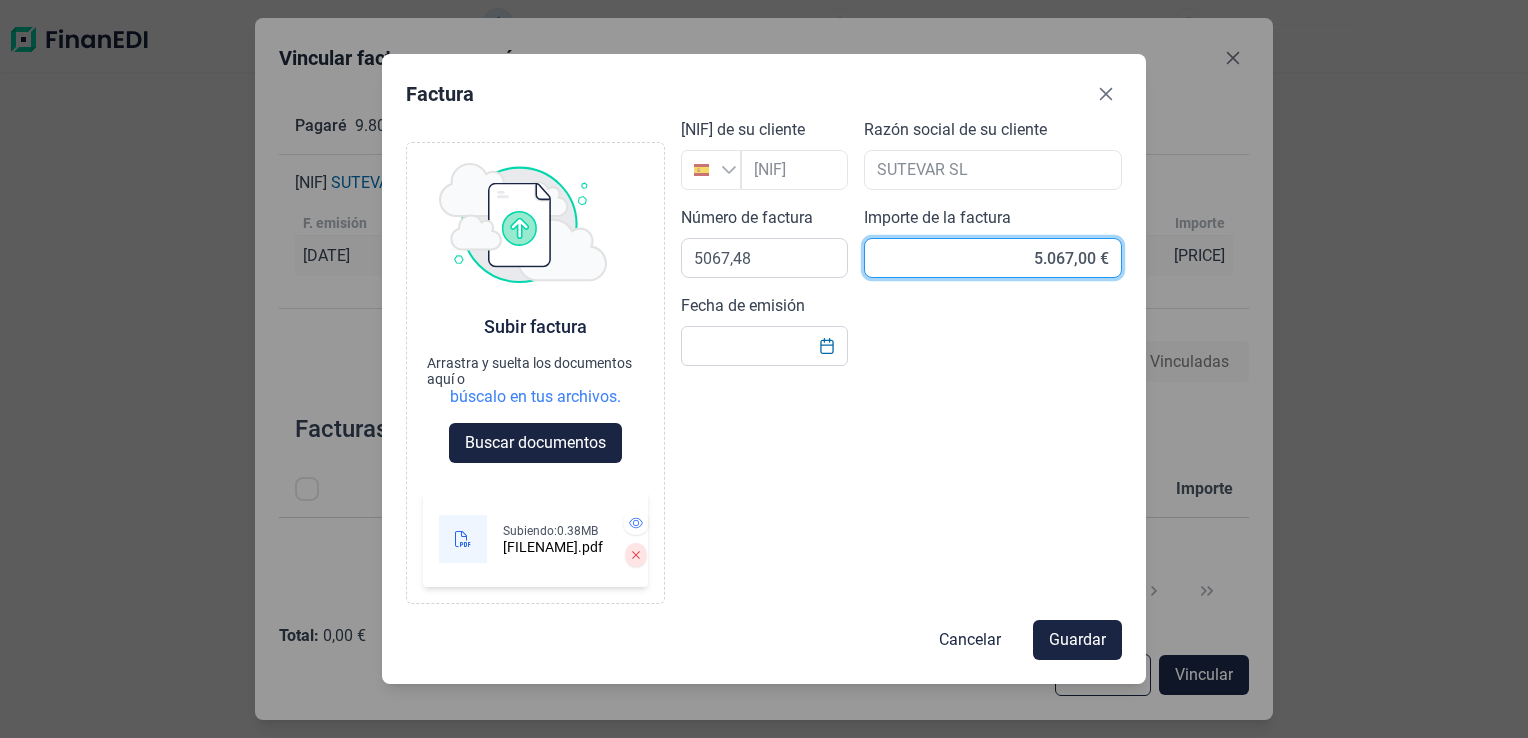 click on "5.067,00 €" at bounding box center [993, 258] 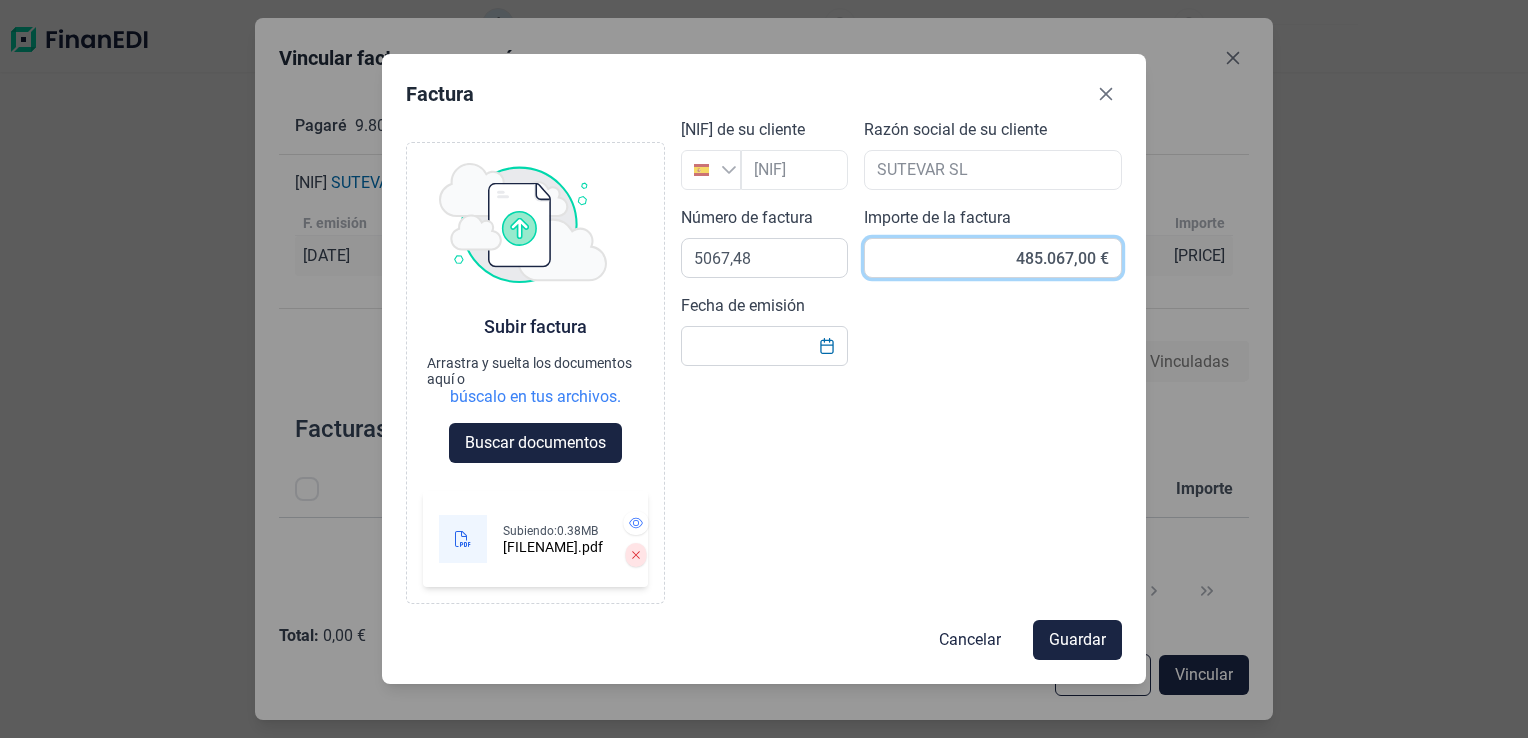 drag, startPoint x: 979, startPoint y: 260, endPoint x: 1164, endPoint y: 291, distance: 187.57932 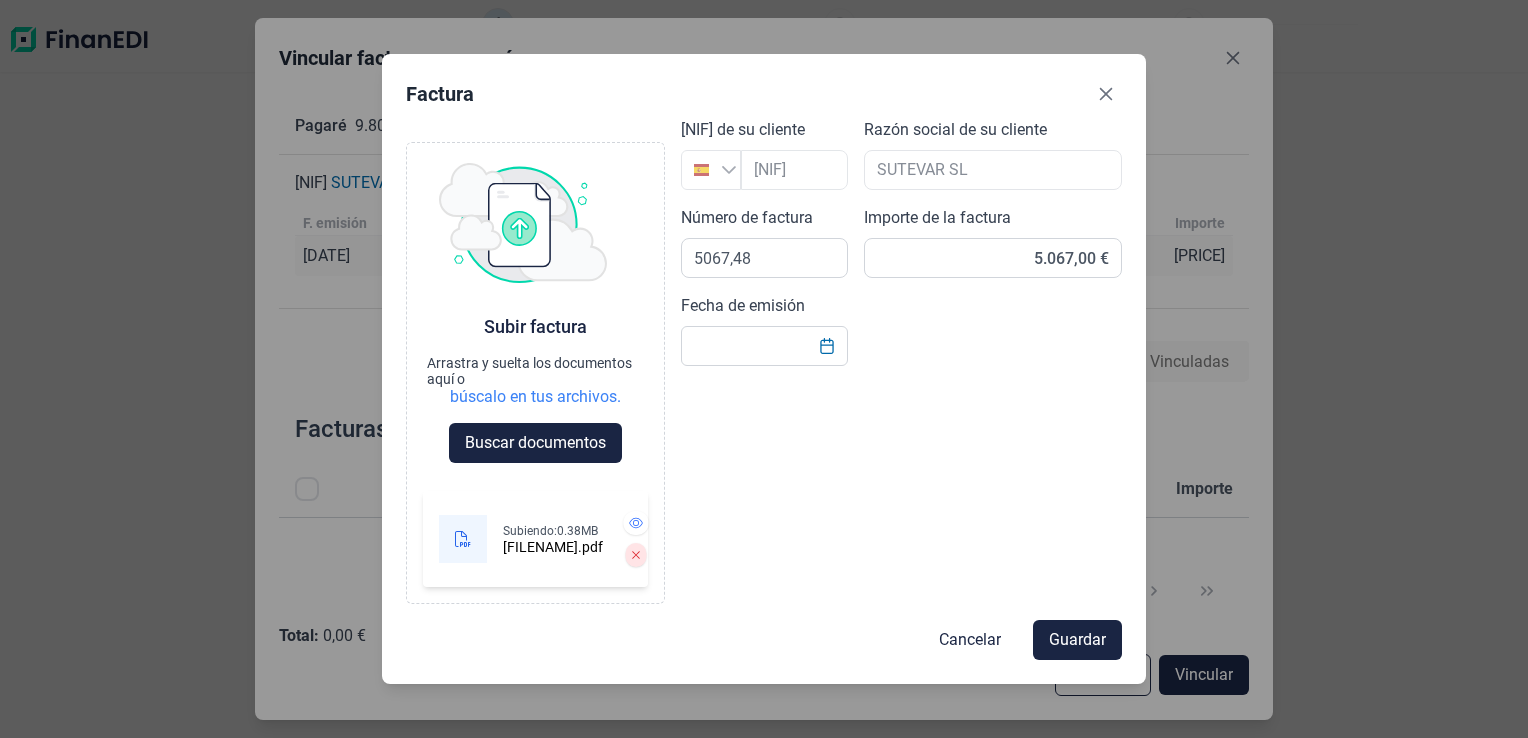 click on "Factura Choose Subir factura Arrastra y suelta los documentos aquí o búscalo en tus archivos. Buscar documentos Subiendo:  0.38MB 51067.pdf NIF de su cliente España España Razón social de su cliente Número de factura 5067,48 Importe de la factura 5.067,00 € Fecha de emisión   Cancelar Guardar" at bounding box center [764, 369] 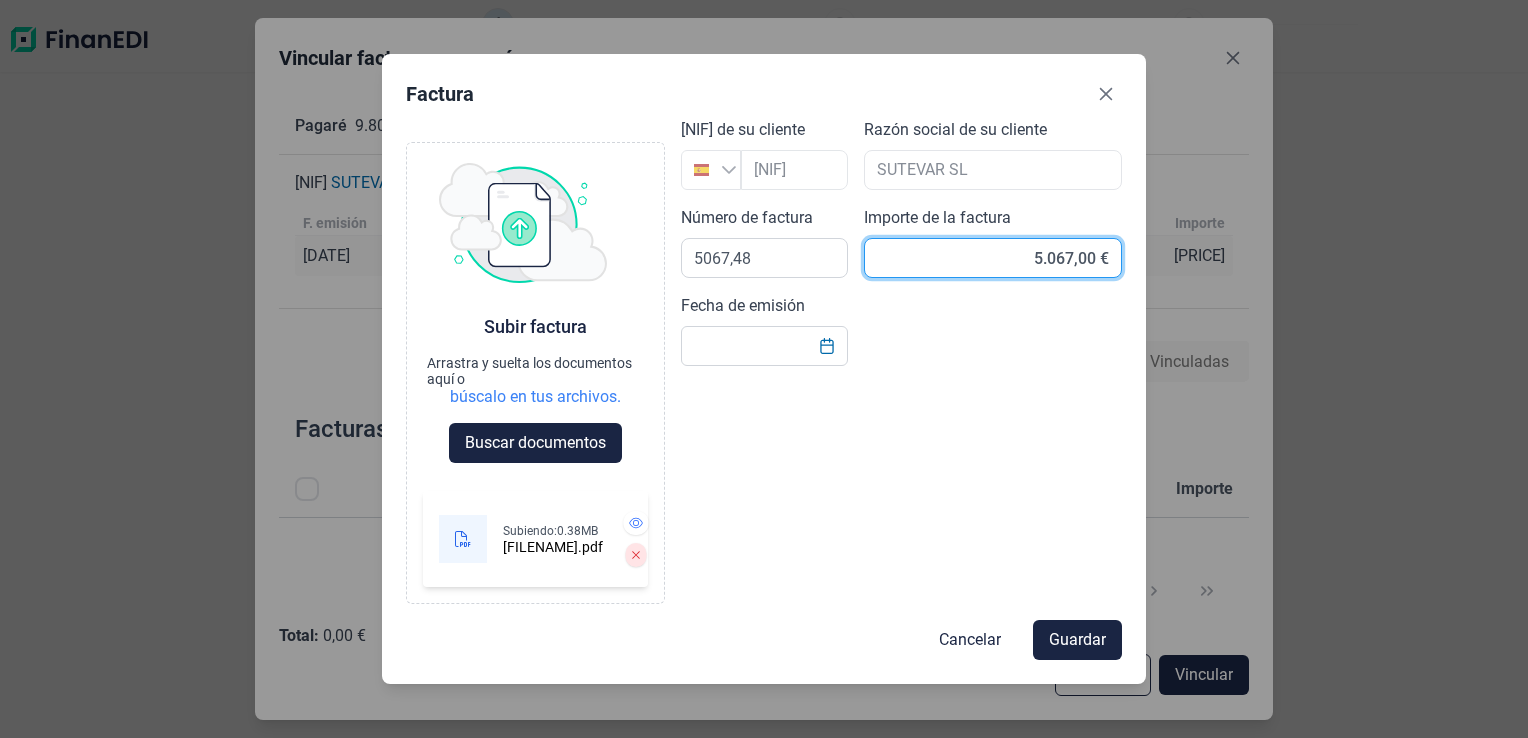 click on "5.067,00 €" at bounding box center (993, 258) 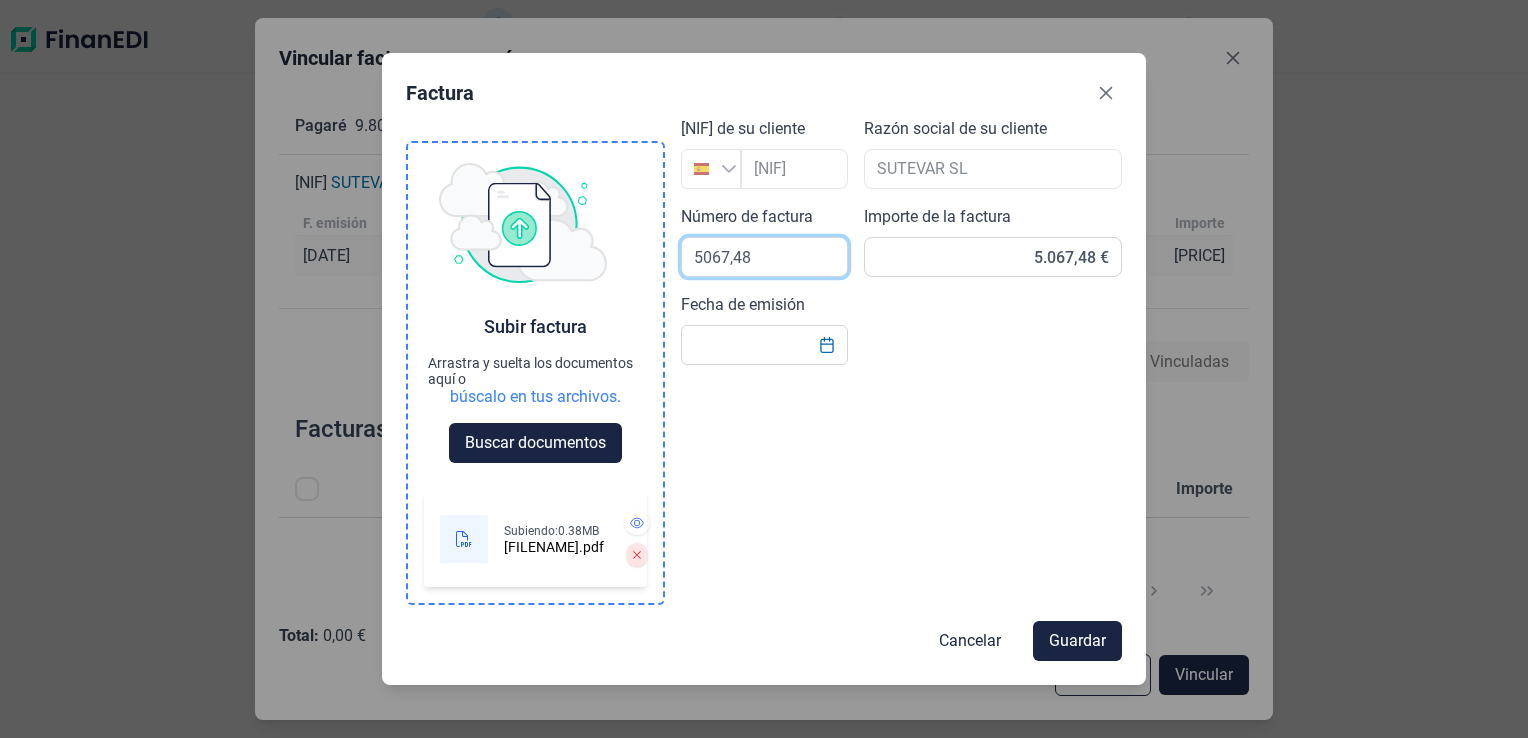 drag, startPoint x: 764, startPoint y: 258, endPoint x: 508, endPoint y: 206, distance: 261.22787 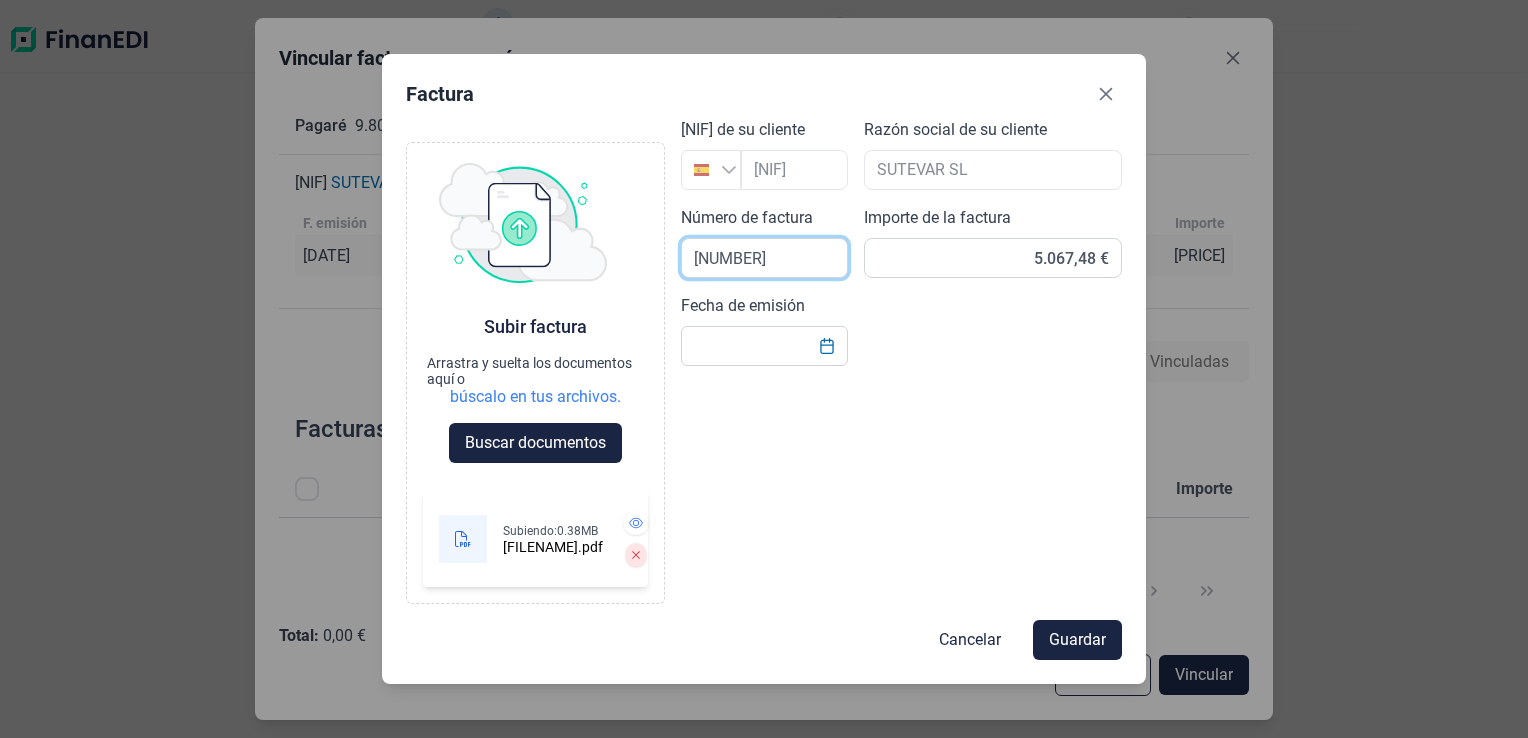 type on "[NUMBER]" 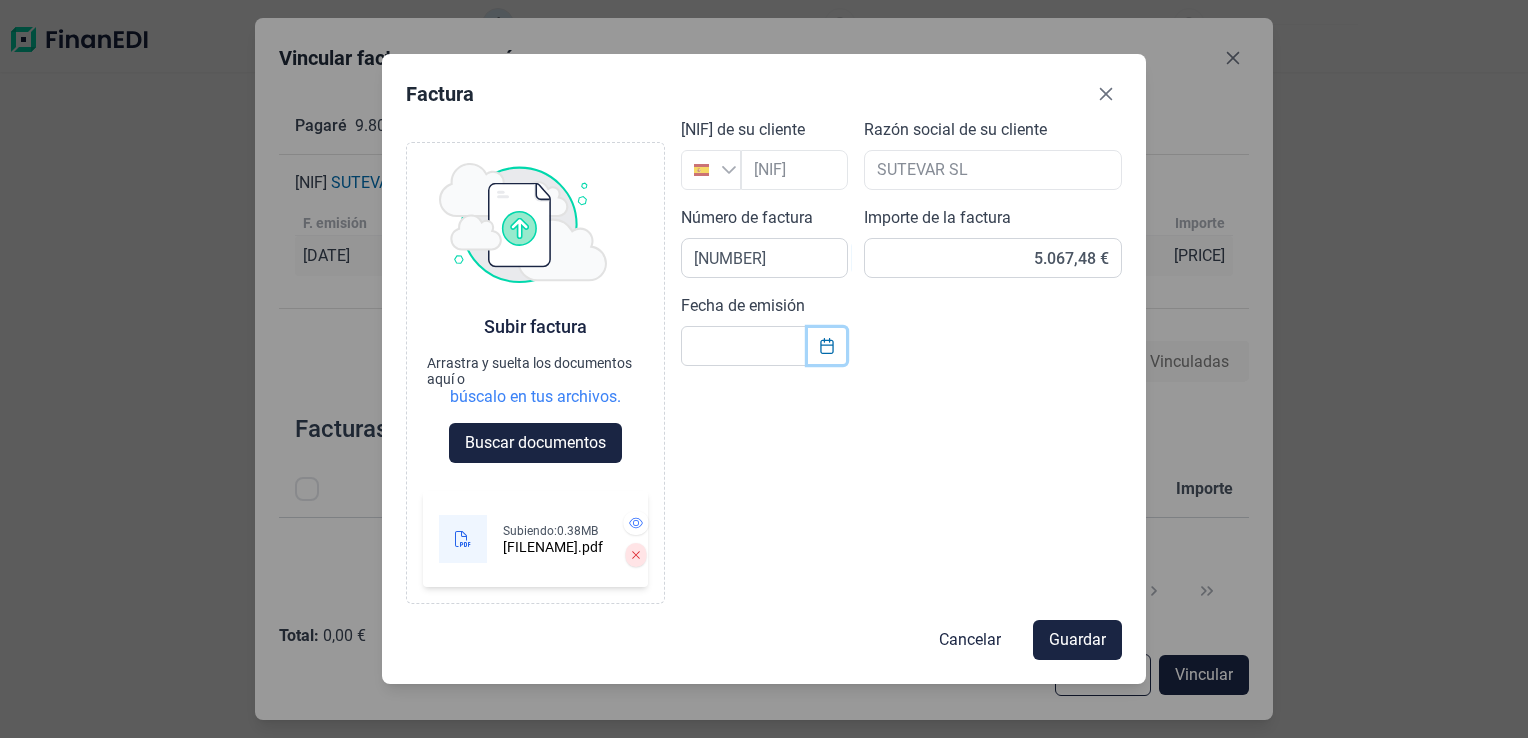 click at bounding box center [827, 346] 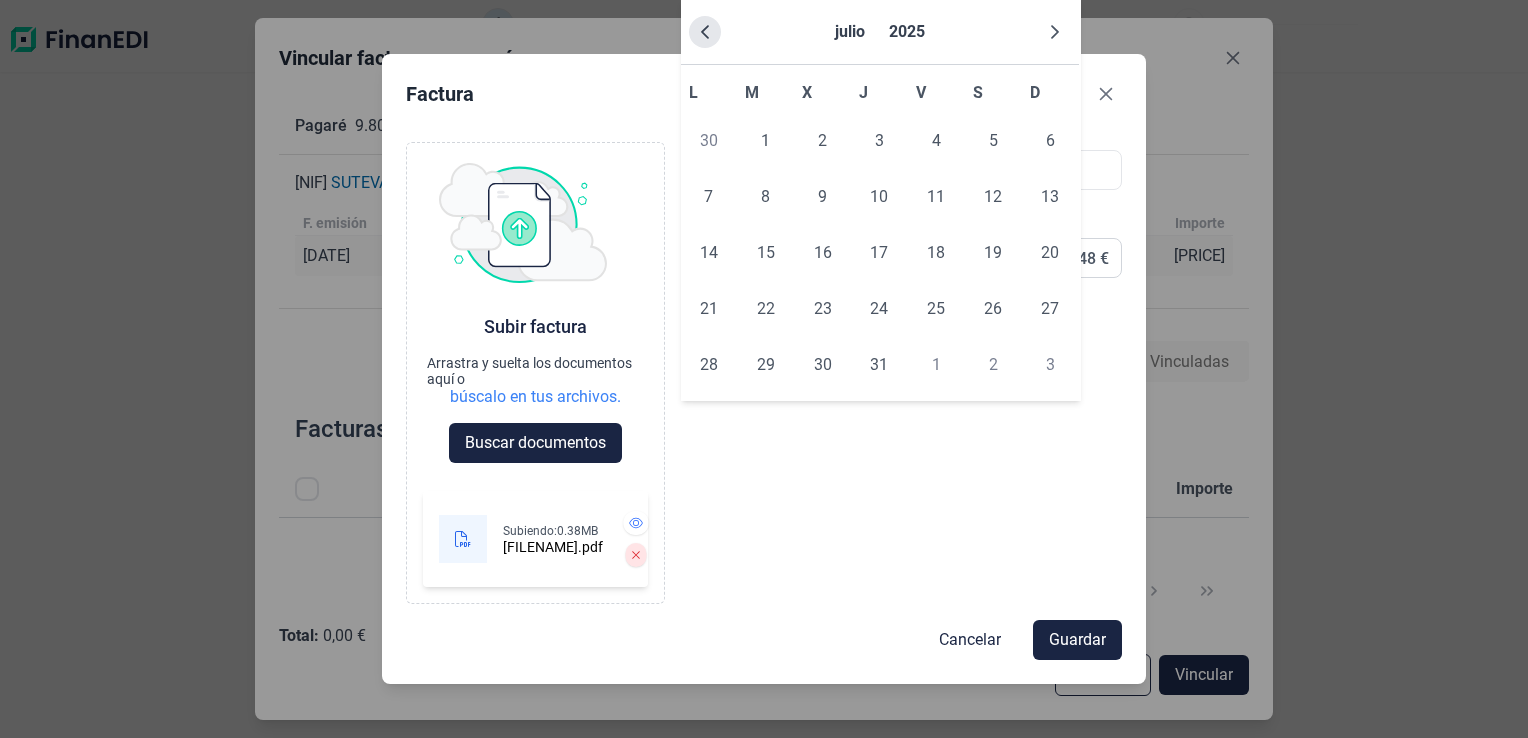 click at bounding box center [705, 32] 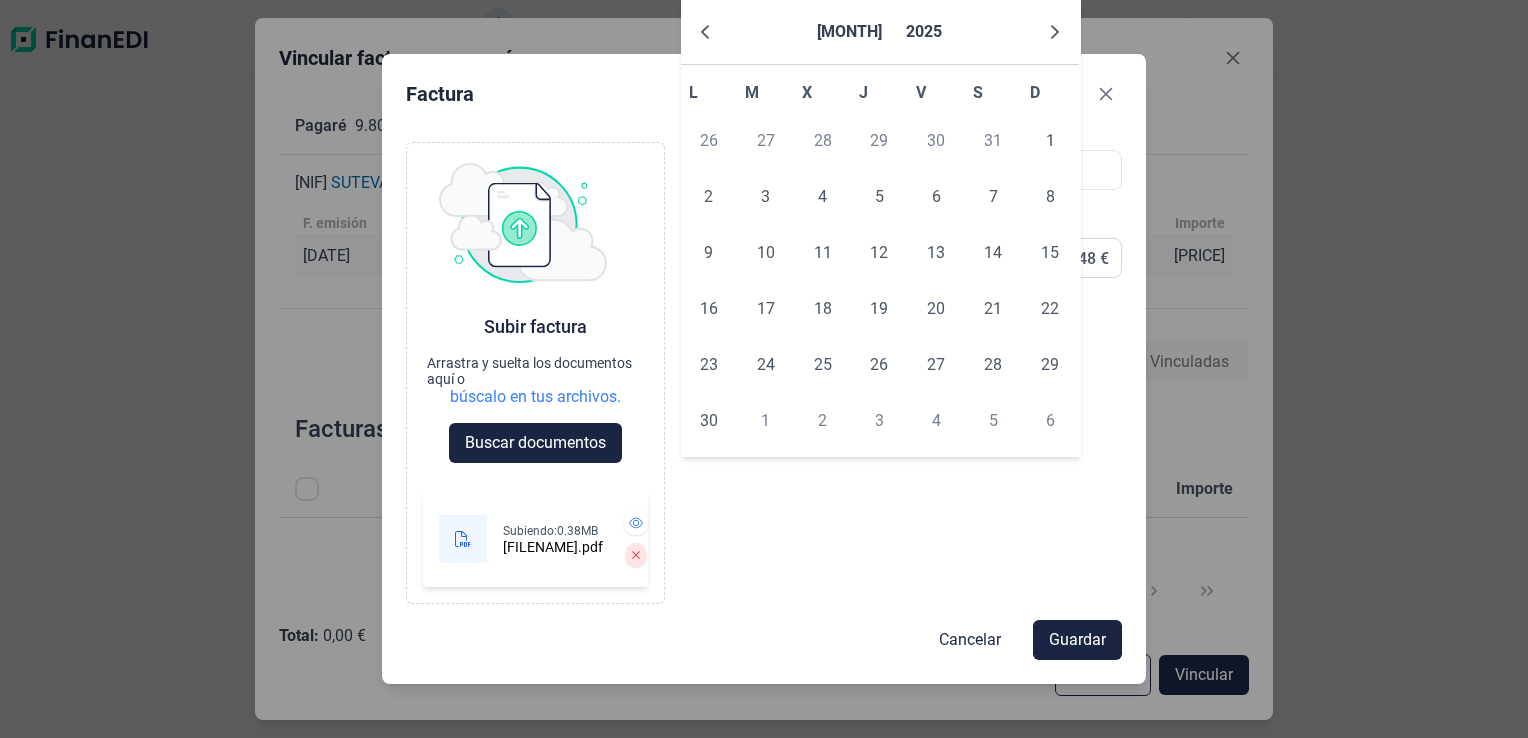 click at bounding box center (705, 32) 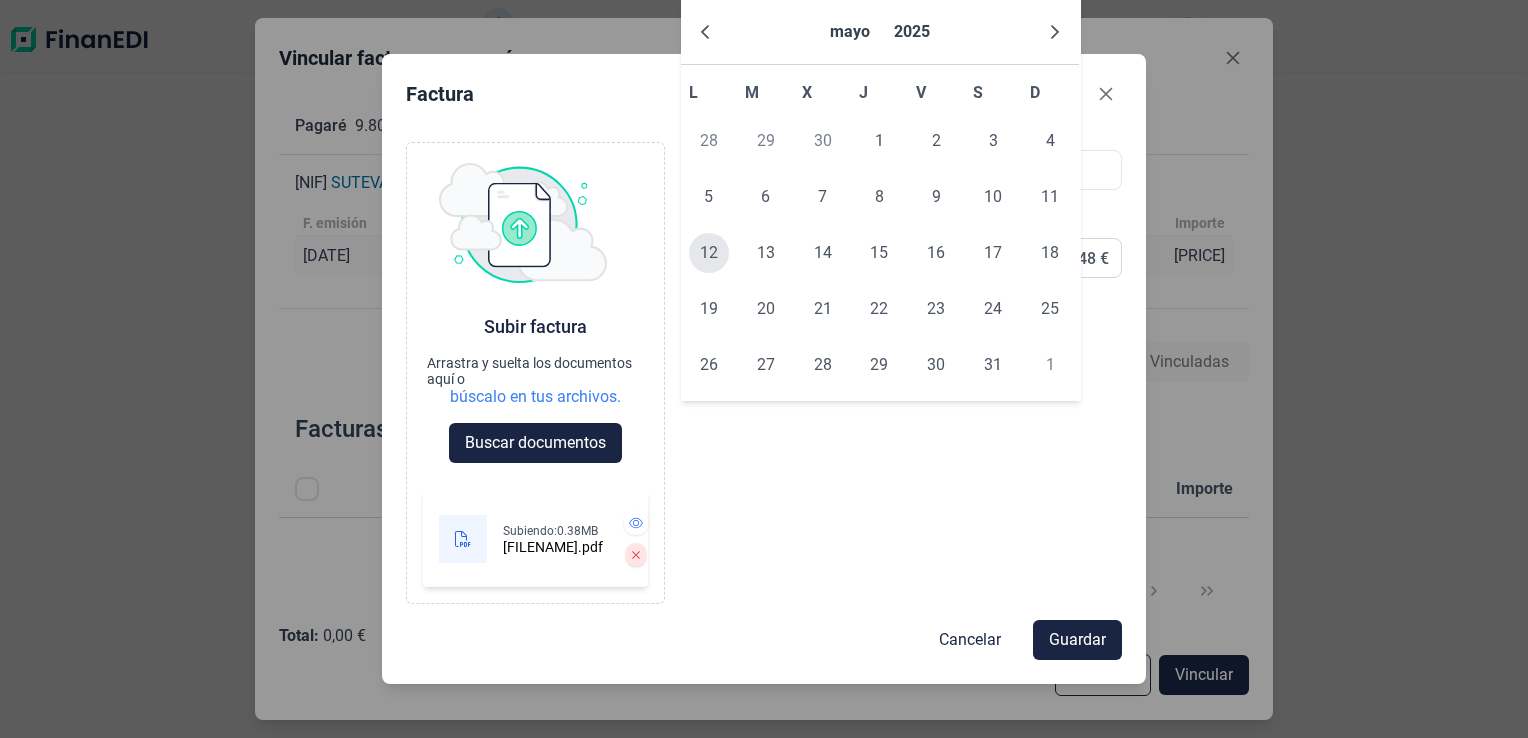 click on "12" at bounding box center [709, 253] 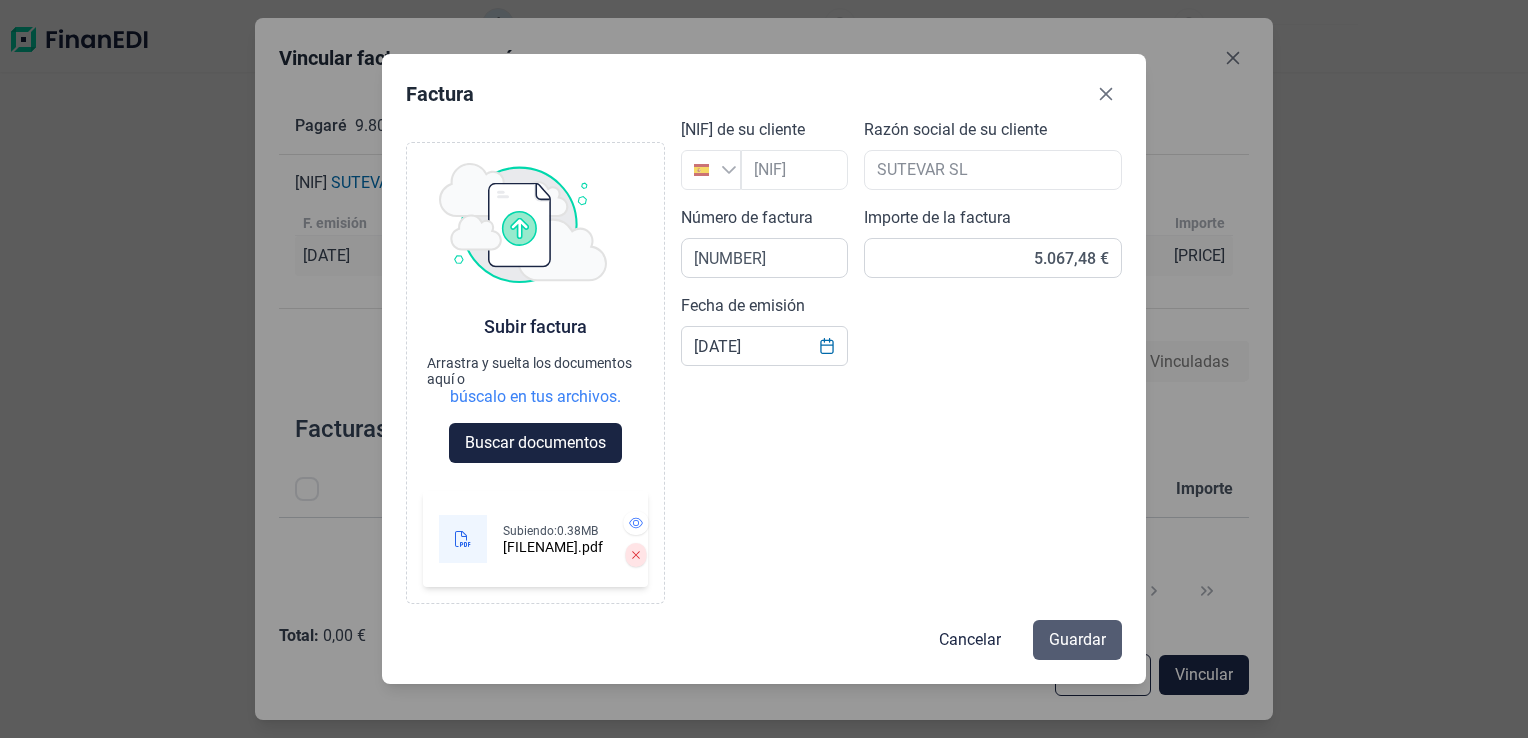 click on "Guardar" at bounding box center (1077, 640) 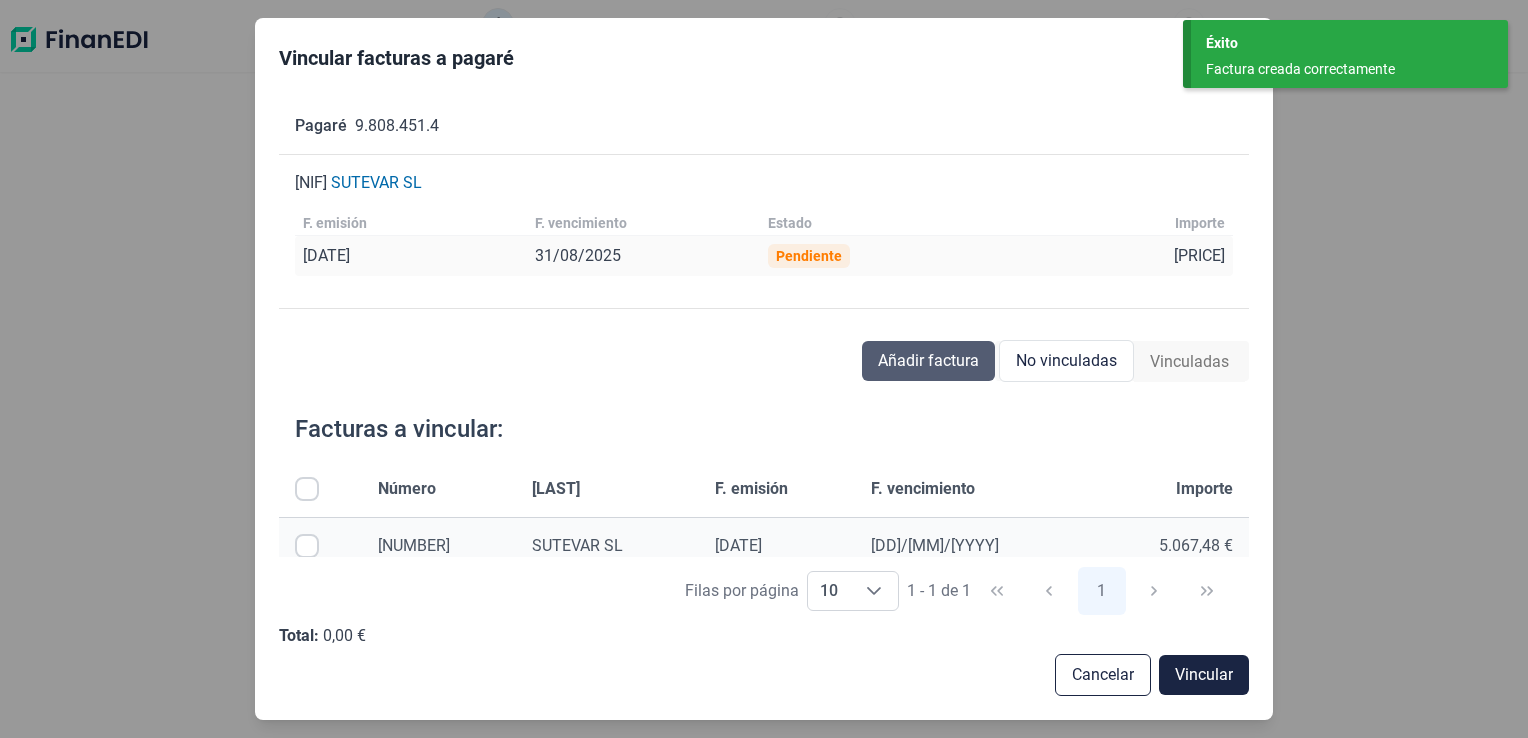 click on "Añadir factura" at bounding box center (928, 361) 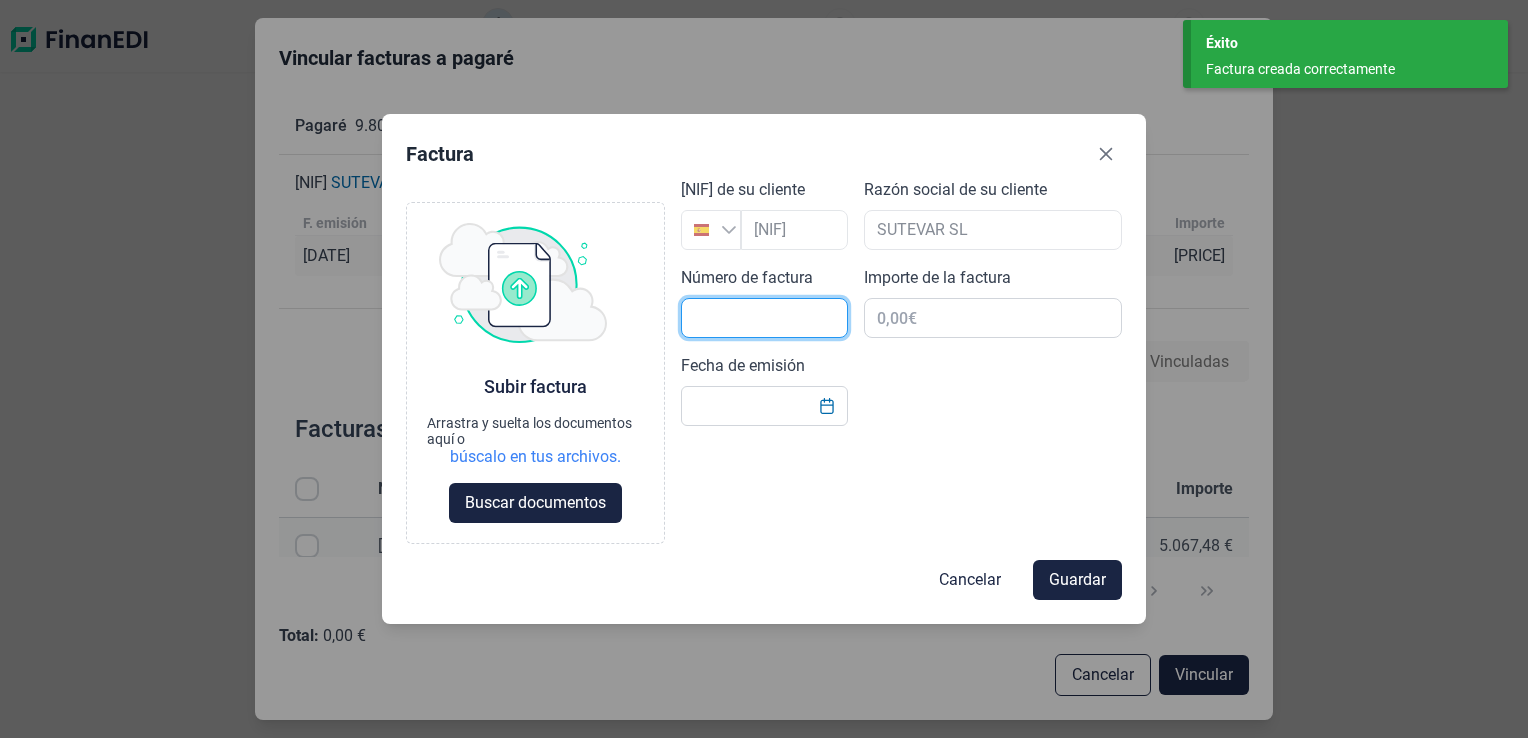 click at bounding box center (764, 318) 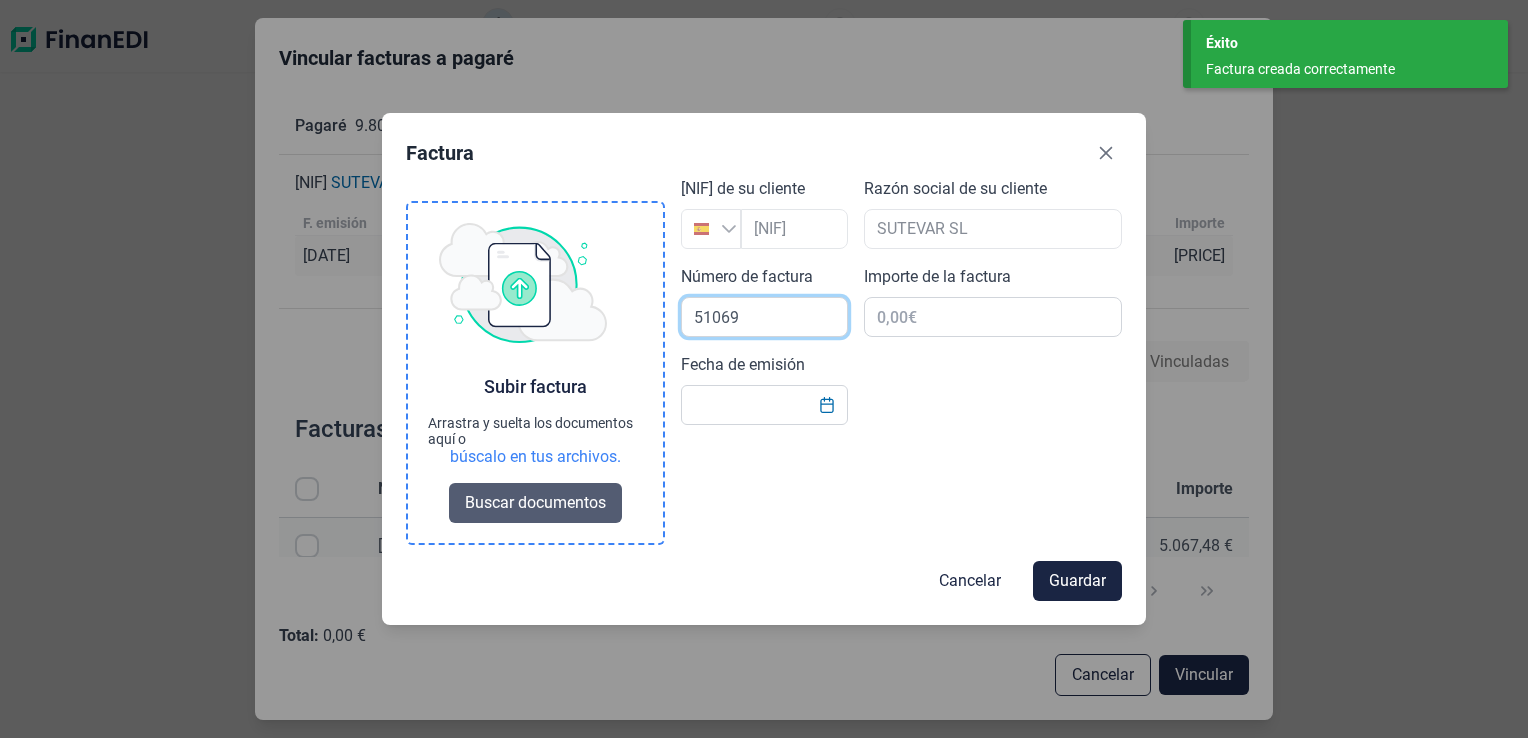 type on "51069" 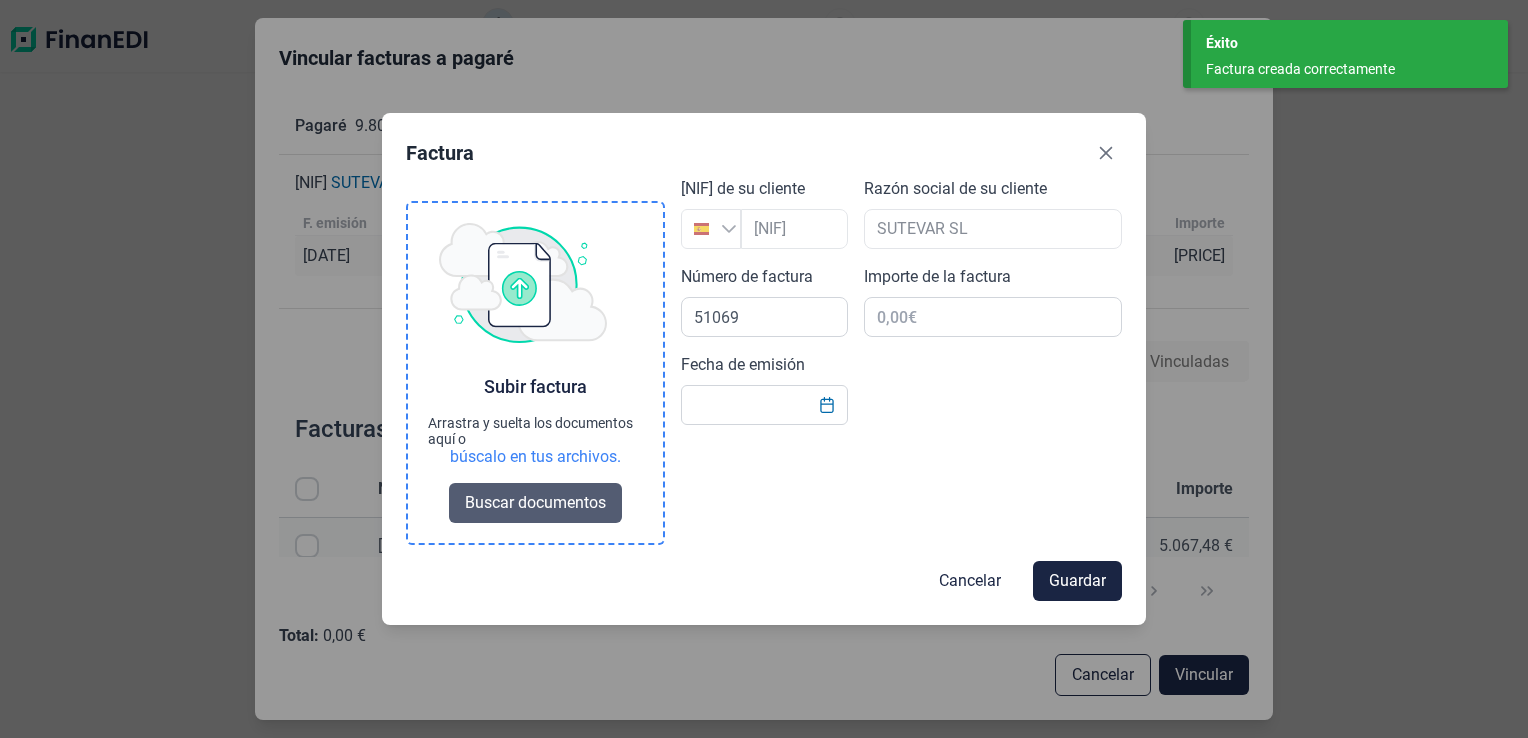 click on "Buscar documentos" at bounding box center (535, 503) 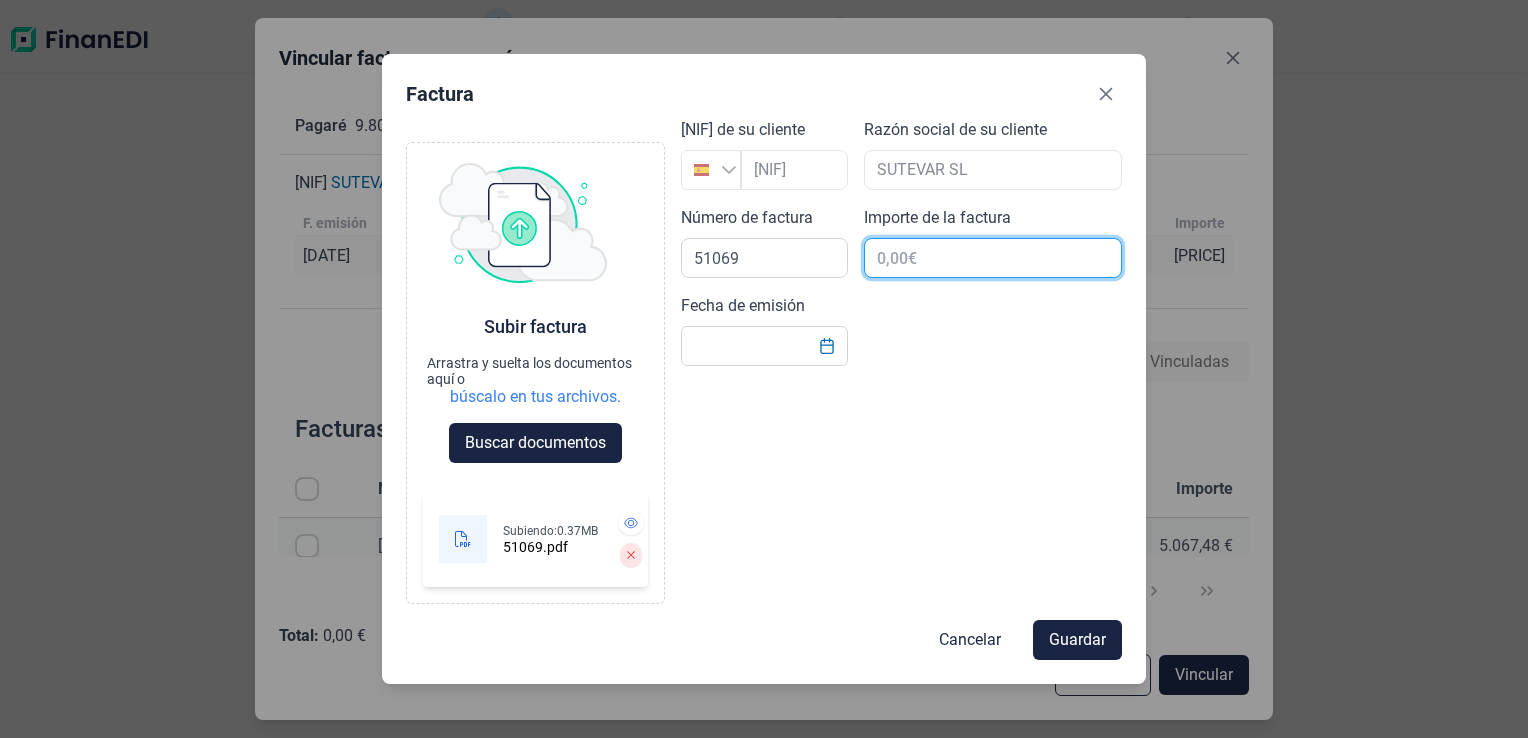 click at bounding box center (993, 258) 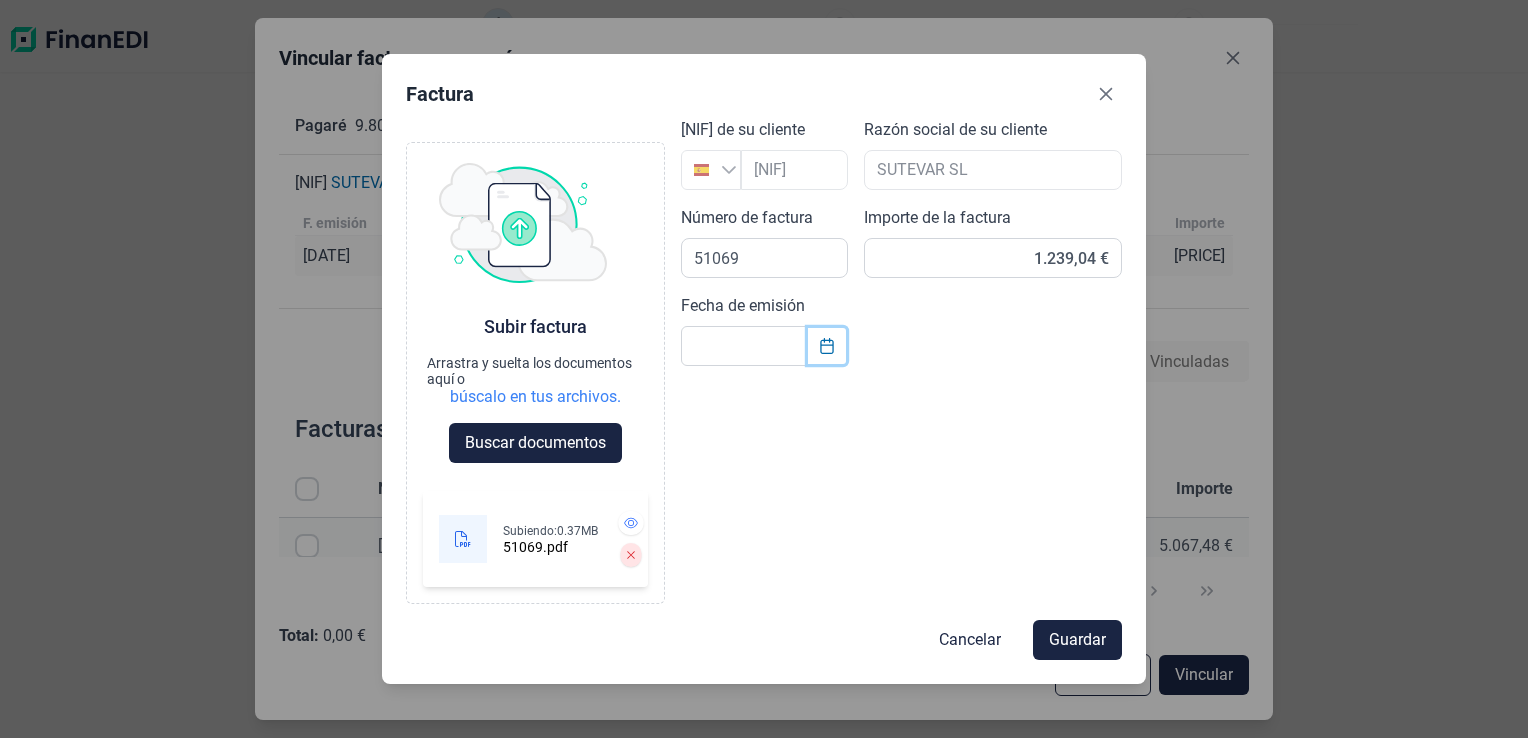click at bounding box center [826, 346] 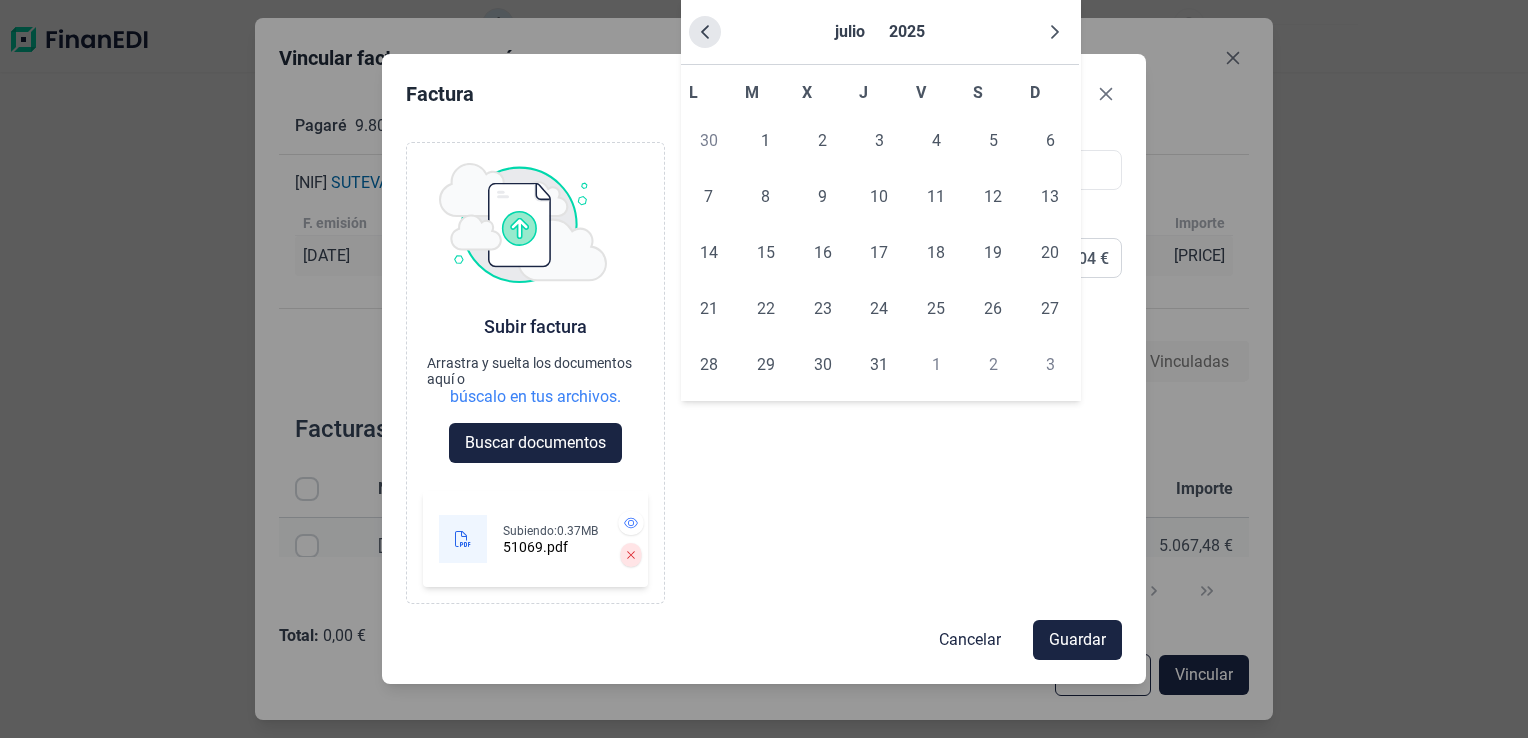 click at bounding box center [705, 32] 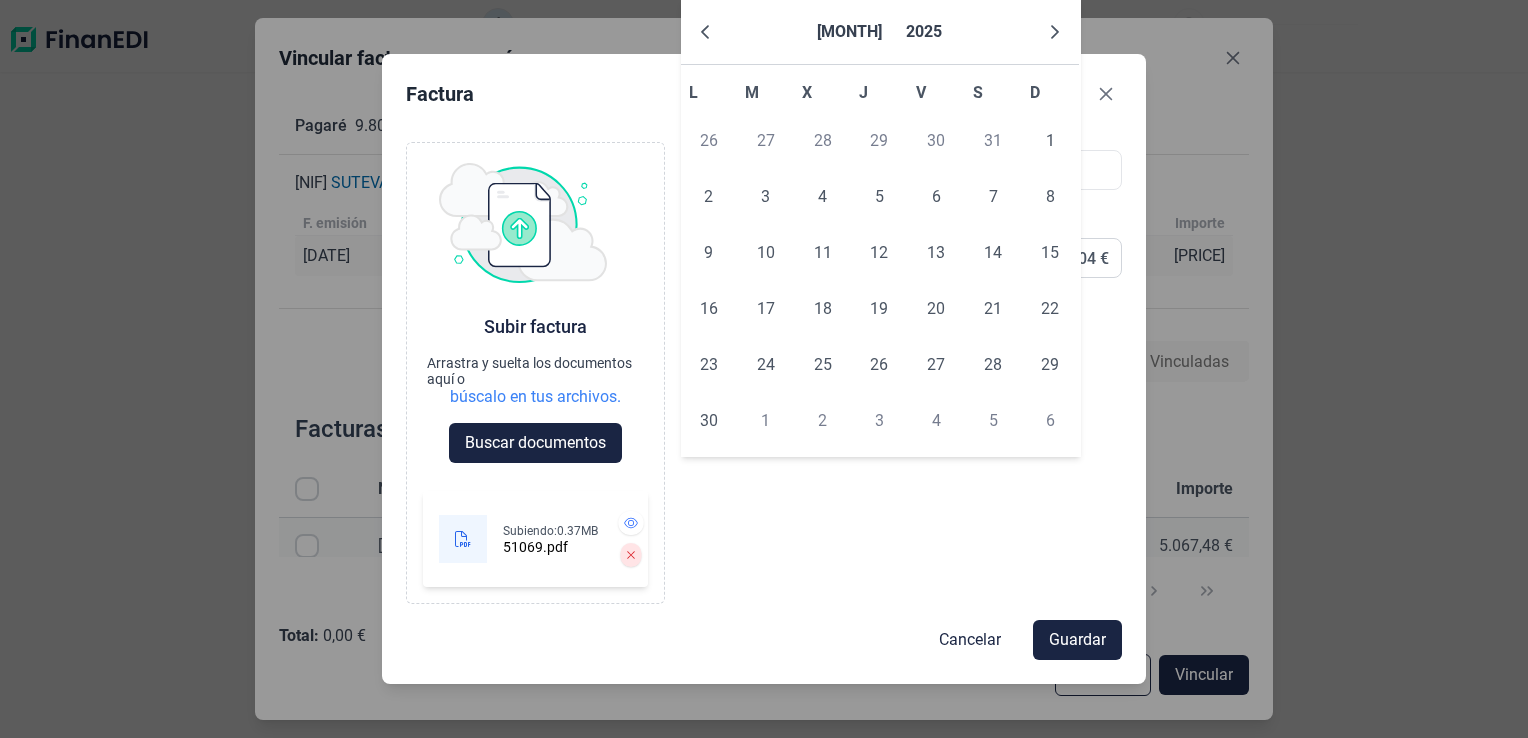 click at bounding box center [705, 32] 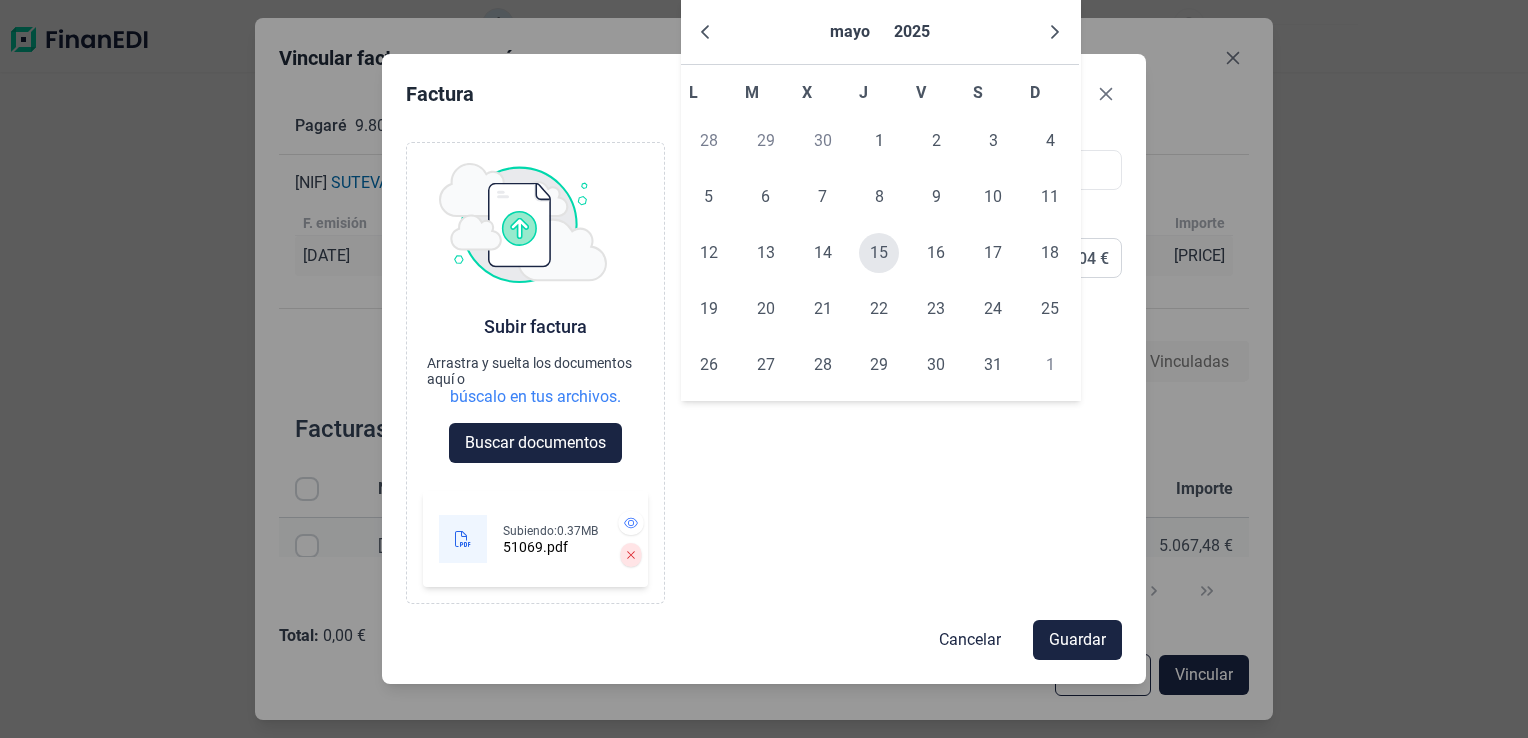 click on "15" at bounding box center [879, 253] 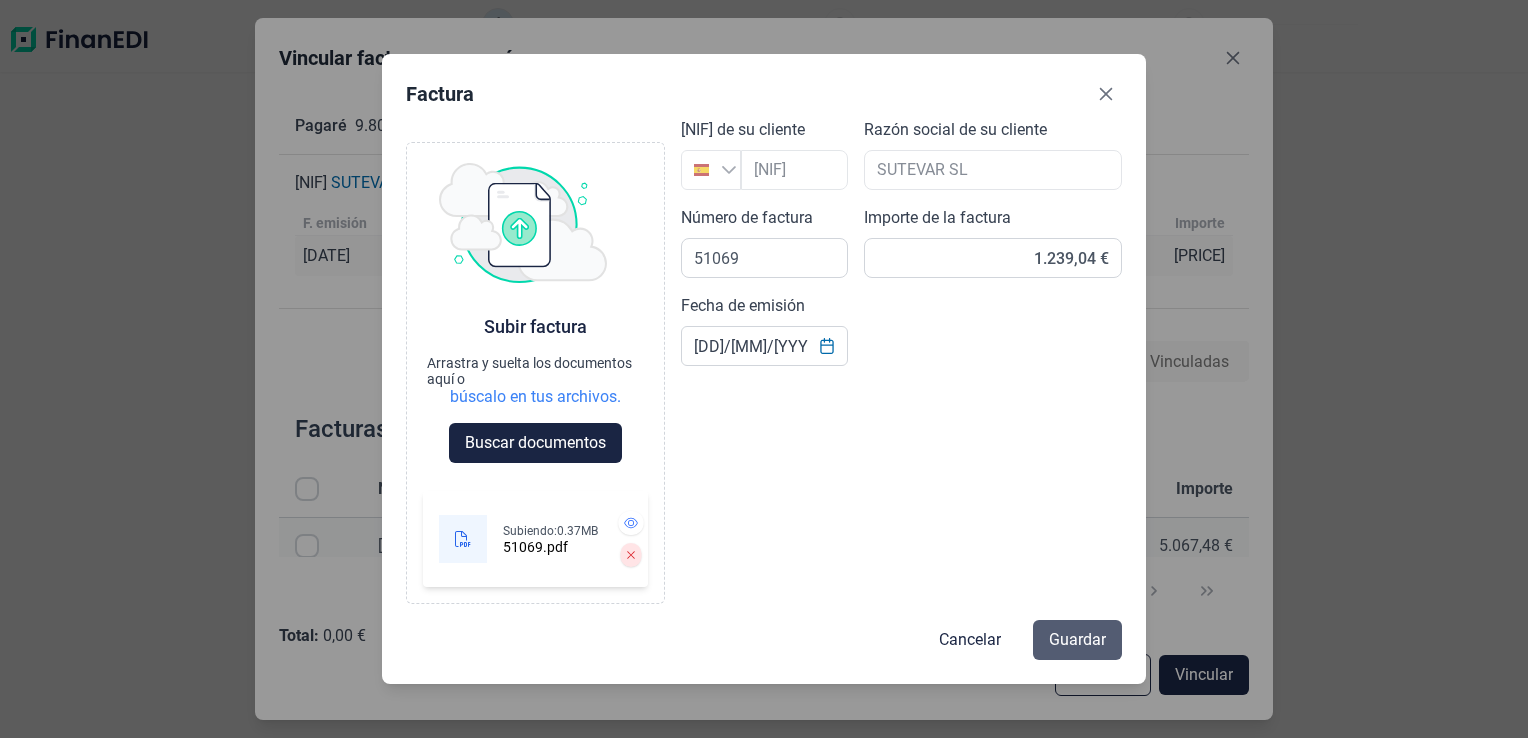 click on "Guardar" at bounding box center (1077, 640) 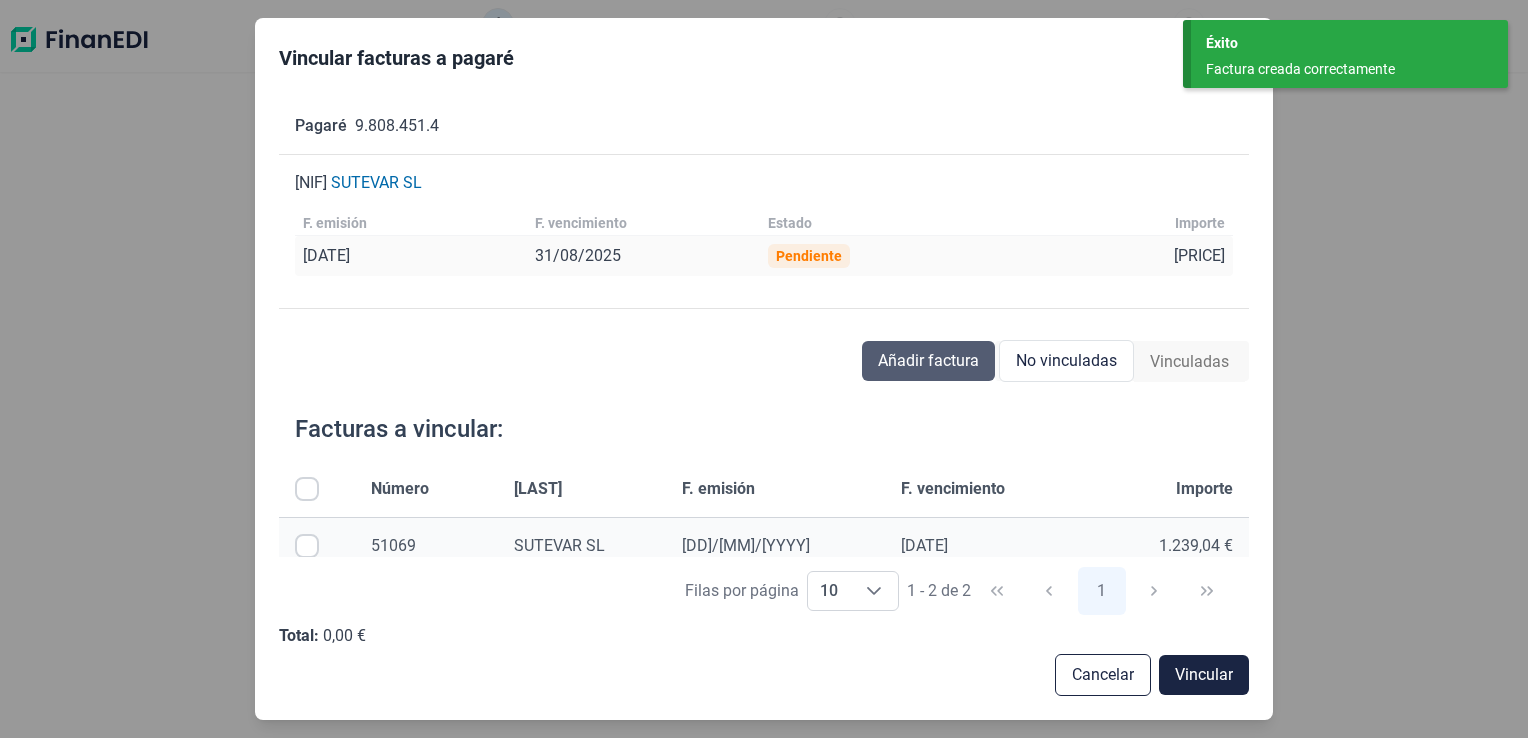 click on "Añadir factura" at bounding box center [928, 361] 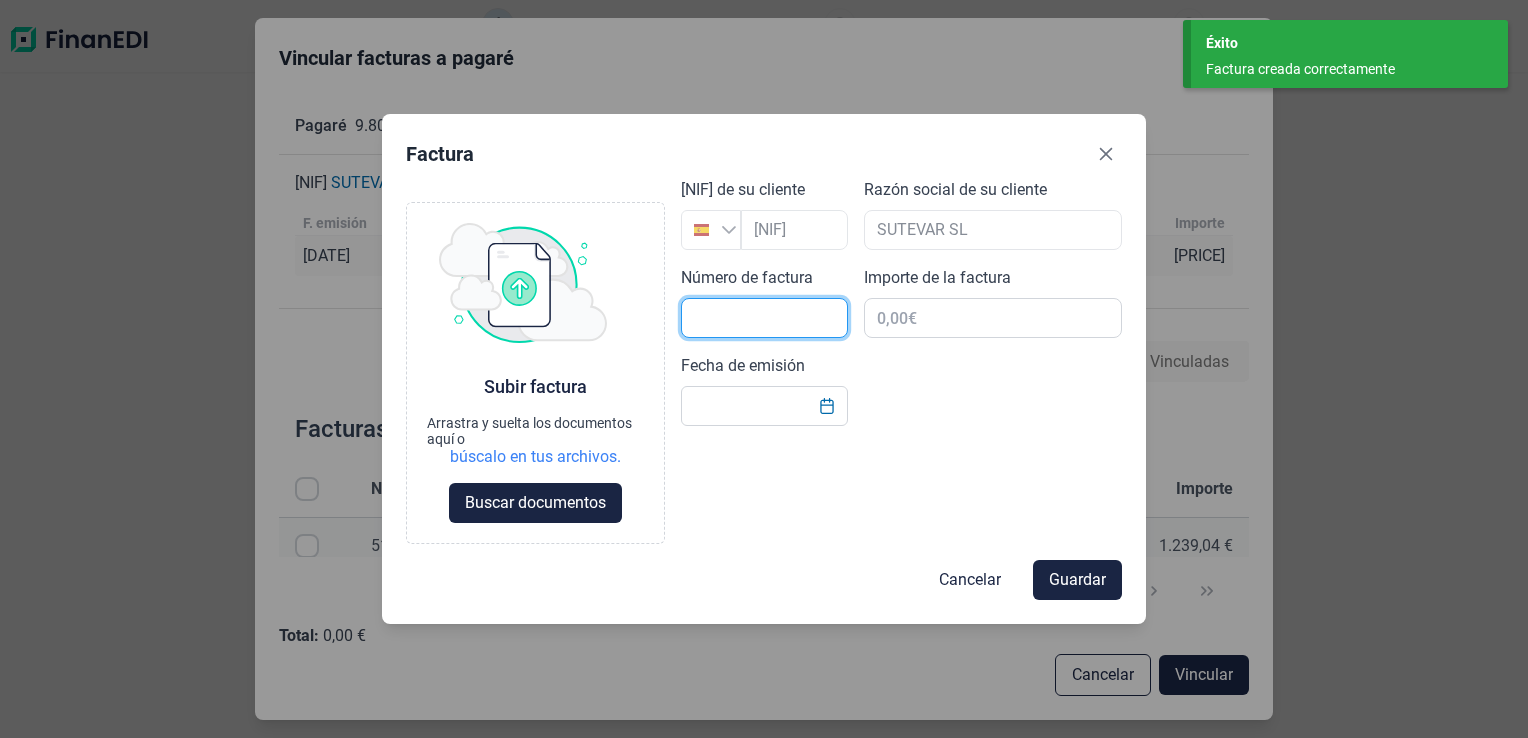 click at bounding box center (764, 318) 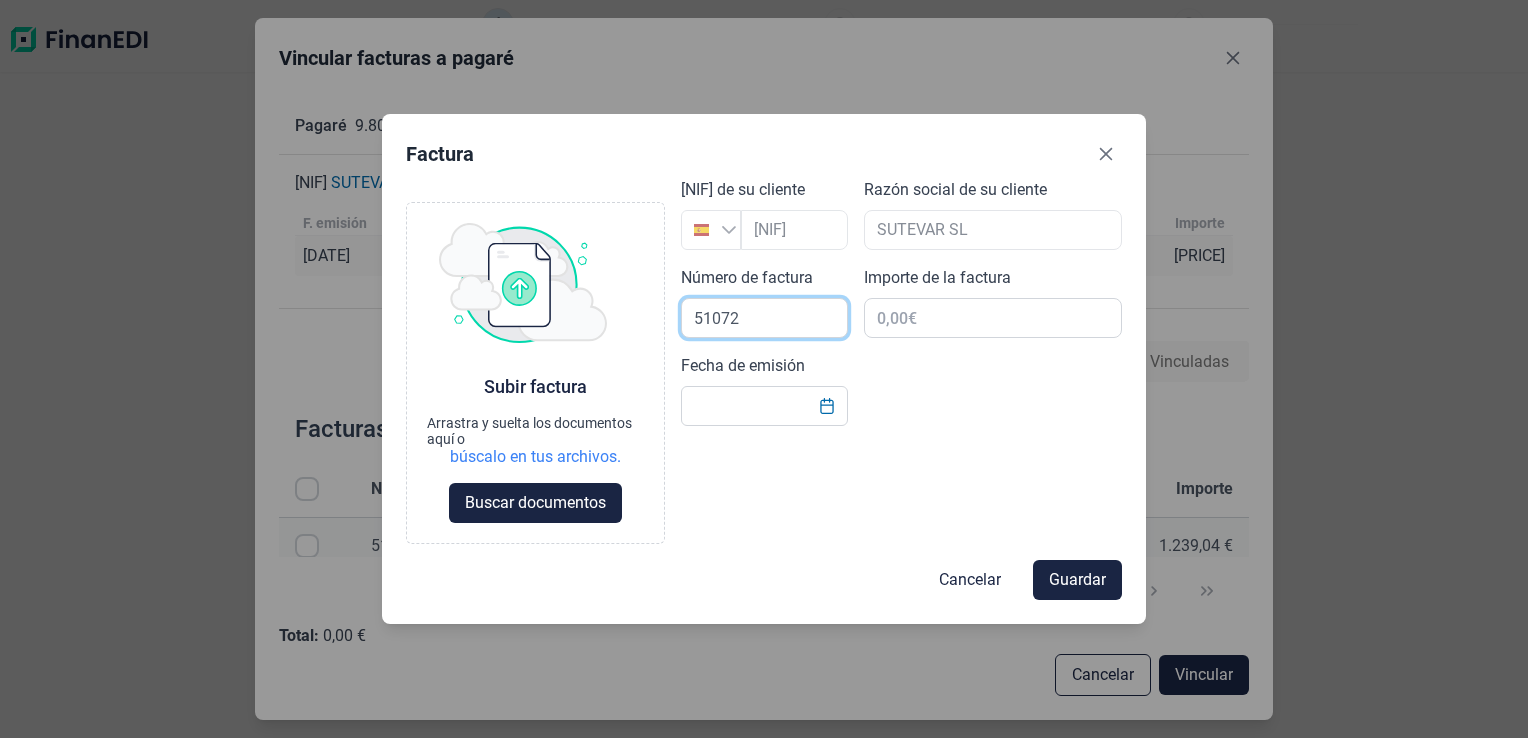 type on "51072" 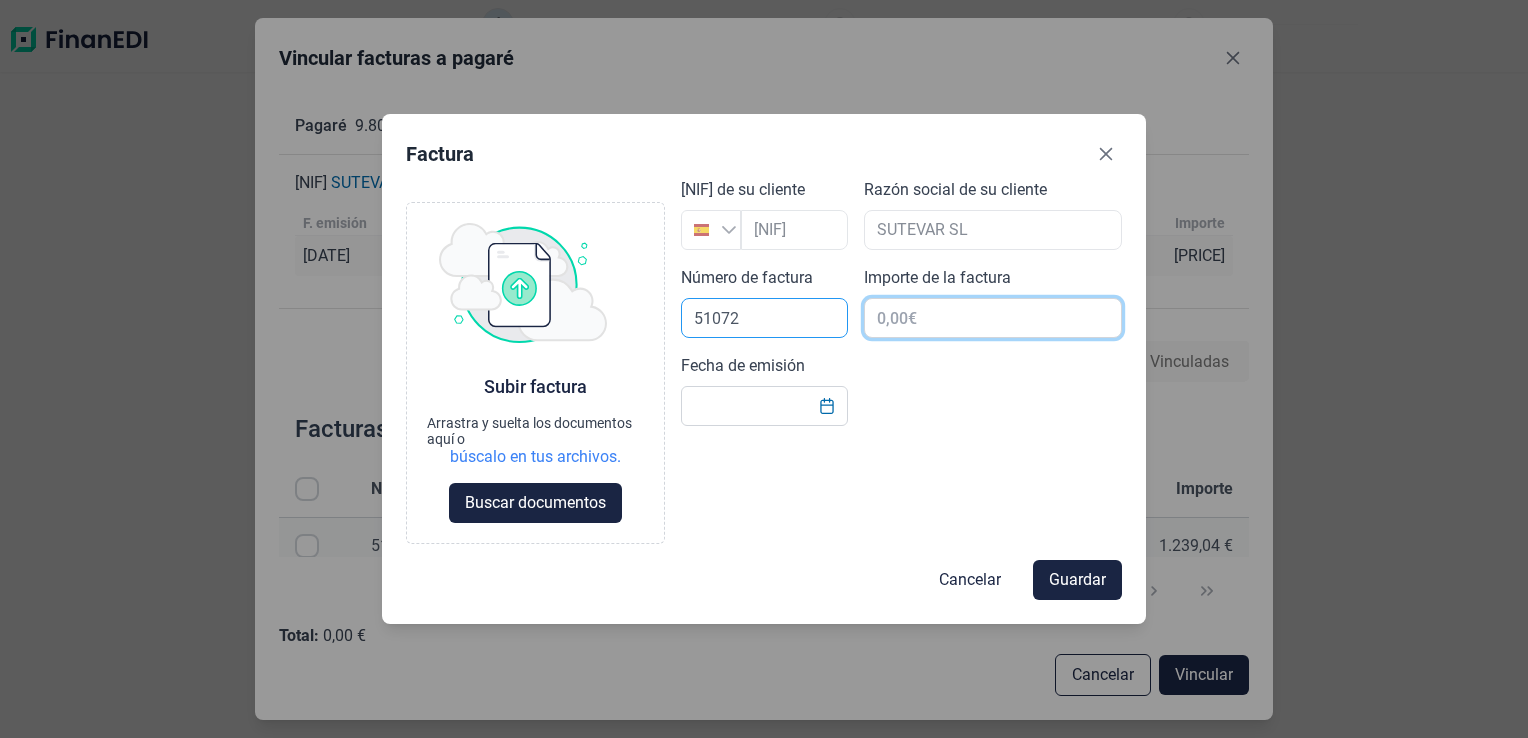 drag, startPoint x: 928, startPoint y: 325, endPoint x: 788, endPoint y: 298, distance: 142.5798 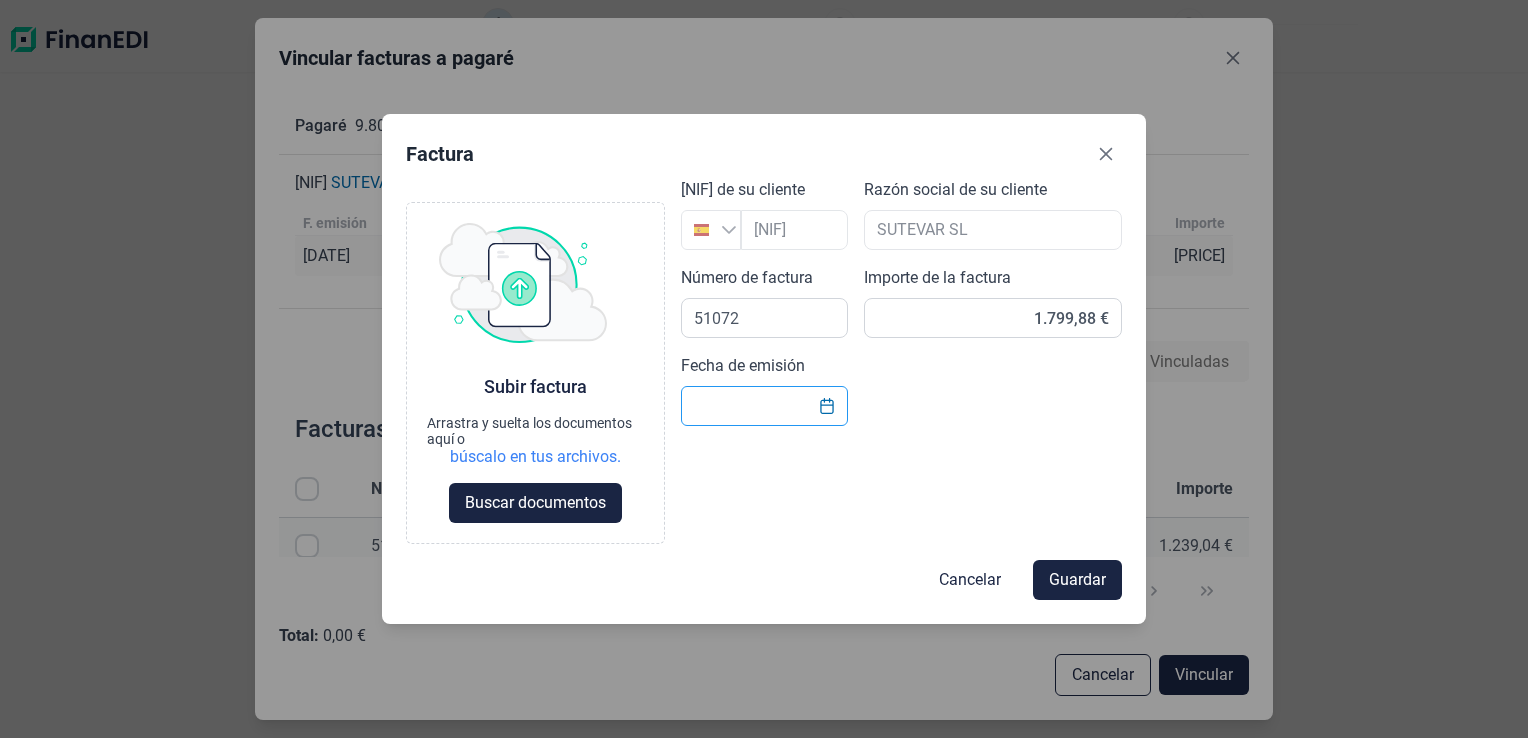 click on "Fecha de emisión" at bounding box center [764, 406] 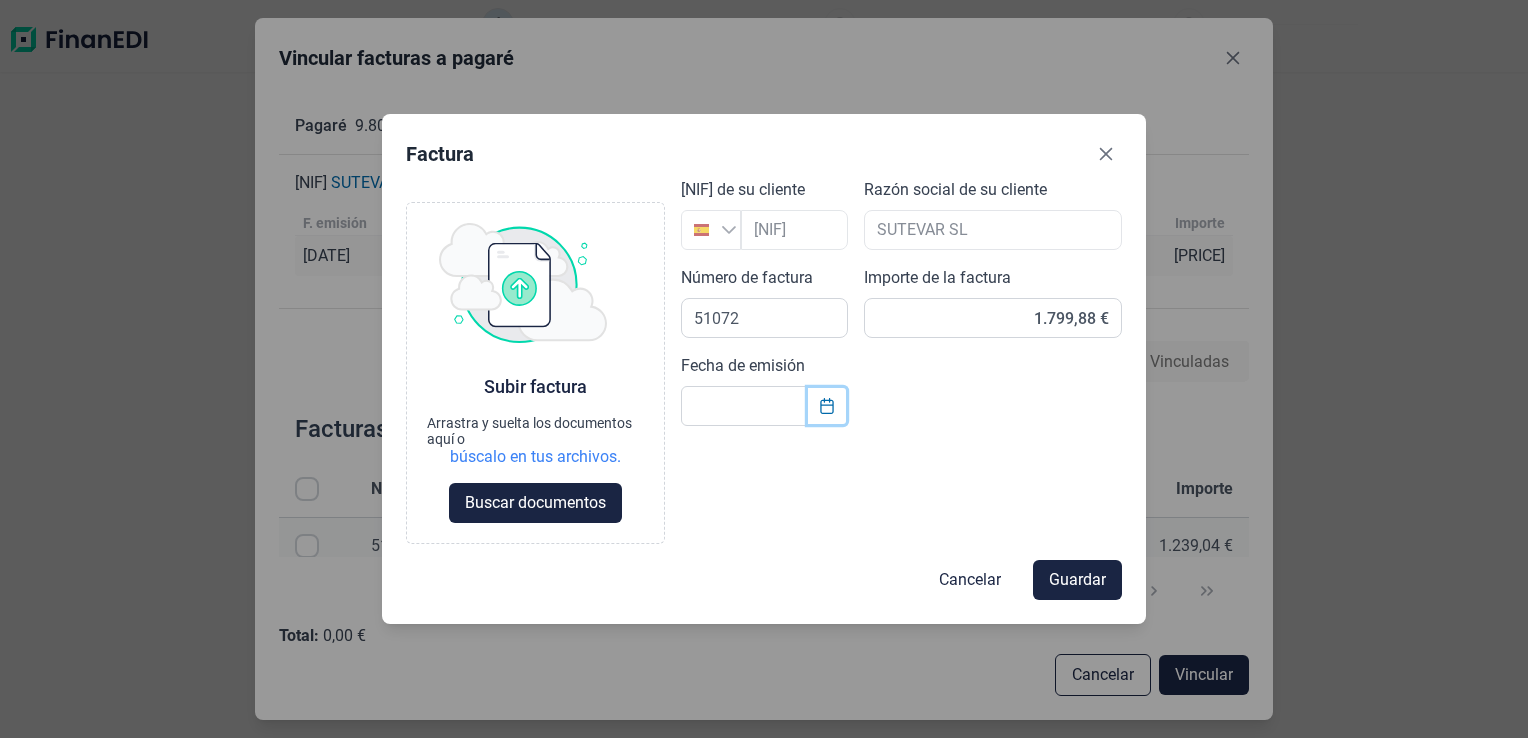 click at bounding box center (826, 406) 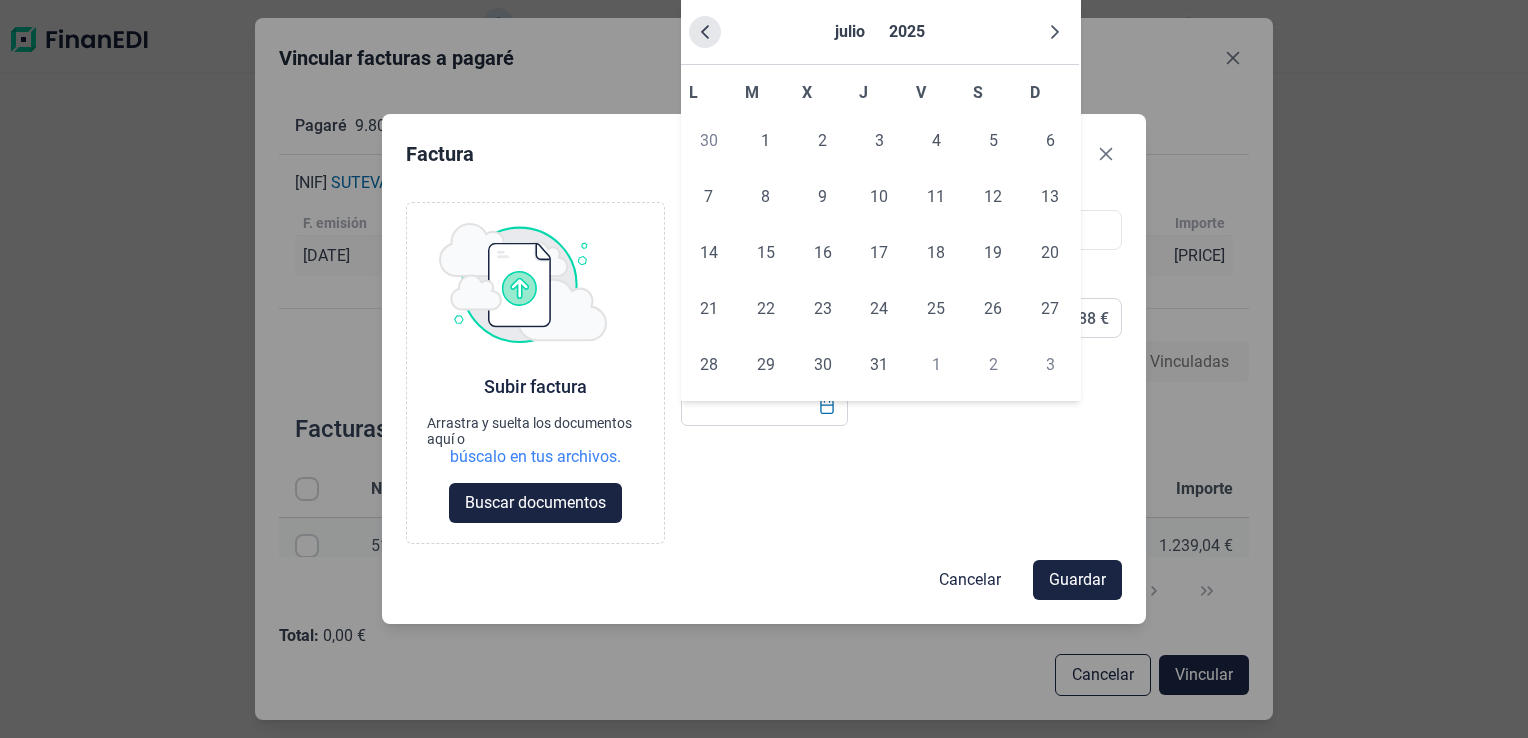 click at bounding box center [705, 32] 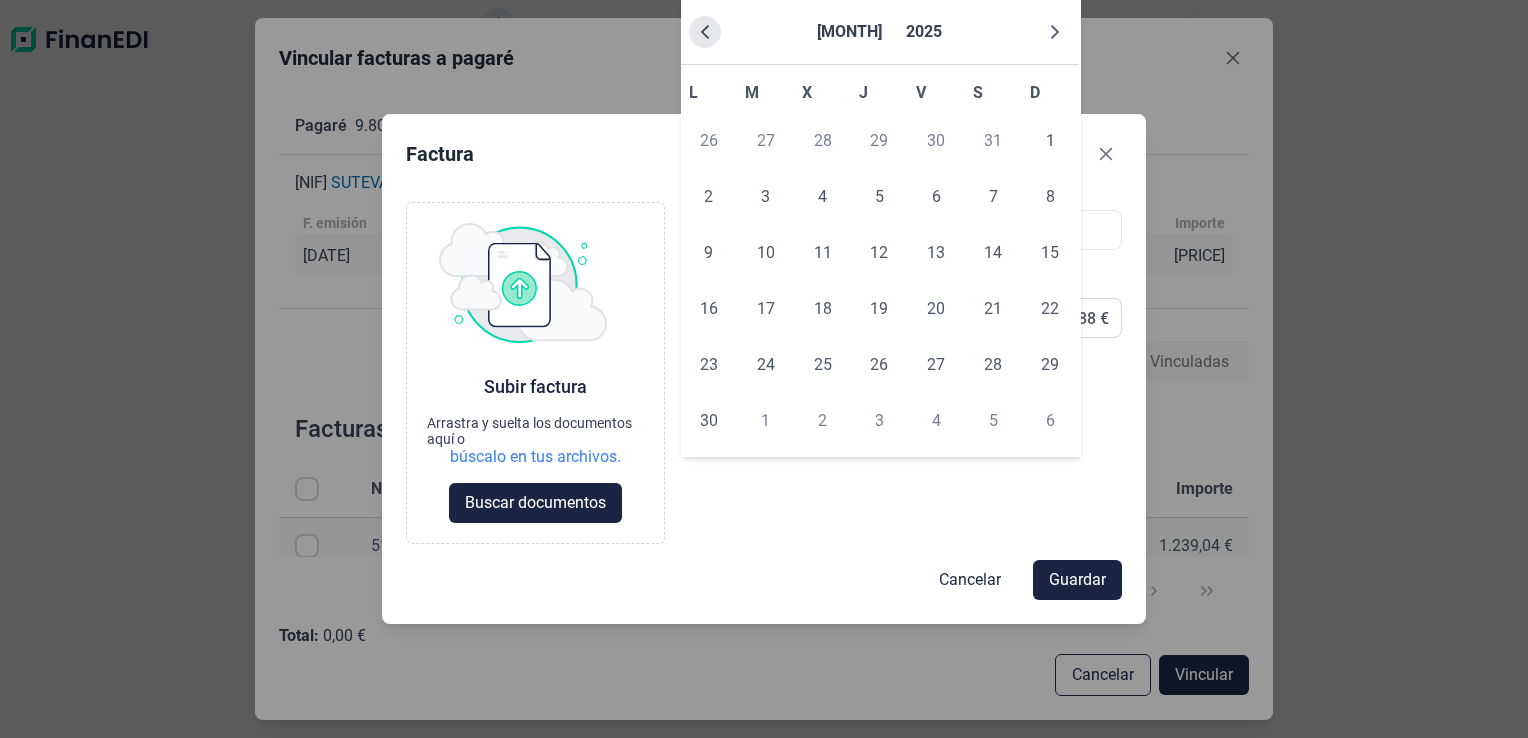 click at bounding box center (705, 32) 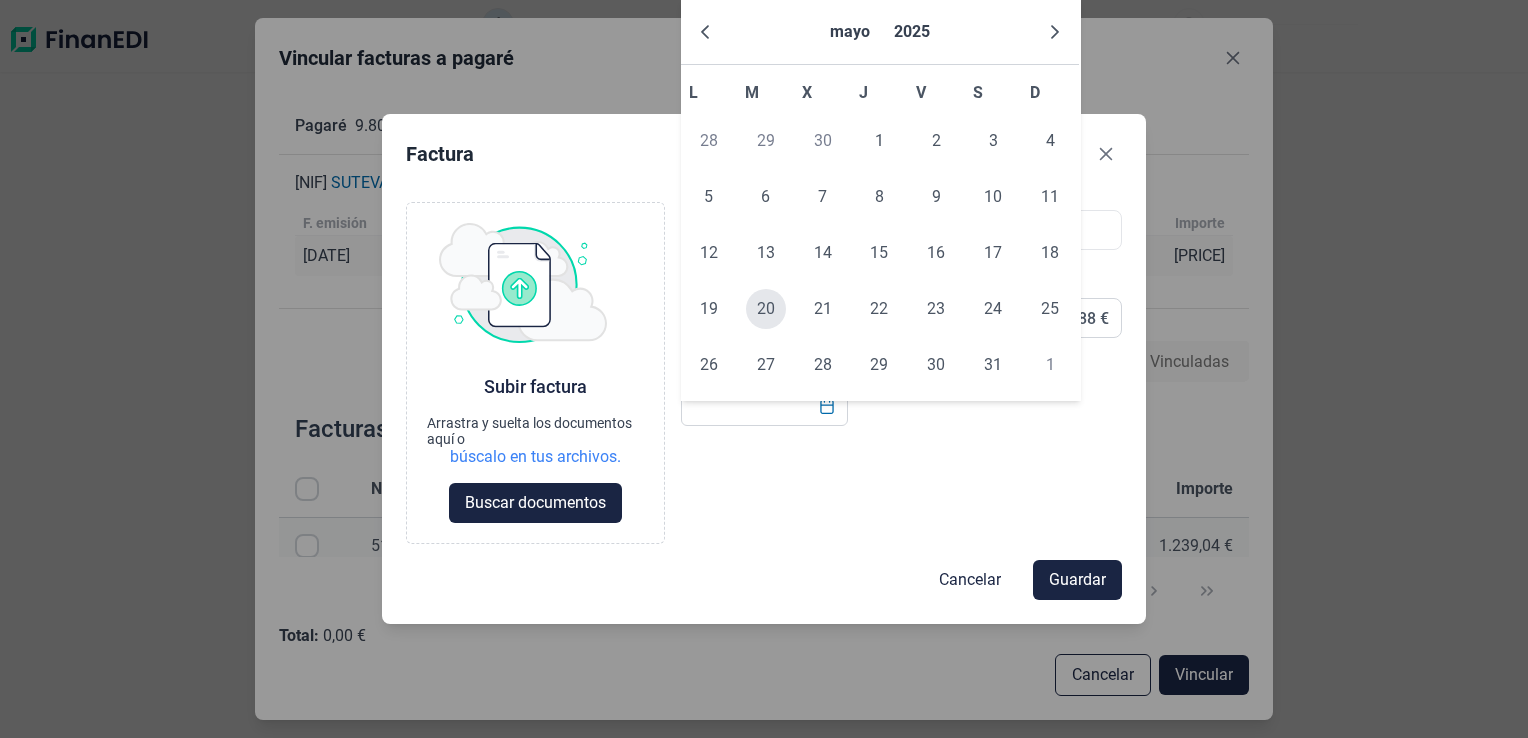 click on "20" at bounding box center [766, 309] 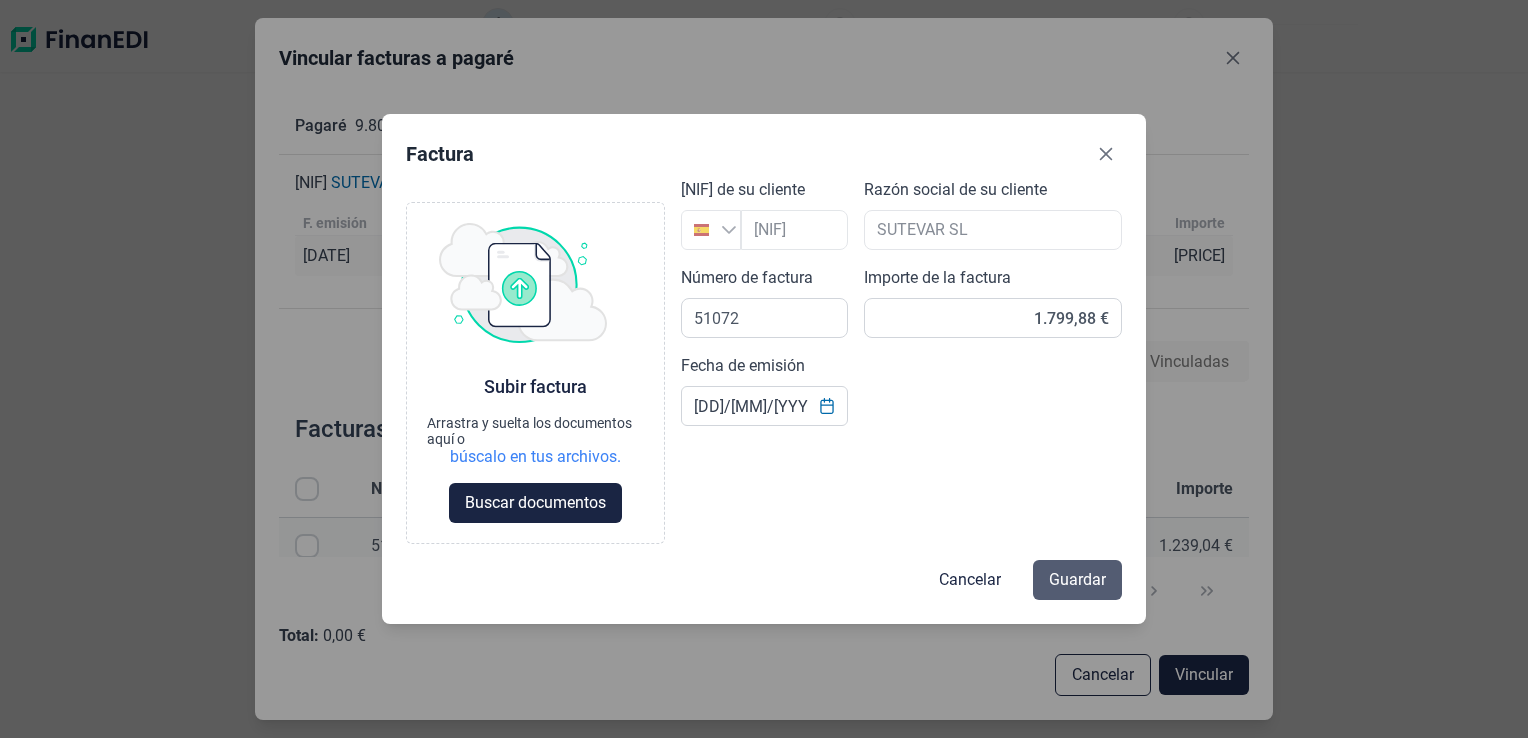 click on "Guardar" at bounding box center (1077, 580) 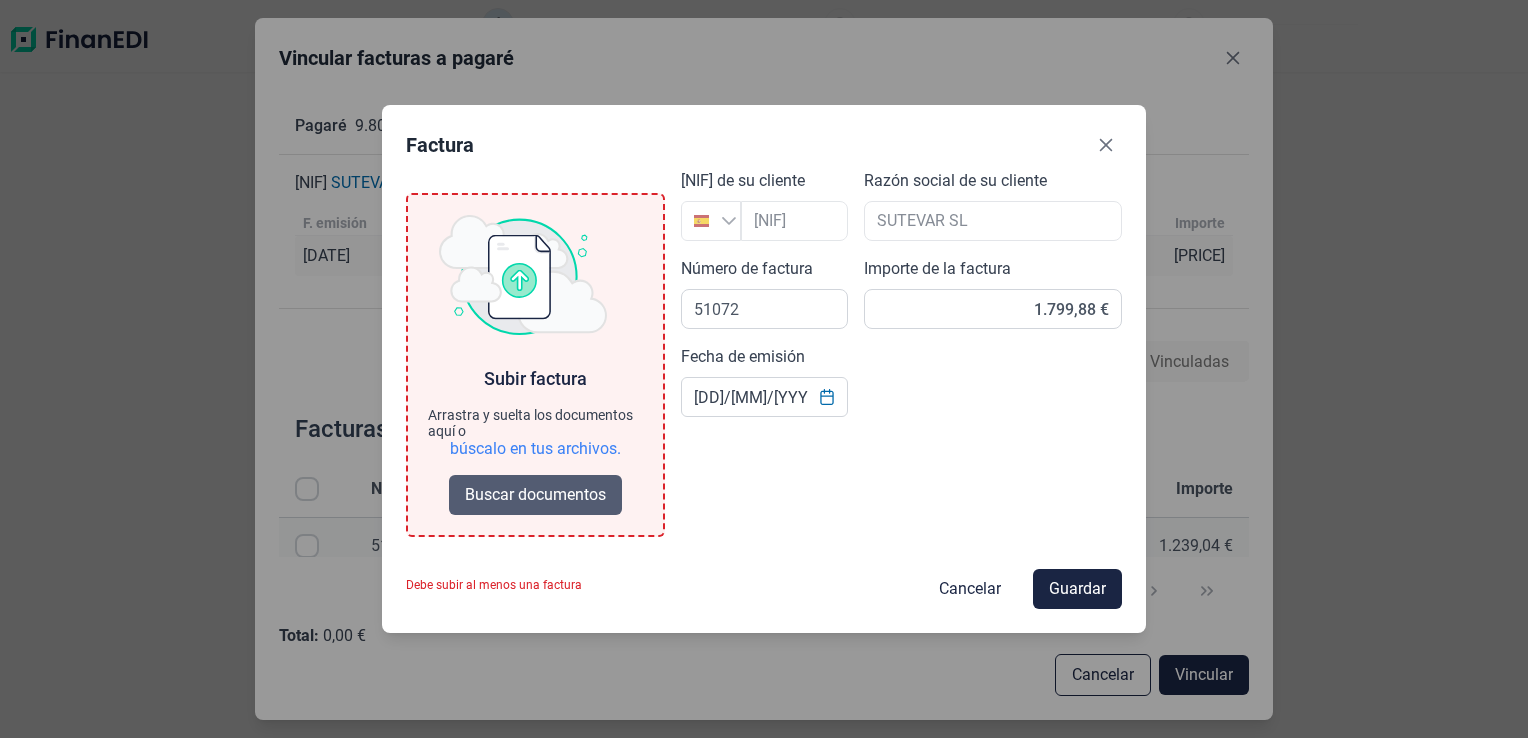 click on "Buscar documentos" at bounding box center (535, 495) 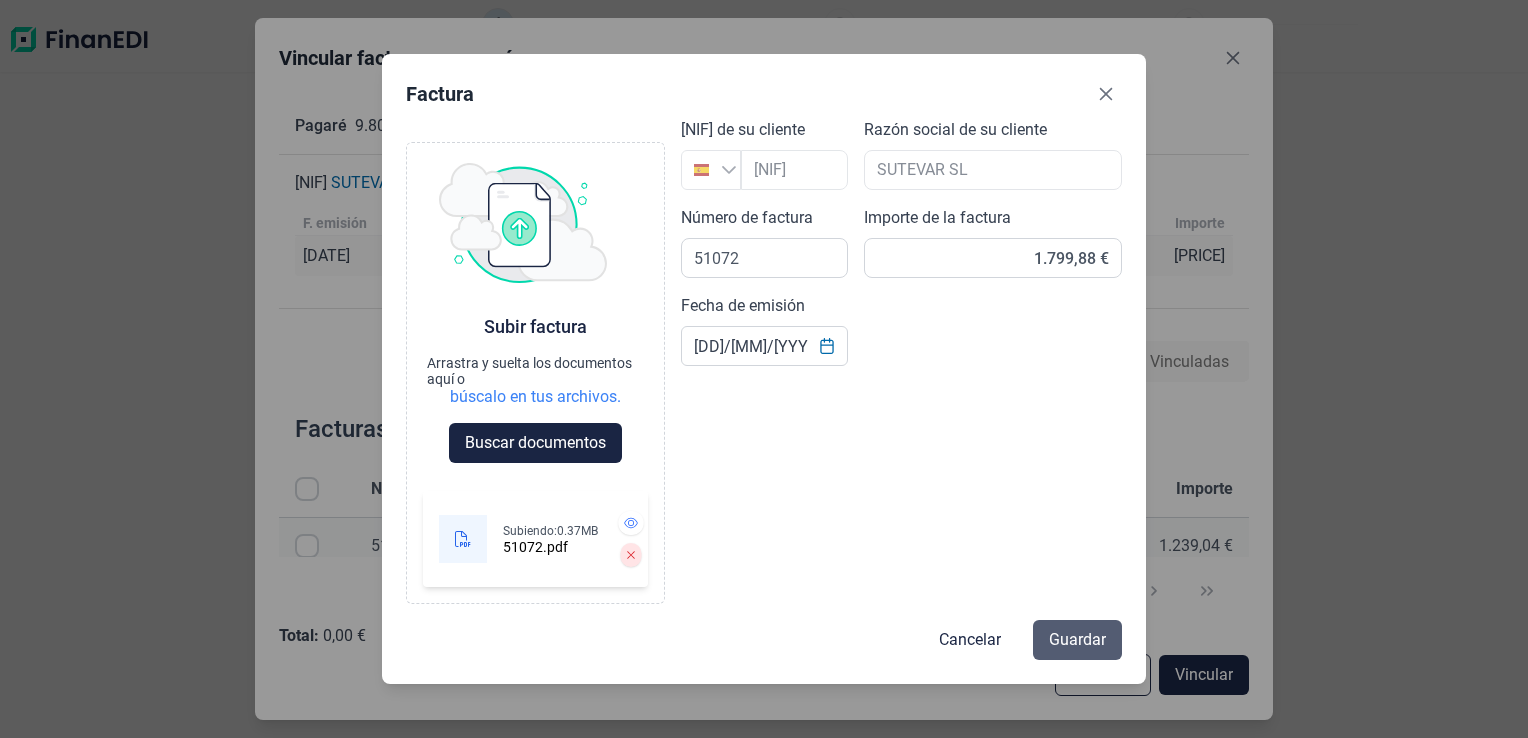 click on "Guardar" at bounding box center (1077, 640) 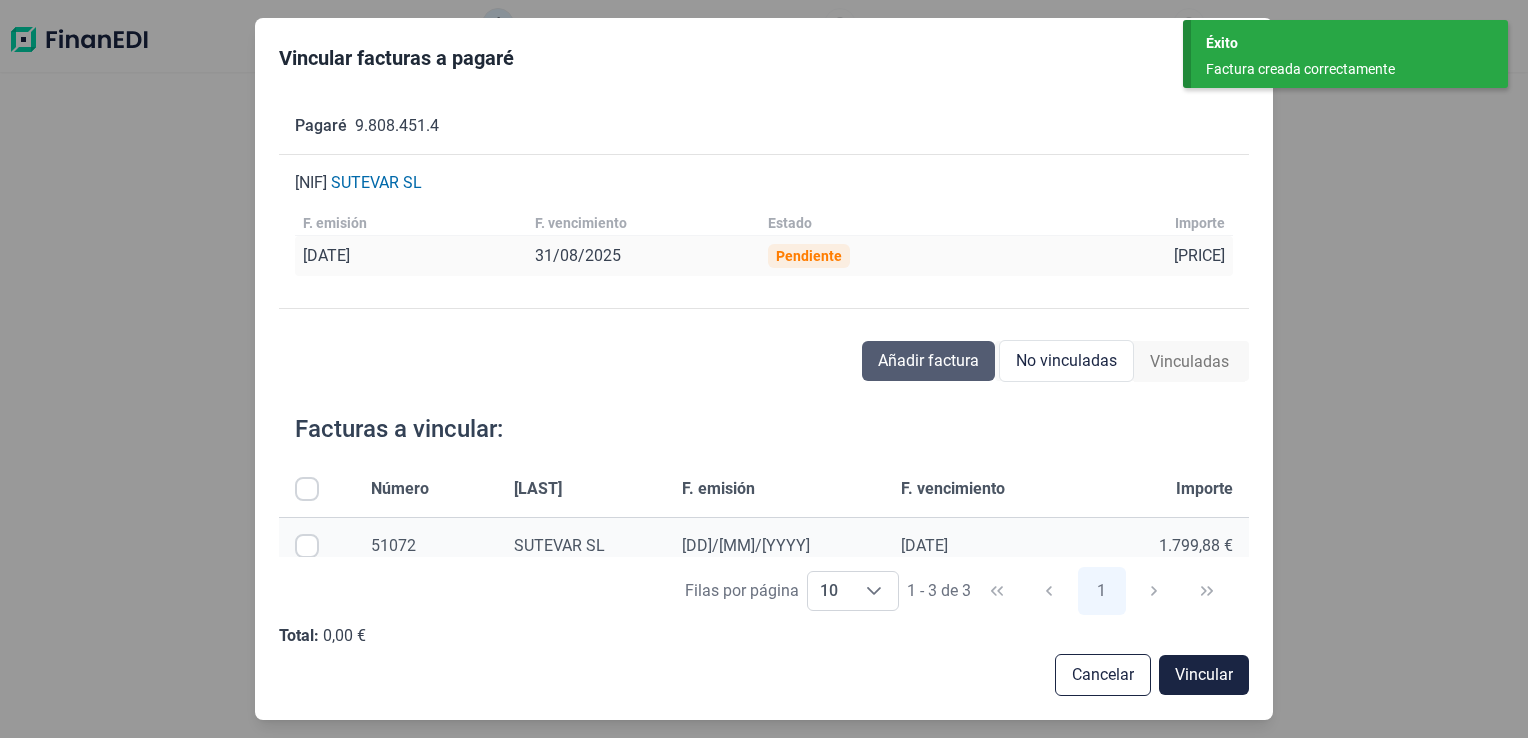 click on "Añadir factura" at bounding box center [928, 361] 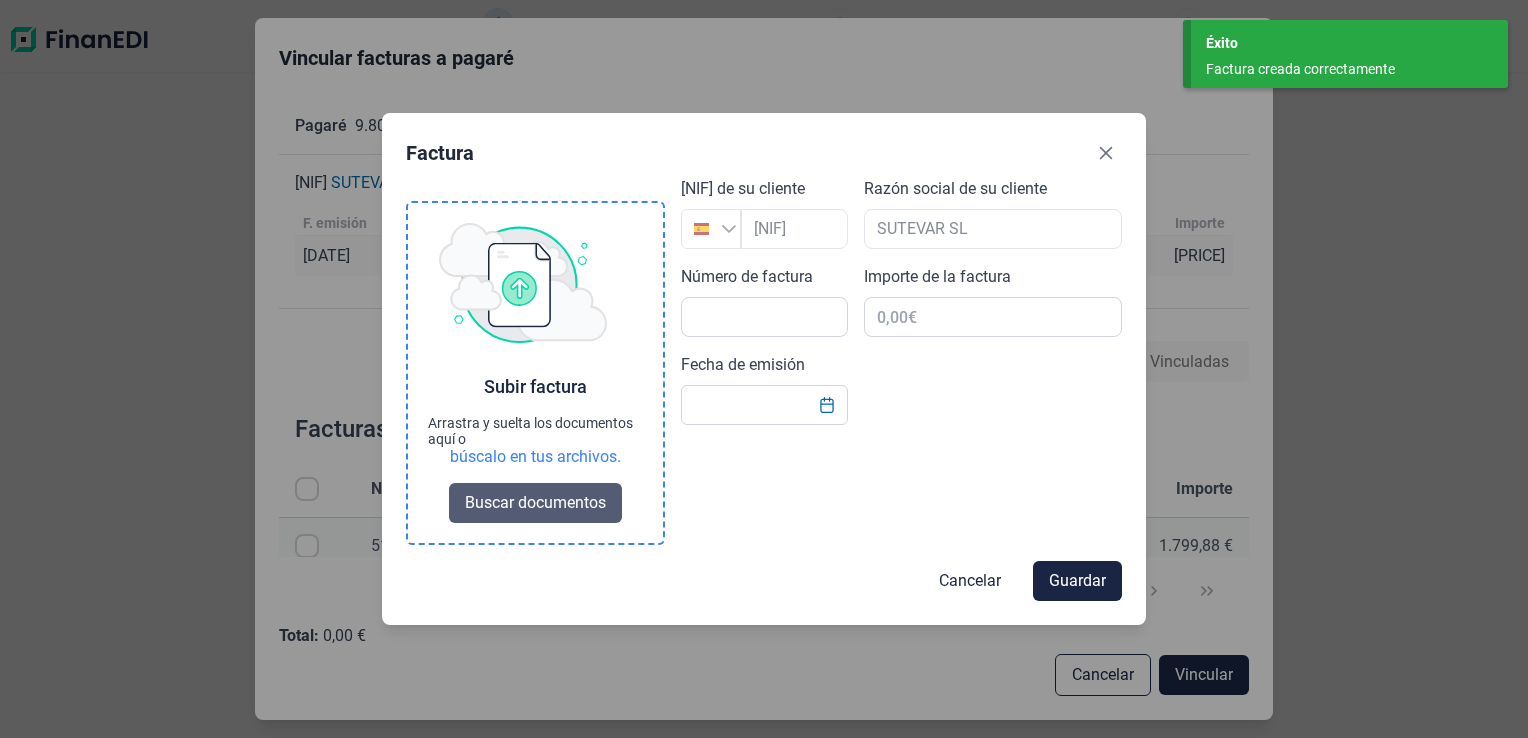 click on "Buscar documentos" at bounding box center [535, 503] 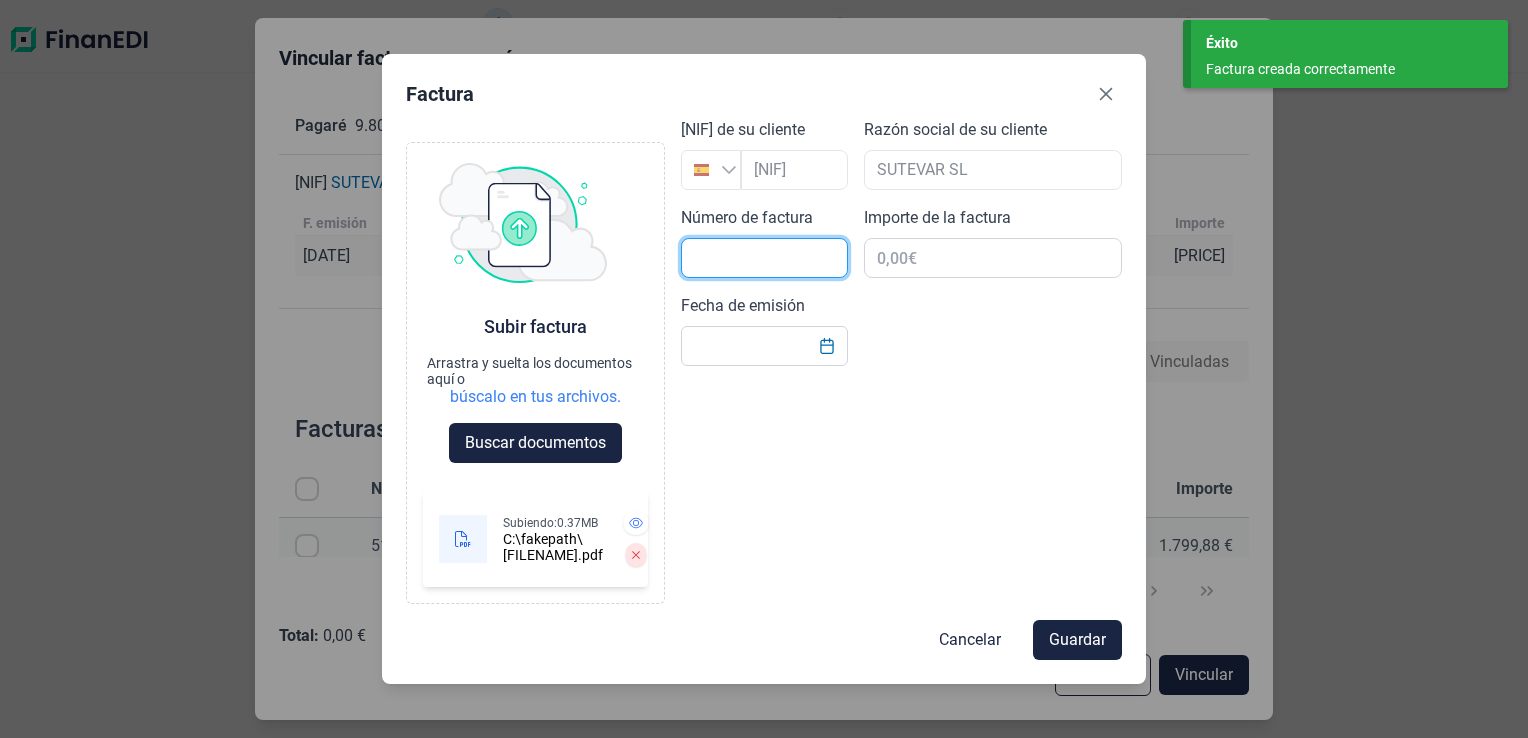 click at bounding box center [764, 258] 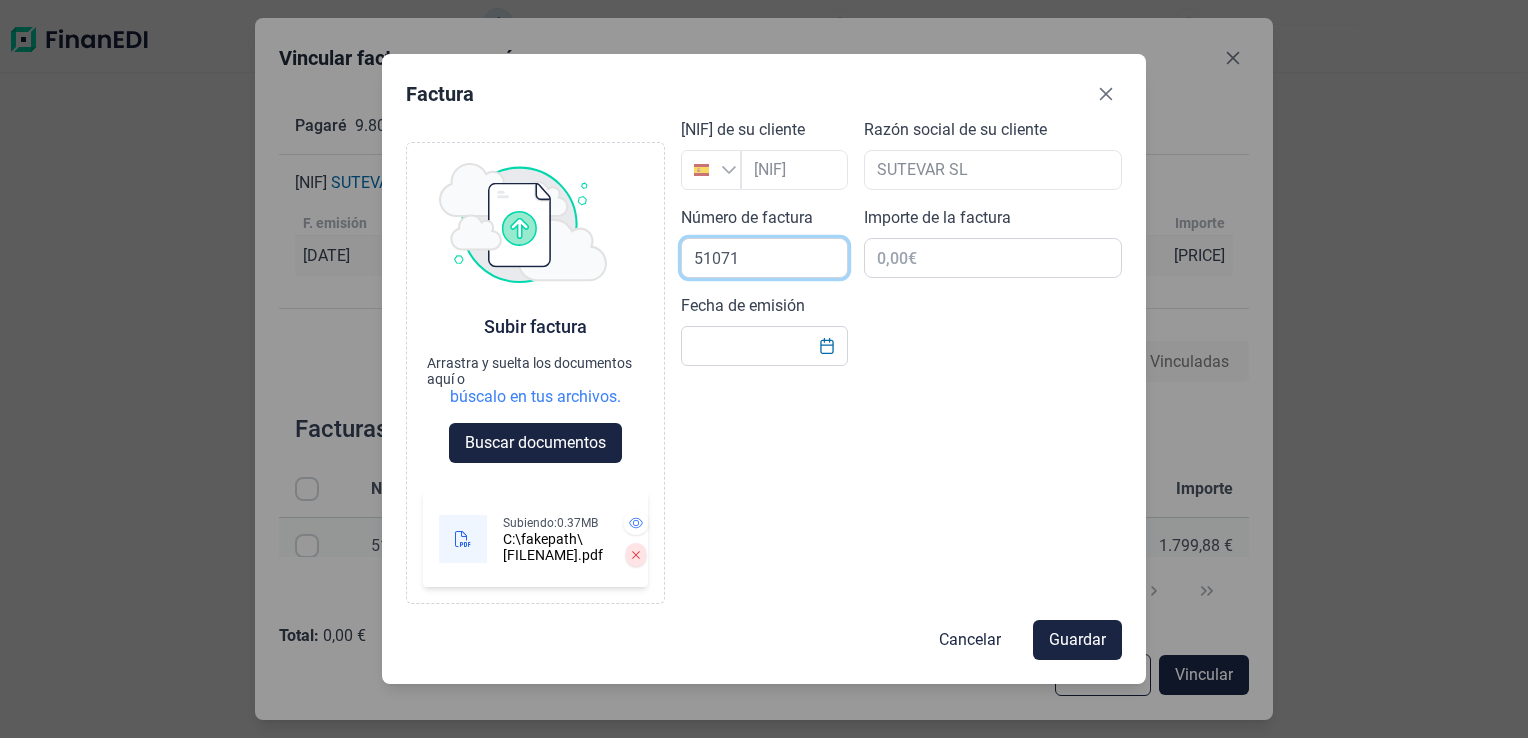 type on "51071" 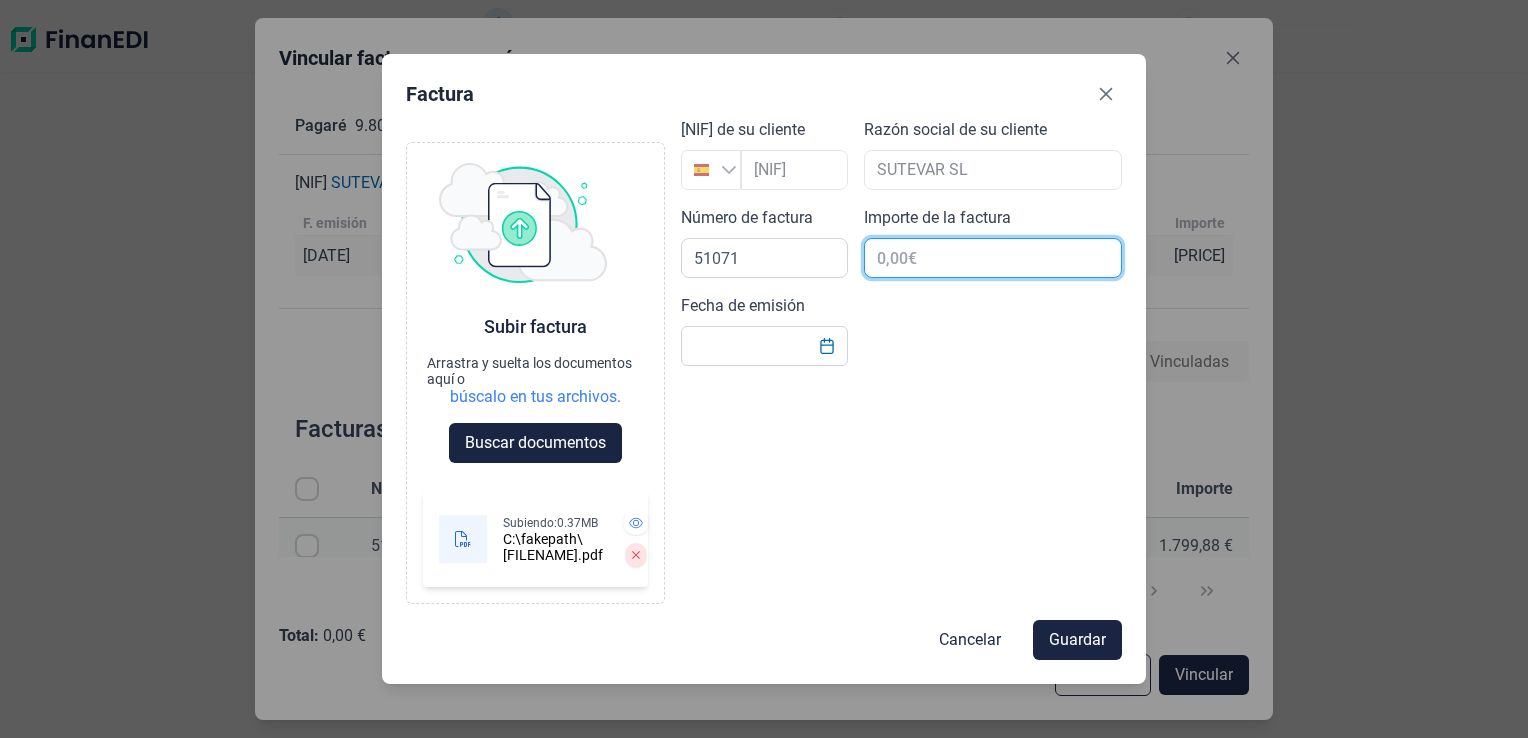 click at bounding box center [993, 258] 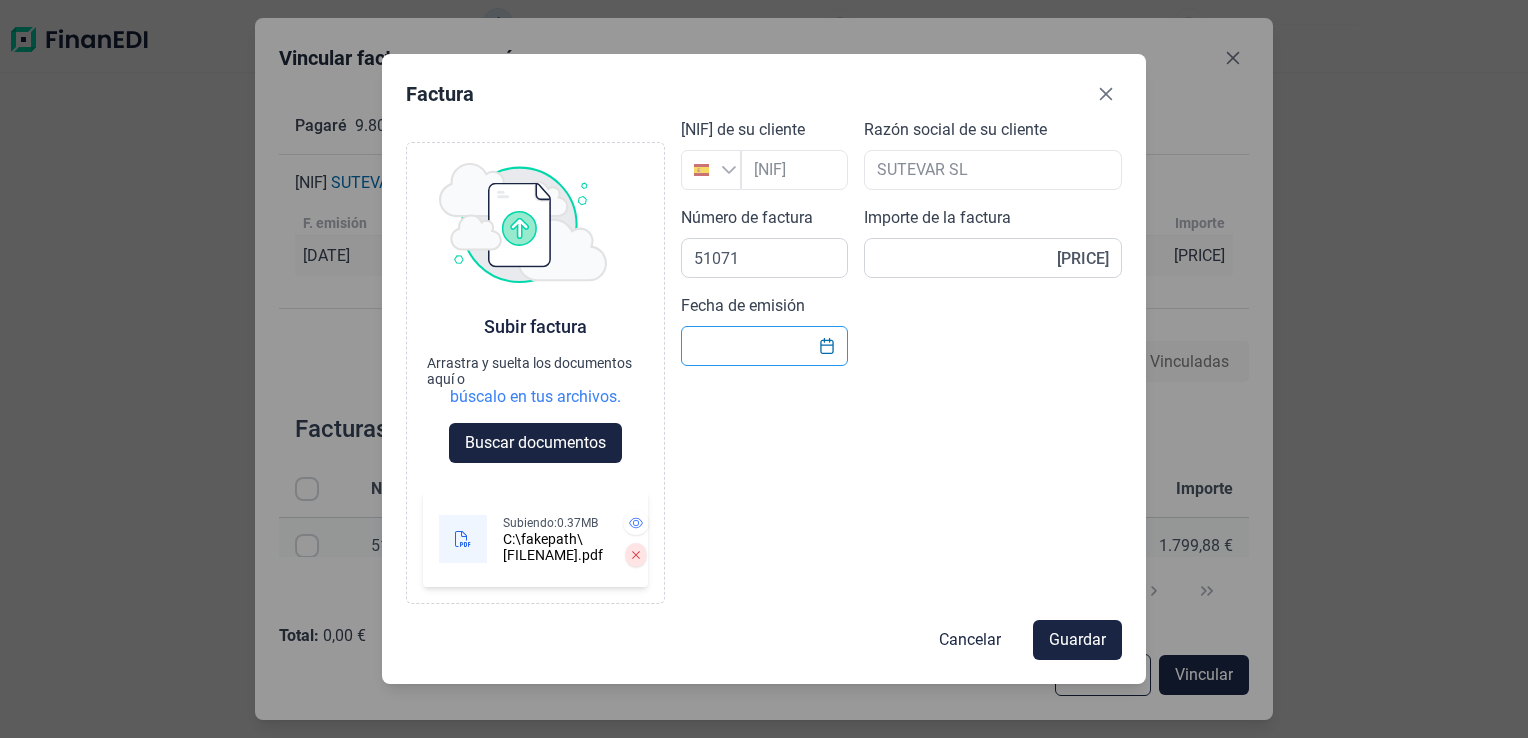 click on "Fecha de emisión" at bounding box center (764, 346) 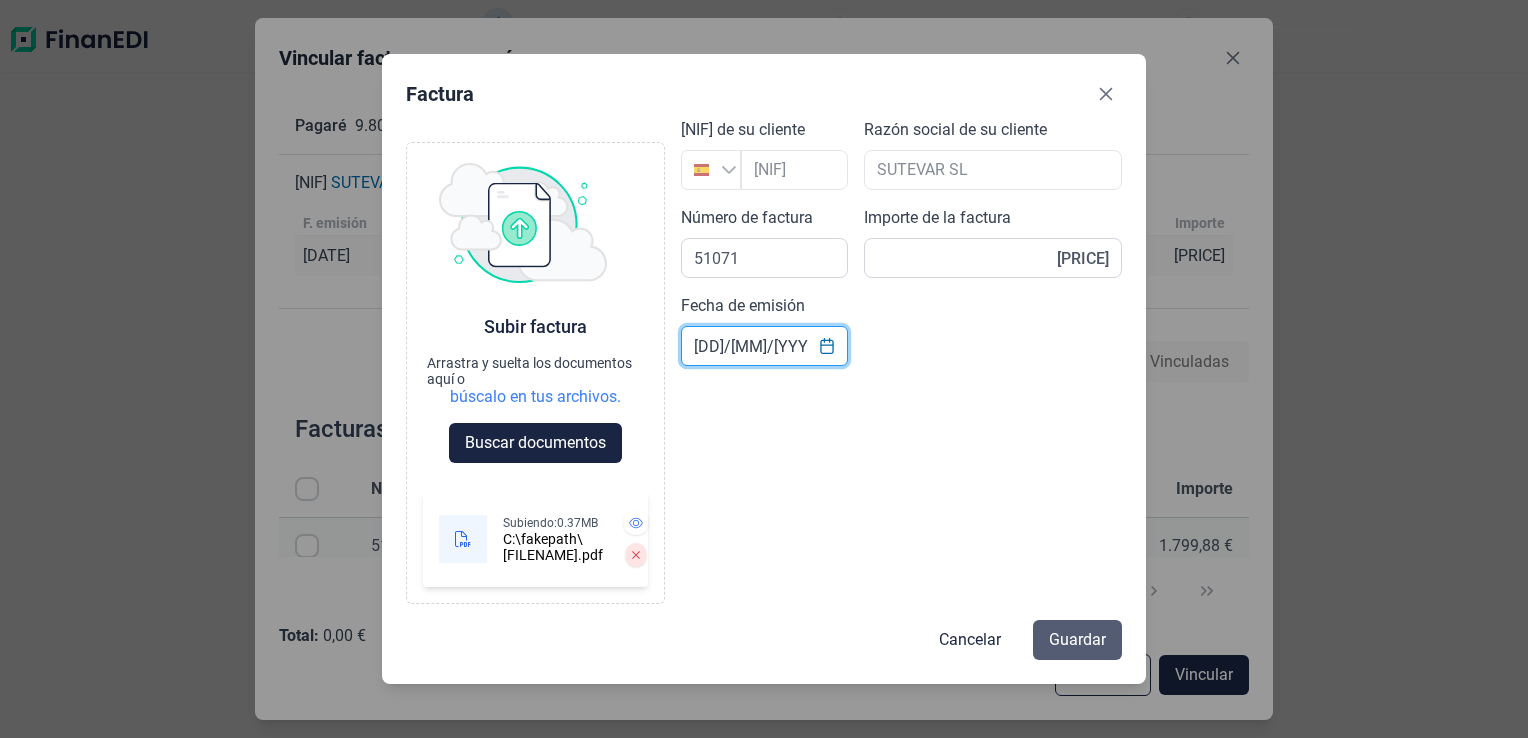 type on "[DD]/[MM]/[YYYY]" 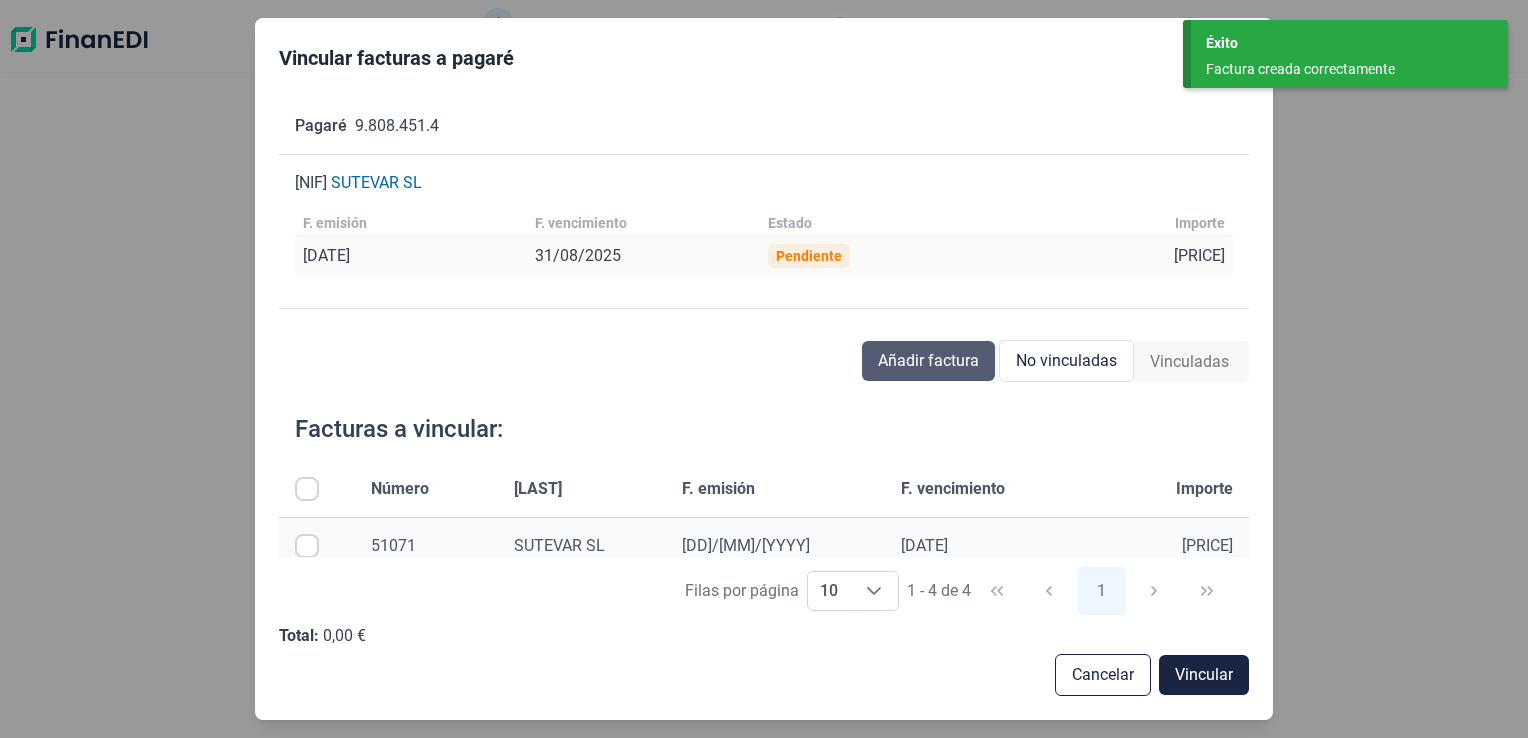 click on "Añadir factura" at bounding box center (928, 361) 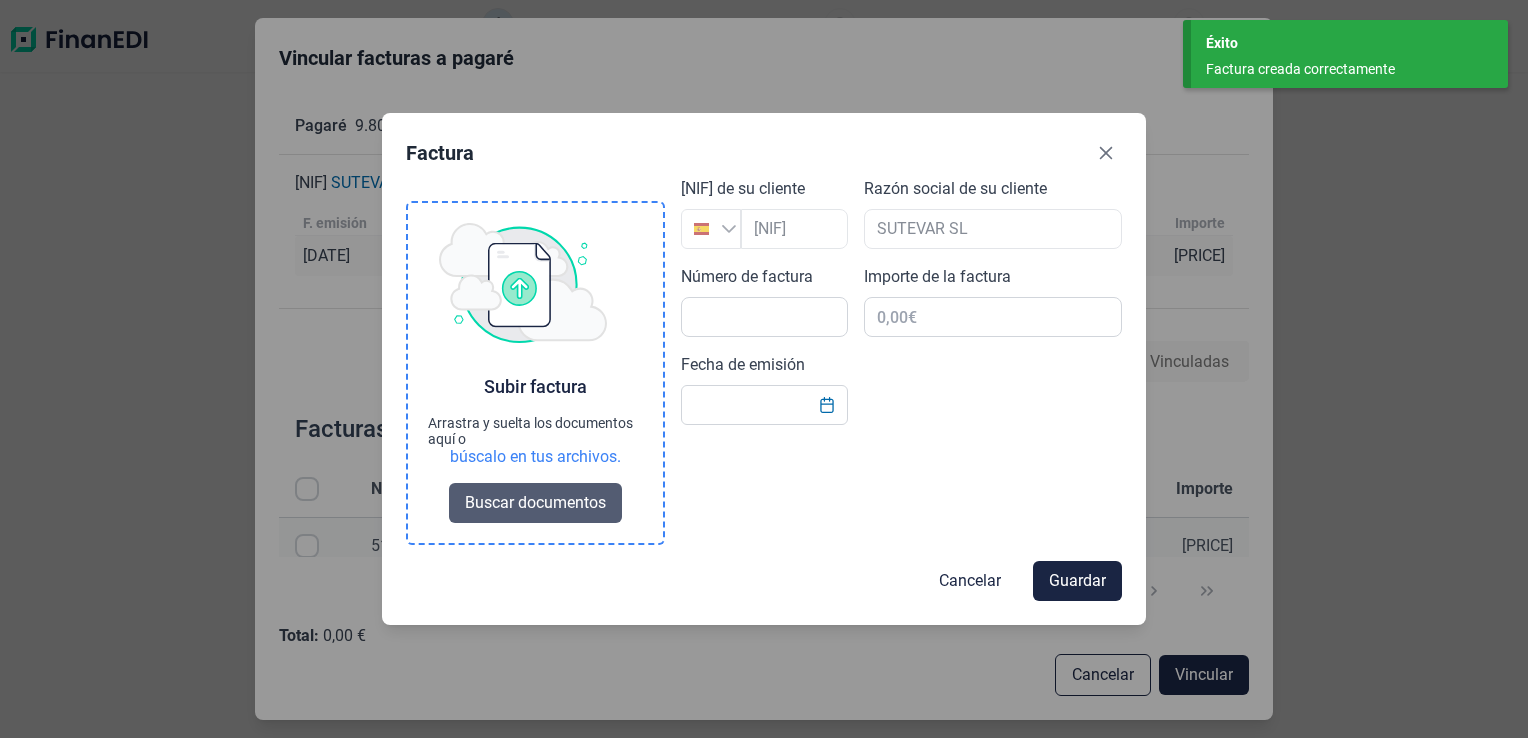 click on "Buscar documentos" at bounding box center (535, 503) 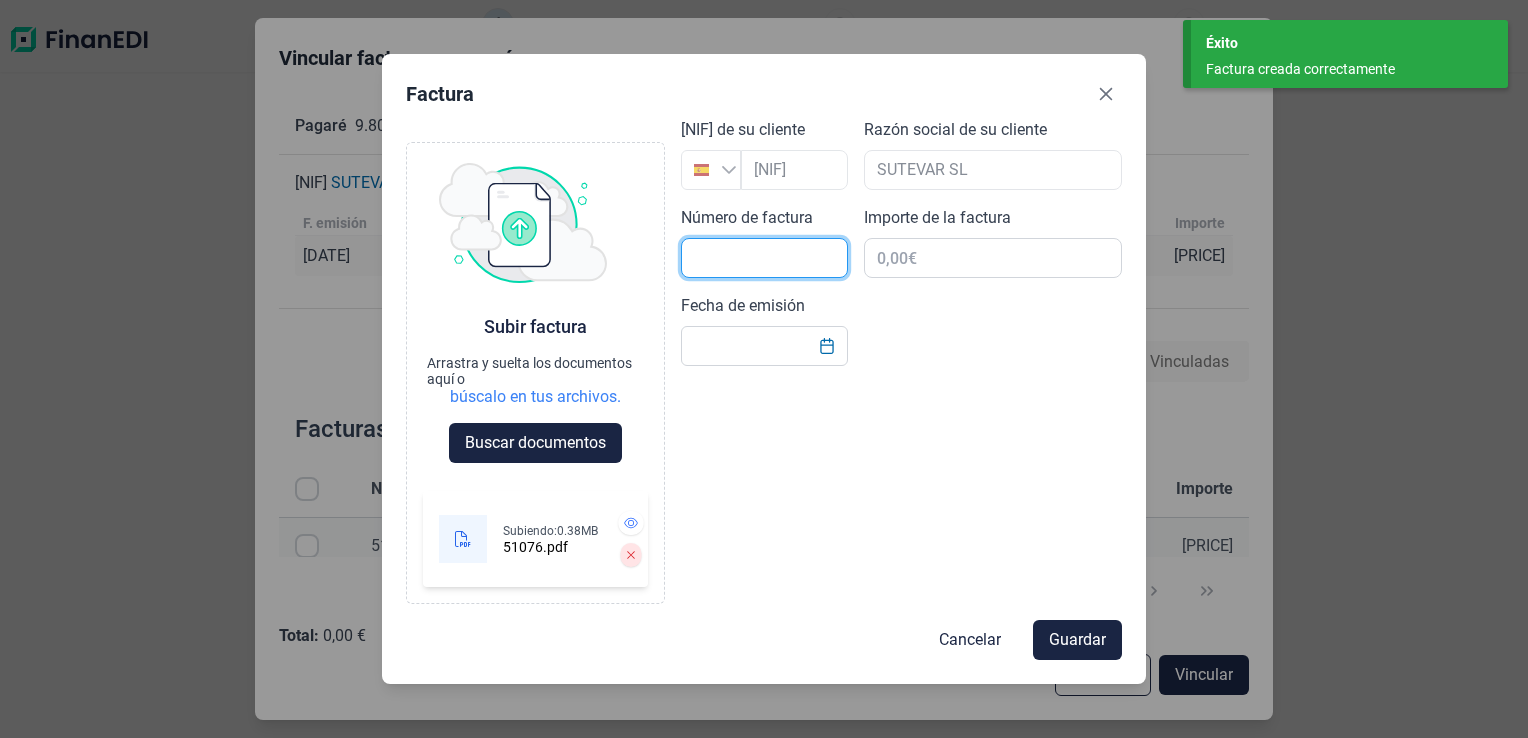 click at bounding box center [764, 258] 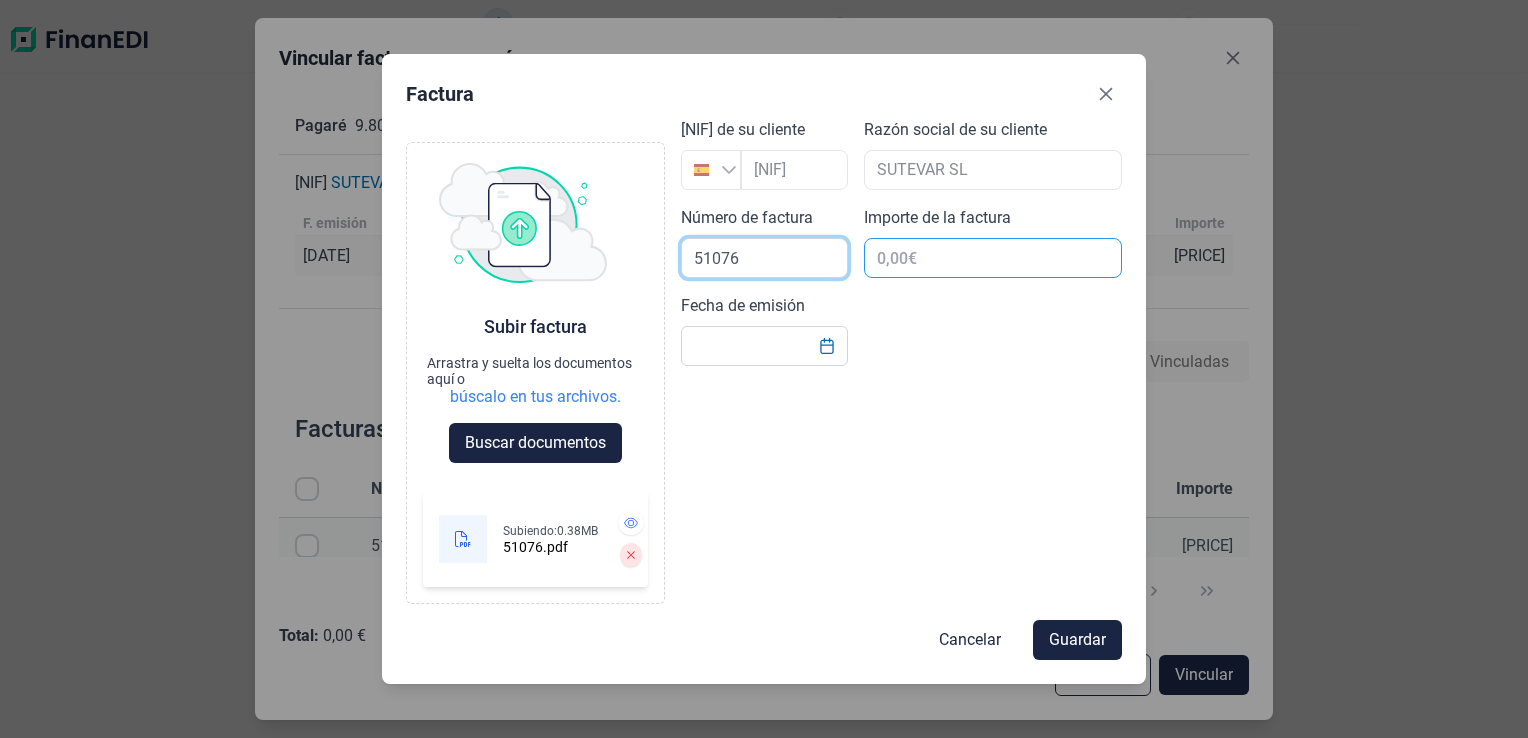 type on "51076" 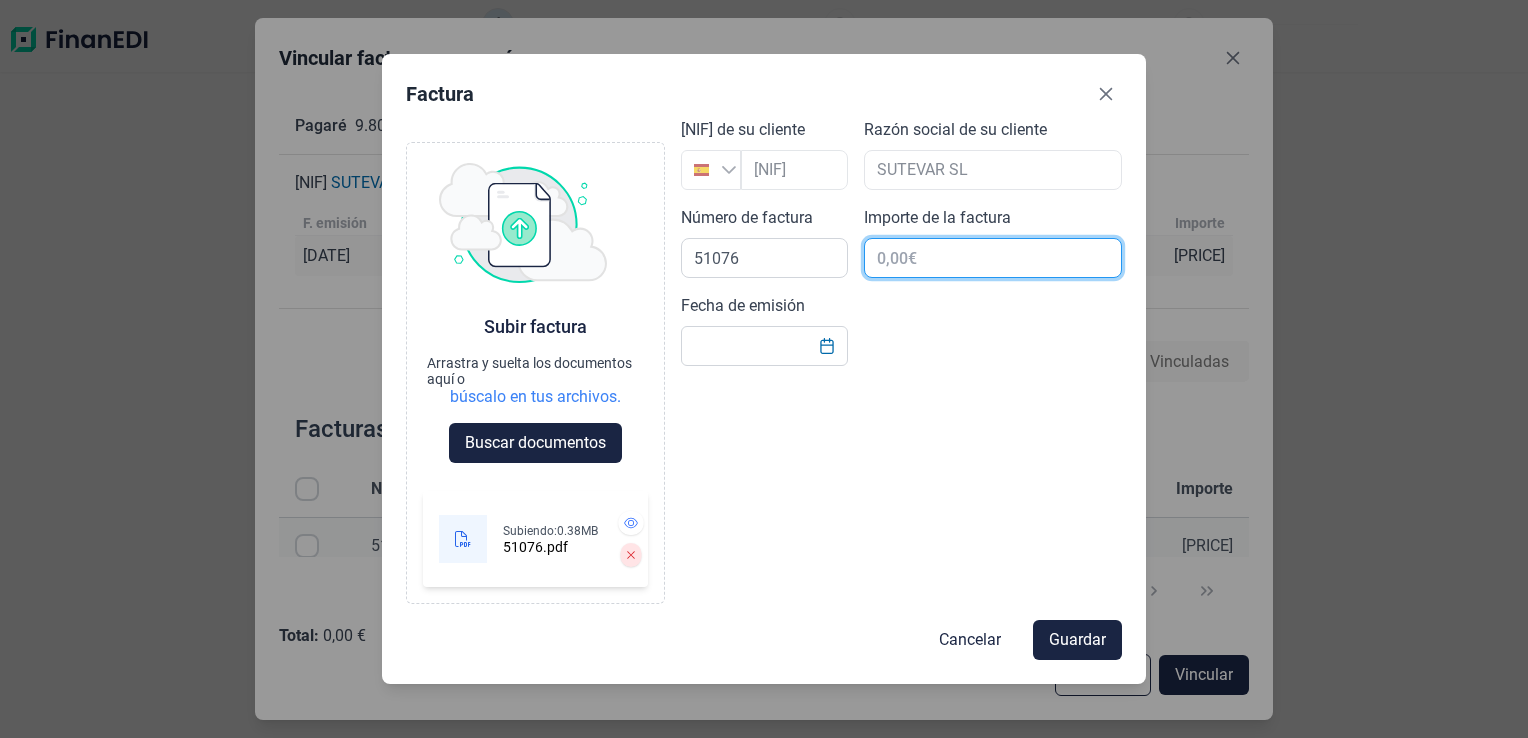 click at bounding box center [993, 258] 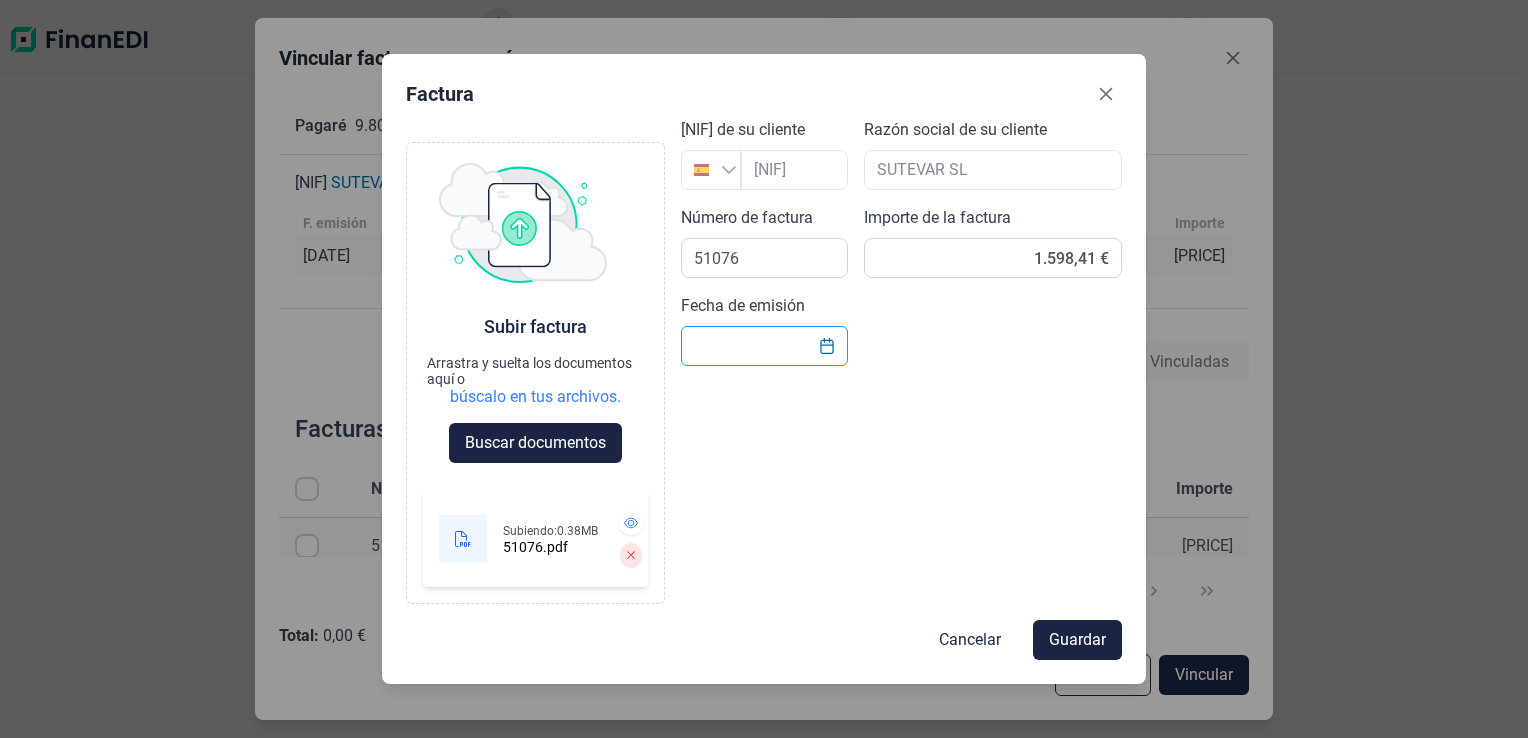 click on "Fecha de emisión" at bounding box center (764, 346) 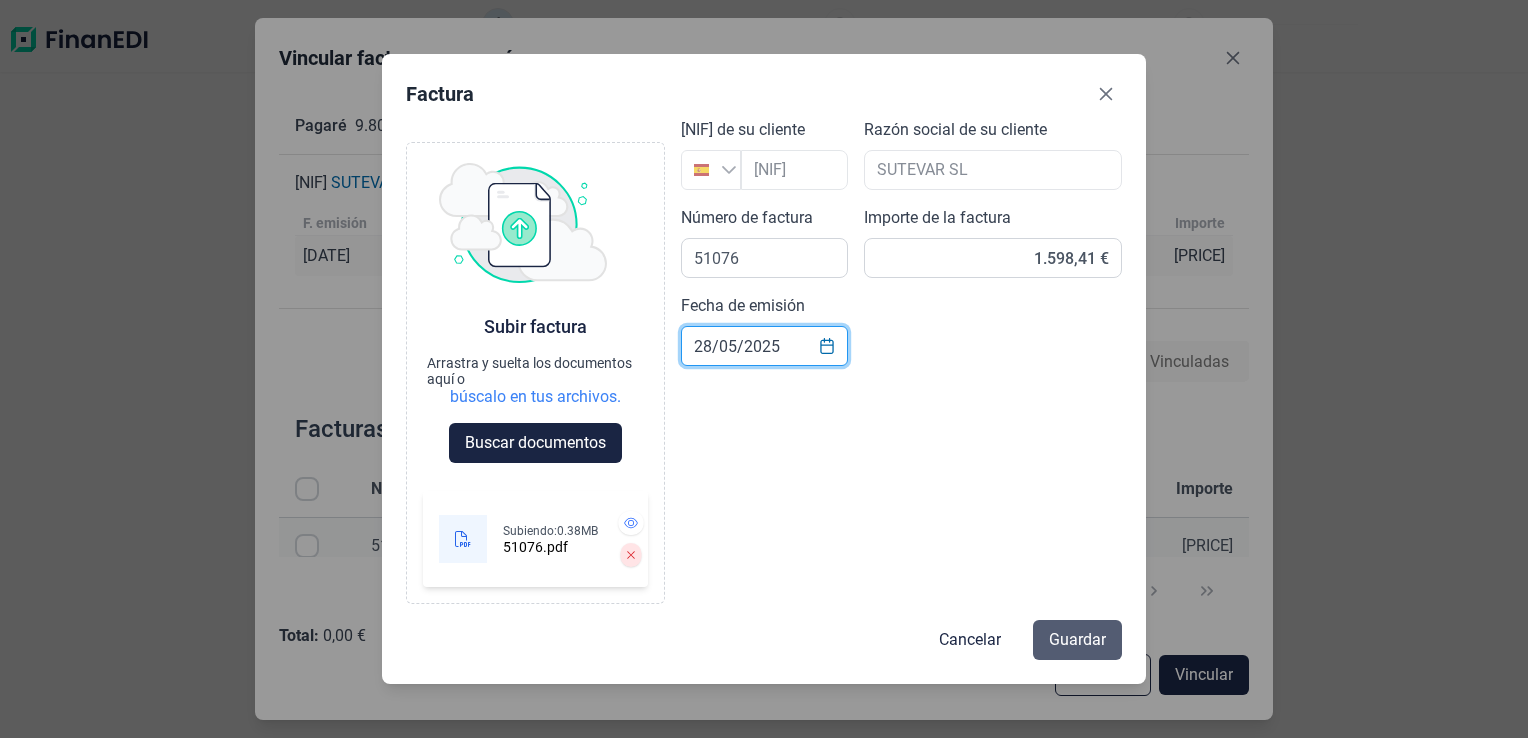 type on "28/05/2025" 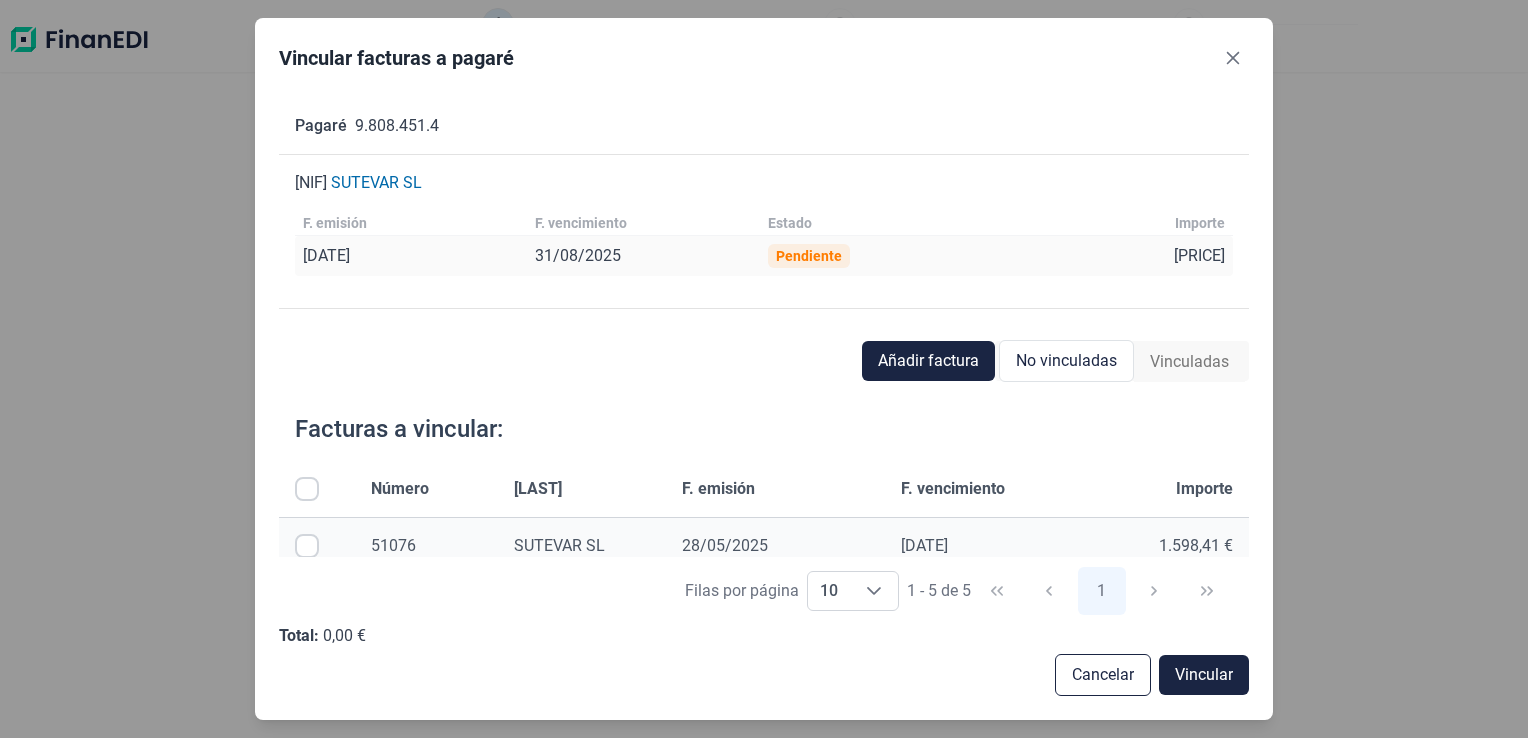 click on "Vinculadas" at bounding box center (1189, 362) 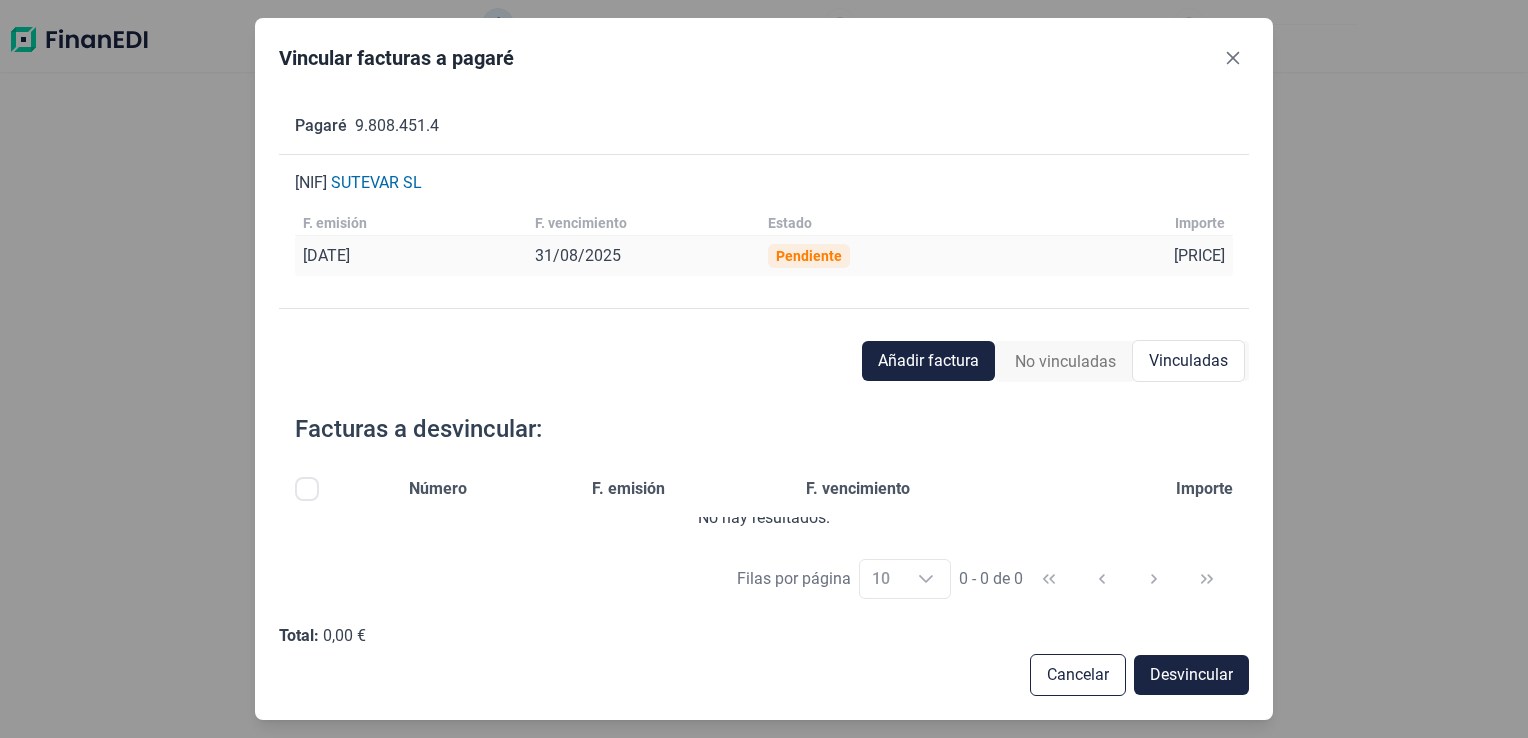 scroll, scrollTop: 0, scrollLeft: 0, axis: both 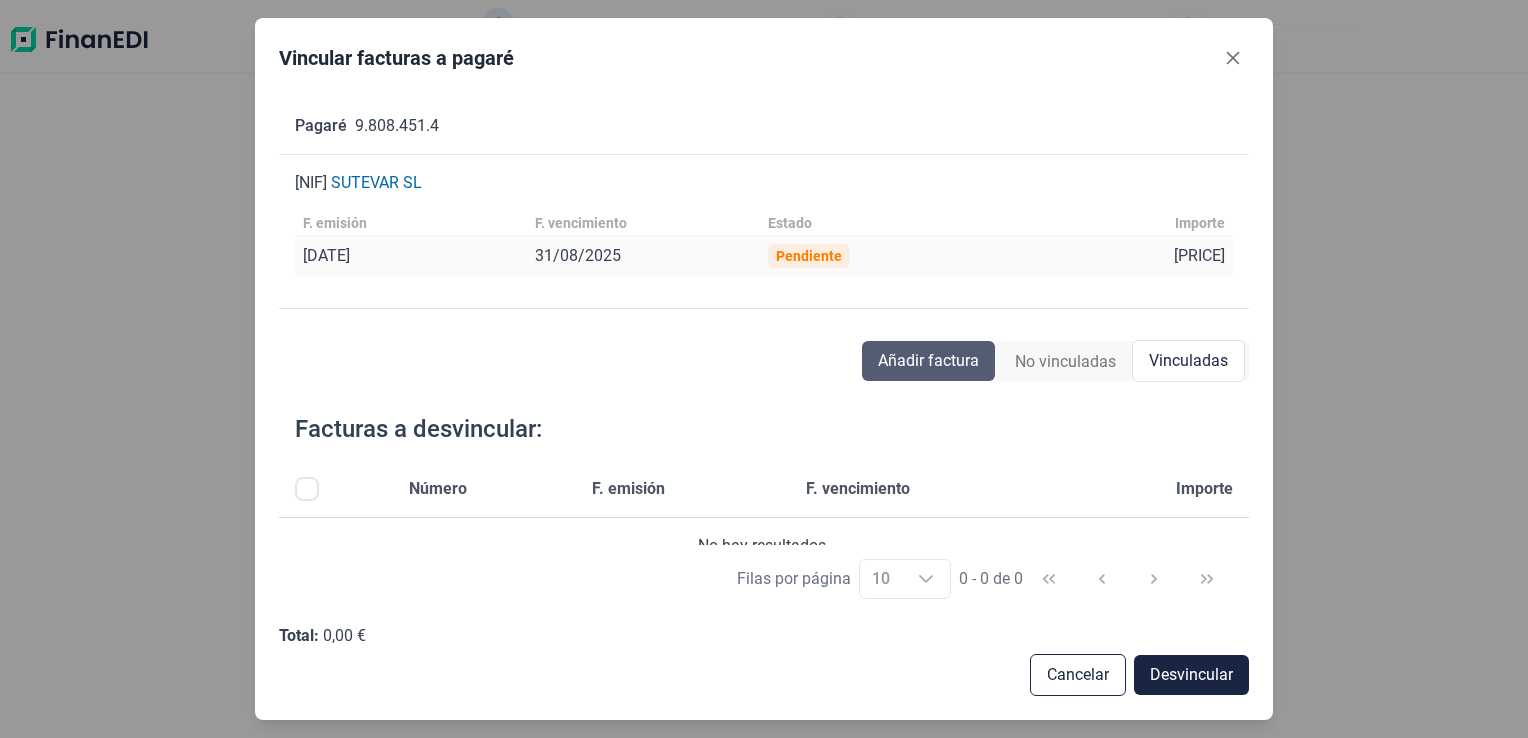 click on "Añadir factura" at bounding box center (928, 361) 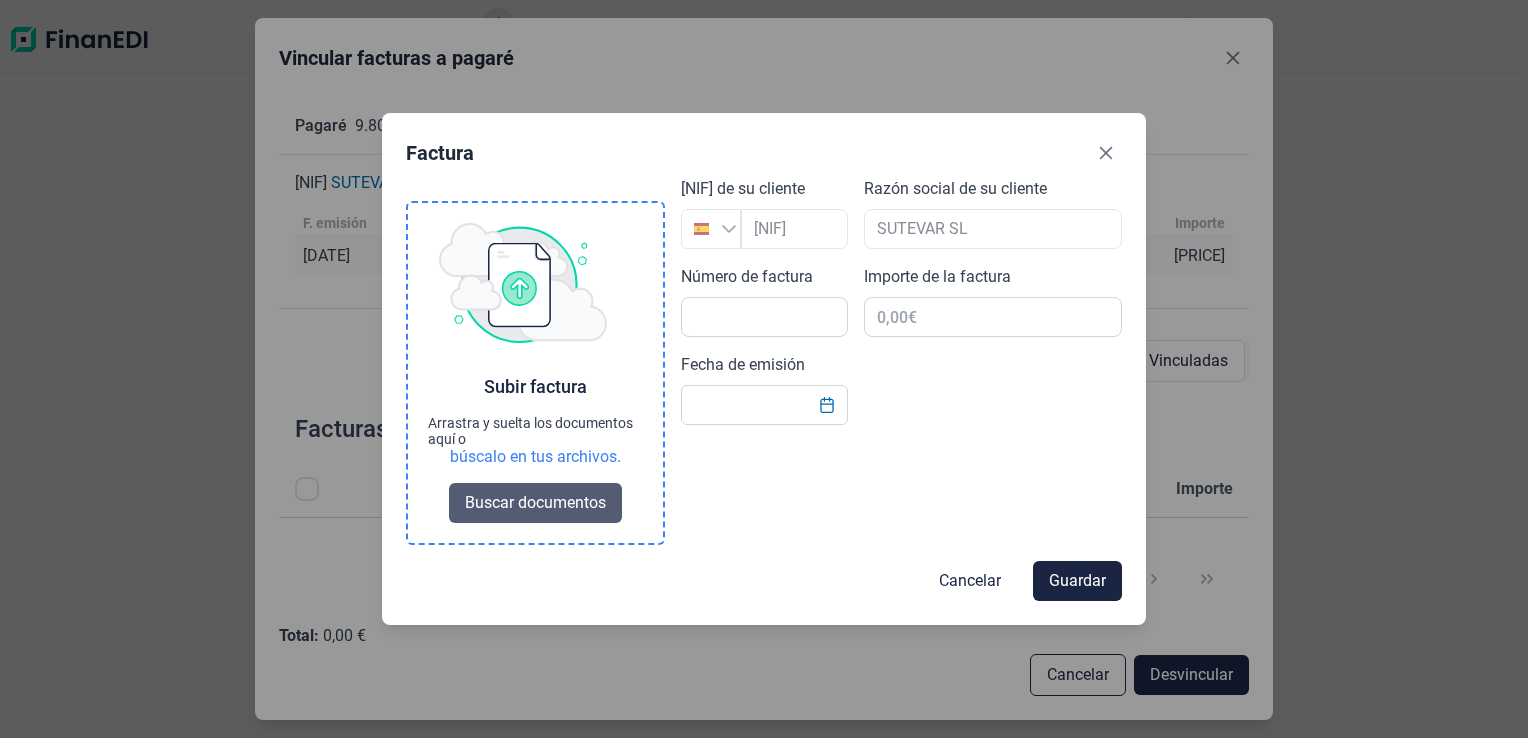 click on "Buscar documentos" at bounding box center (535, 503) 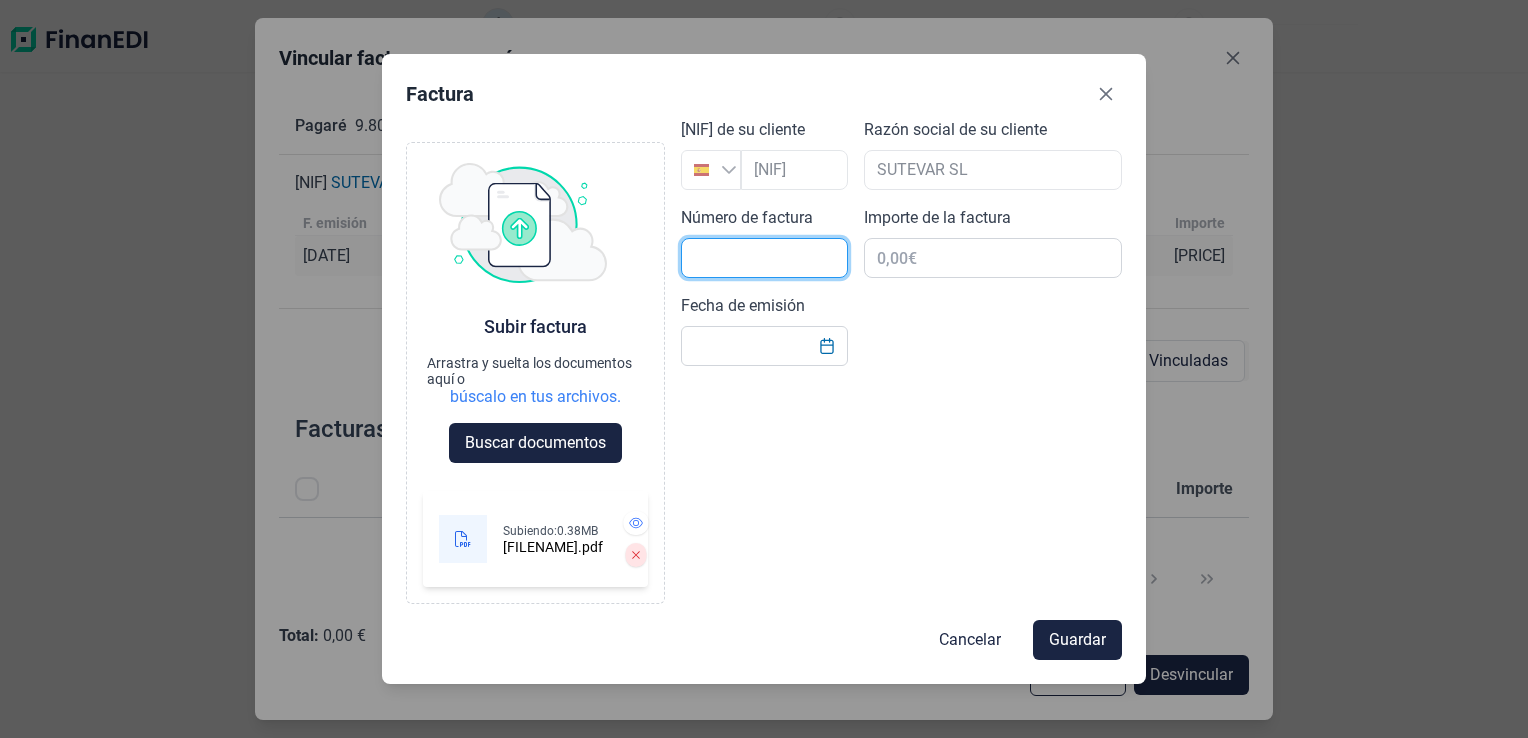 click at bounding box center [764, 258] 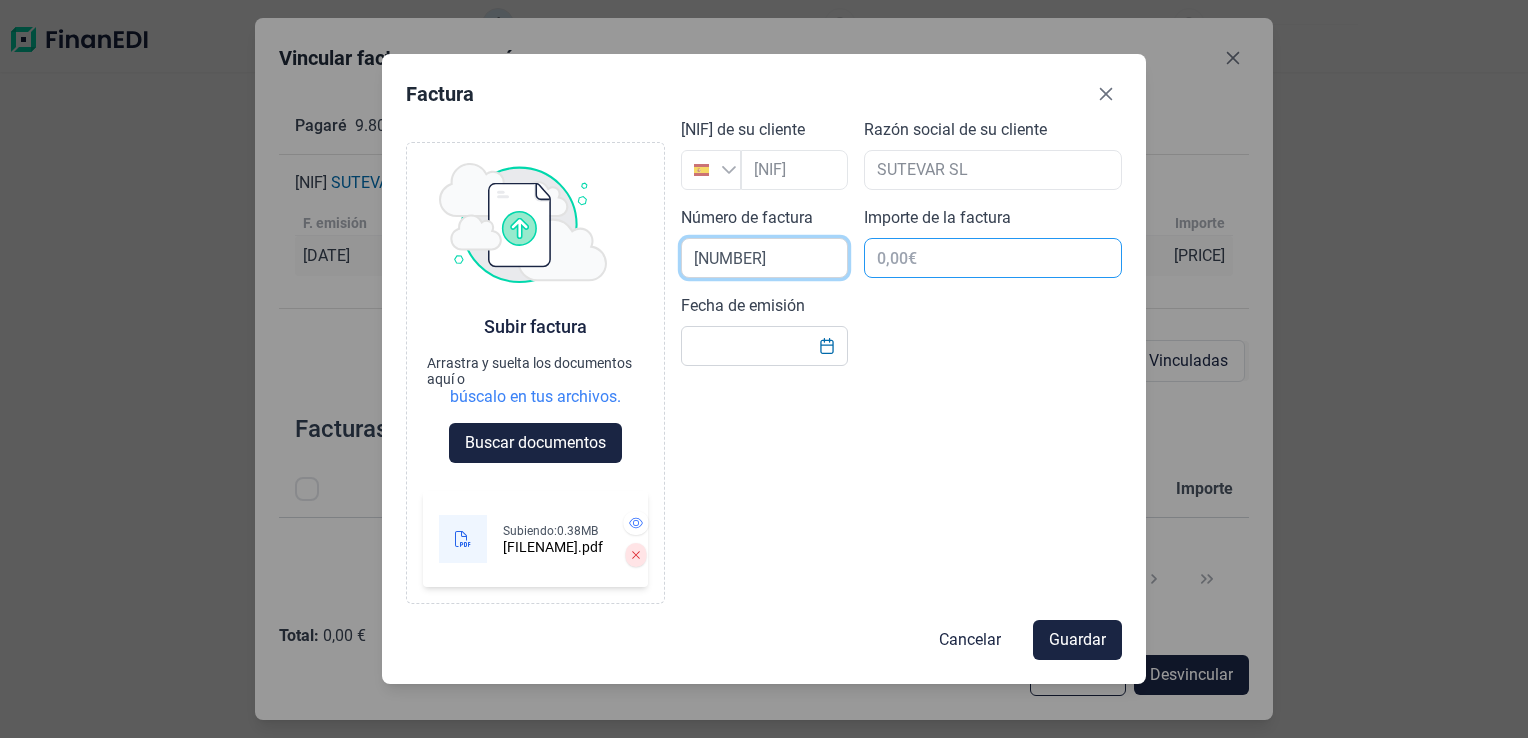type on "[NUMBER]" 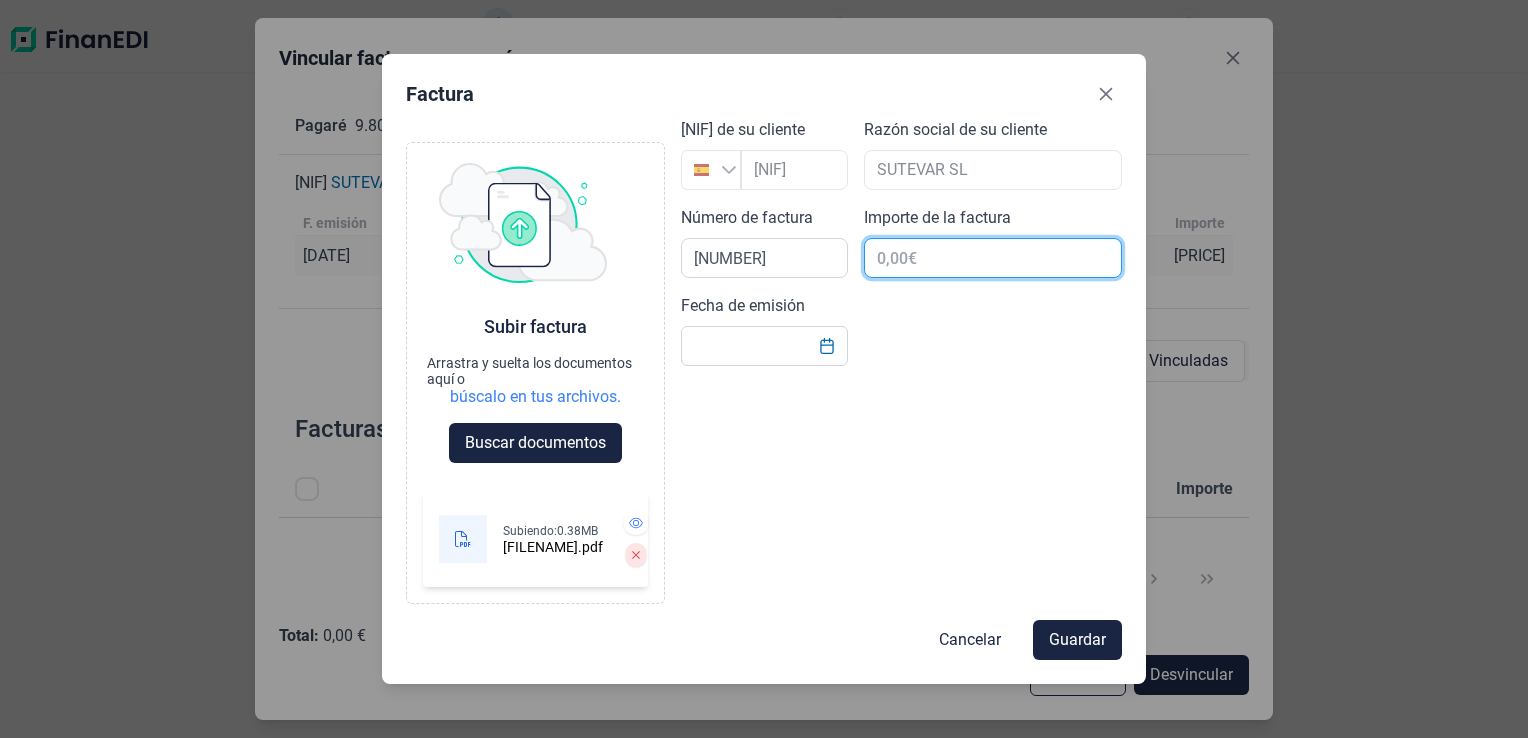 click at bounding box center [993, 258] 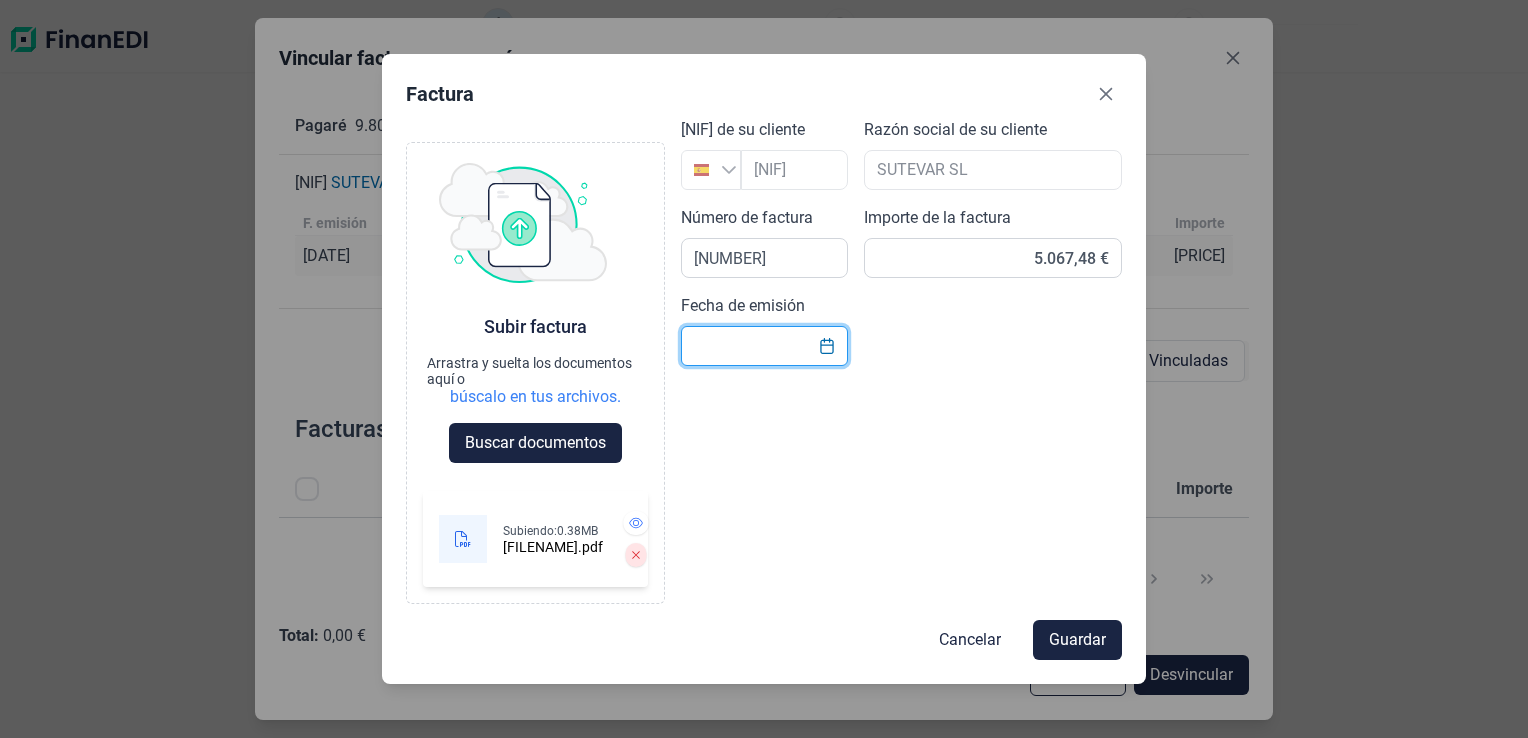 click on "Fecha de emisión" at bounding box center [764, 346] 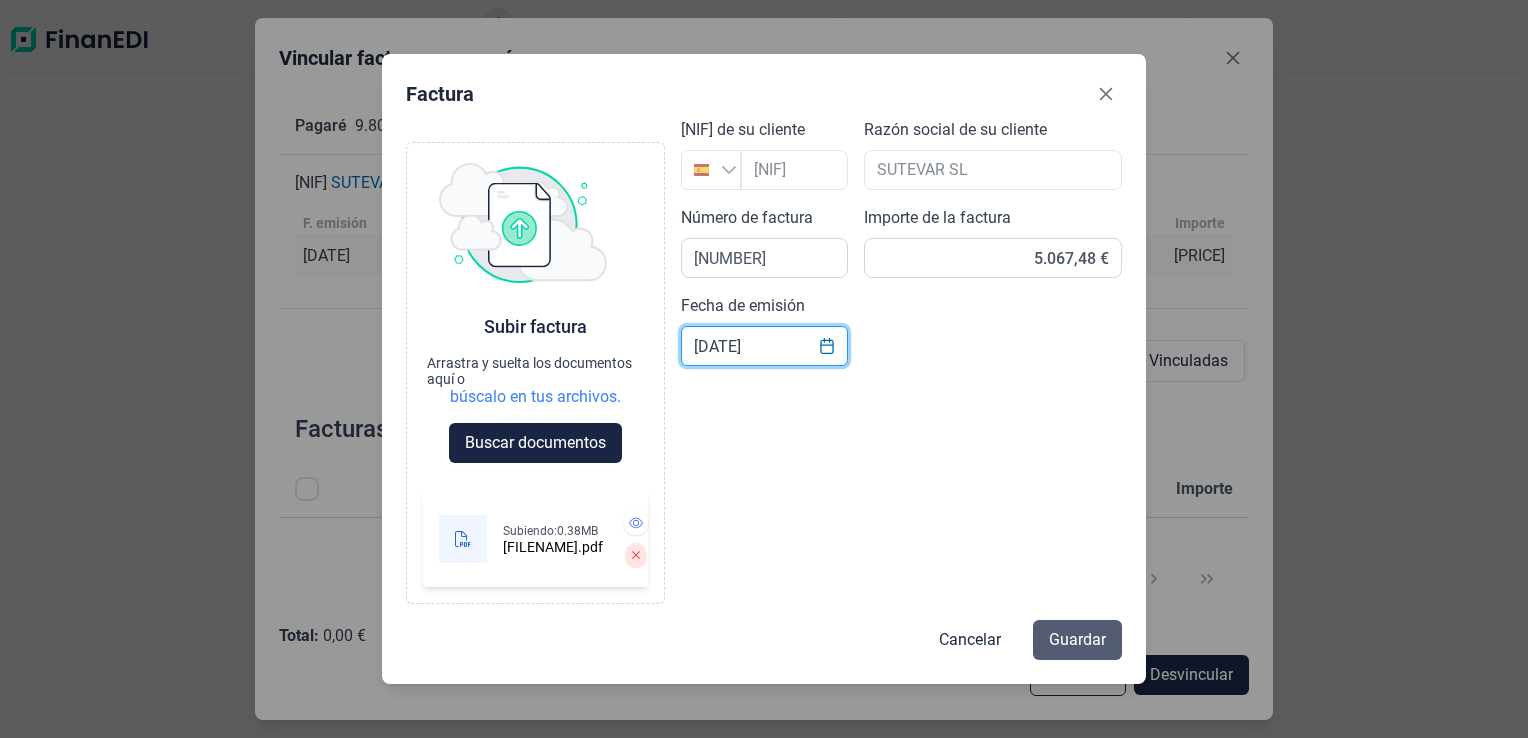 type on "[DATE]" 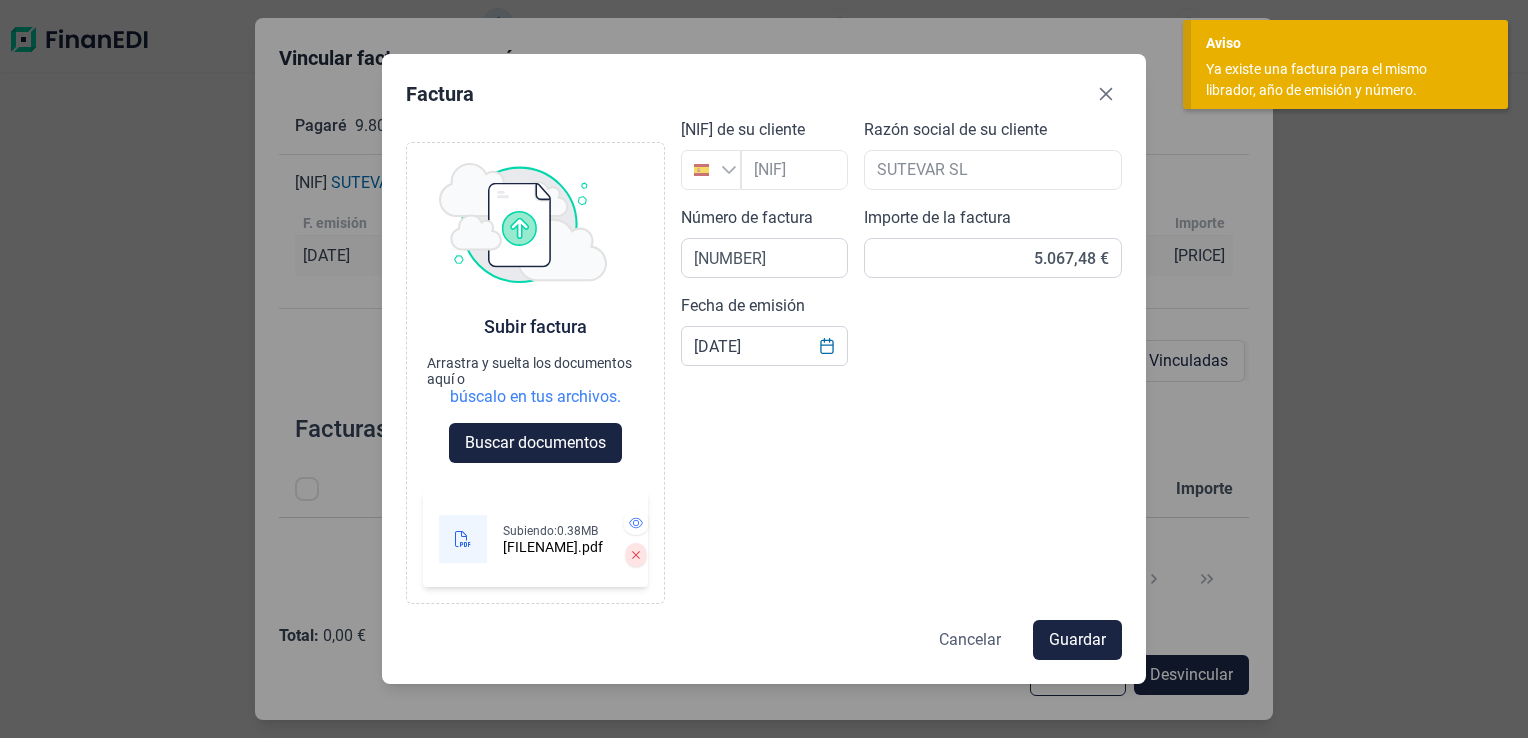 click on "Cancelar" at bounding box center (970, 640) 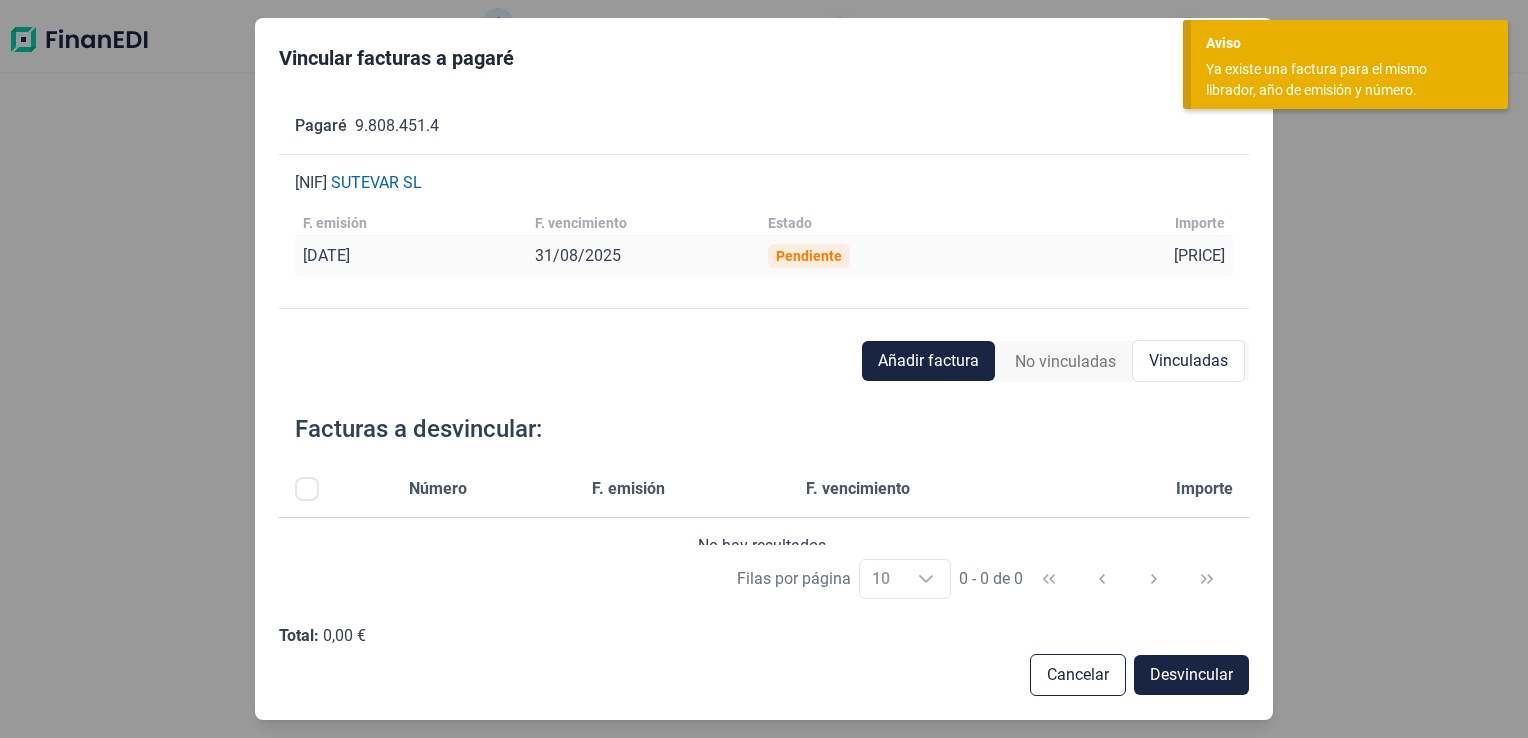click on "No vinculadas" at bounding box center (1065, 362) 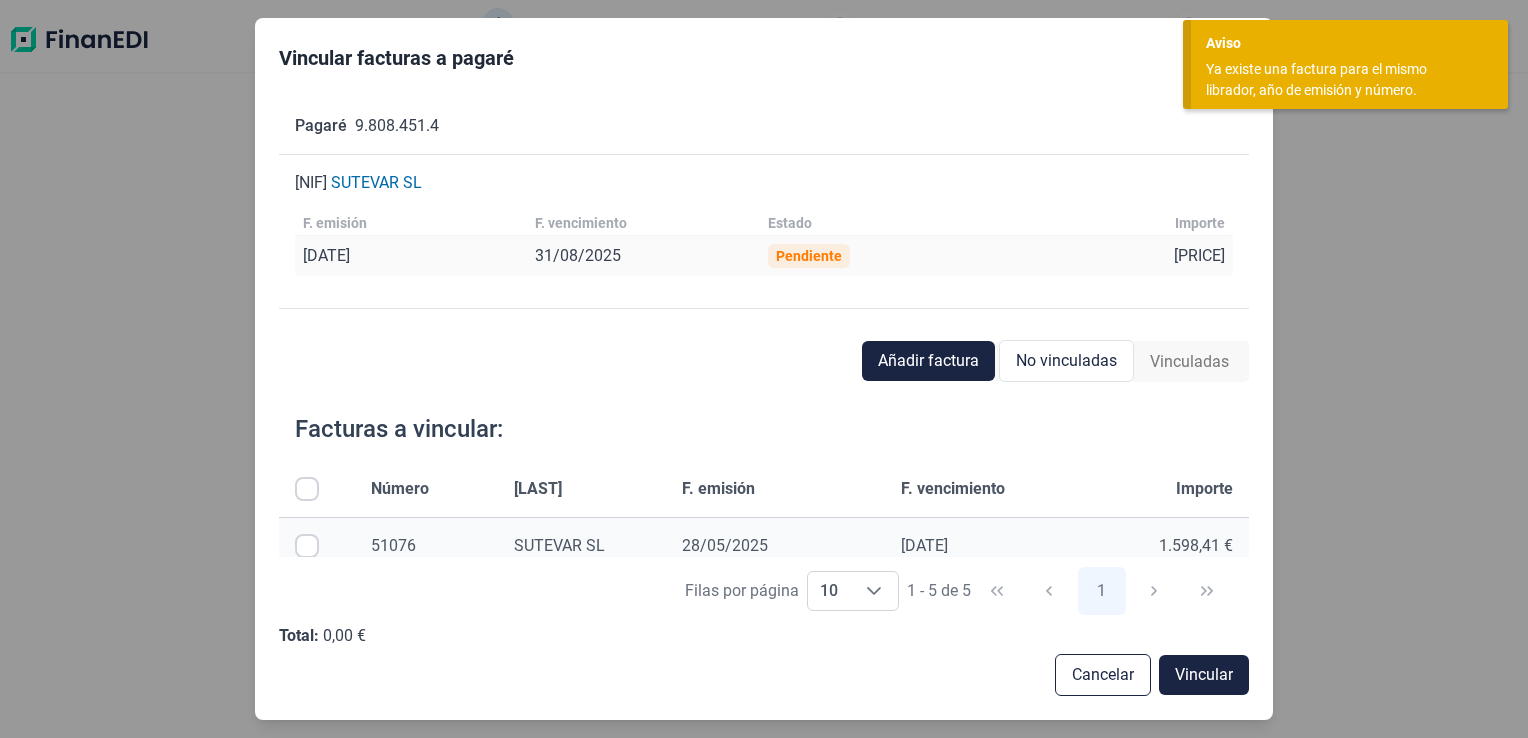 click at bounding box center [307, 546] 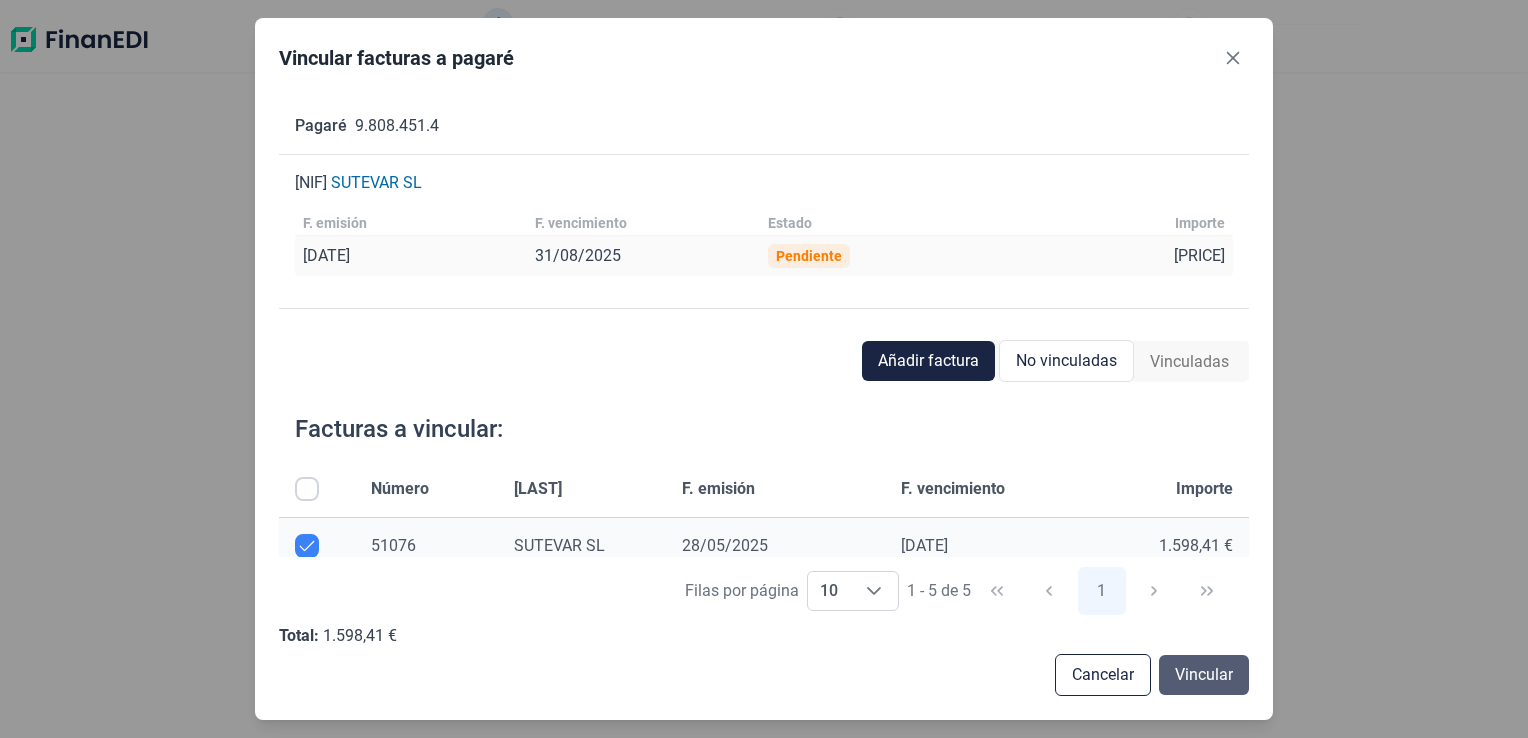 click on "Vincular" at bounding box center (1204, 675) 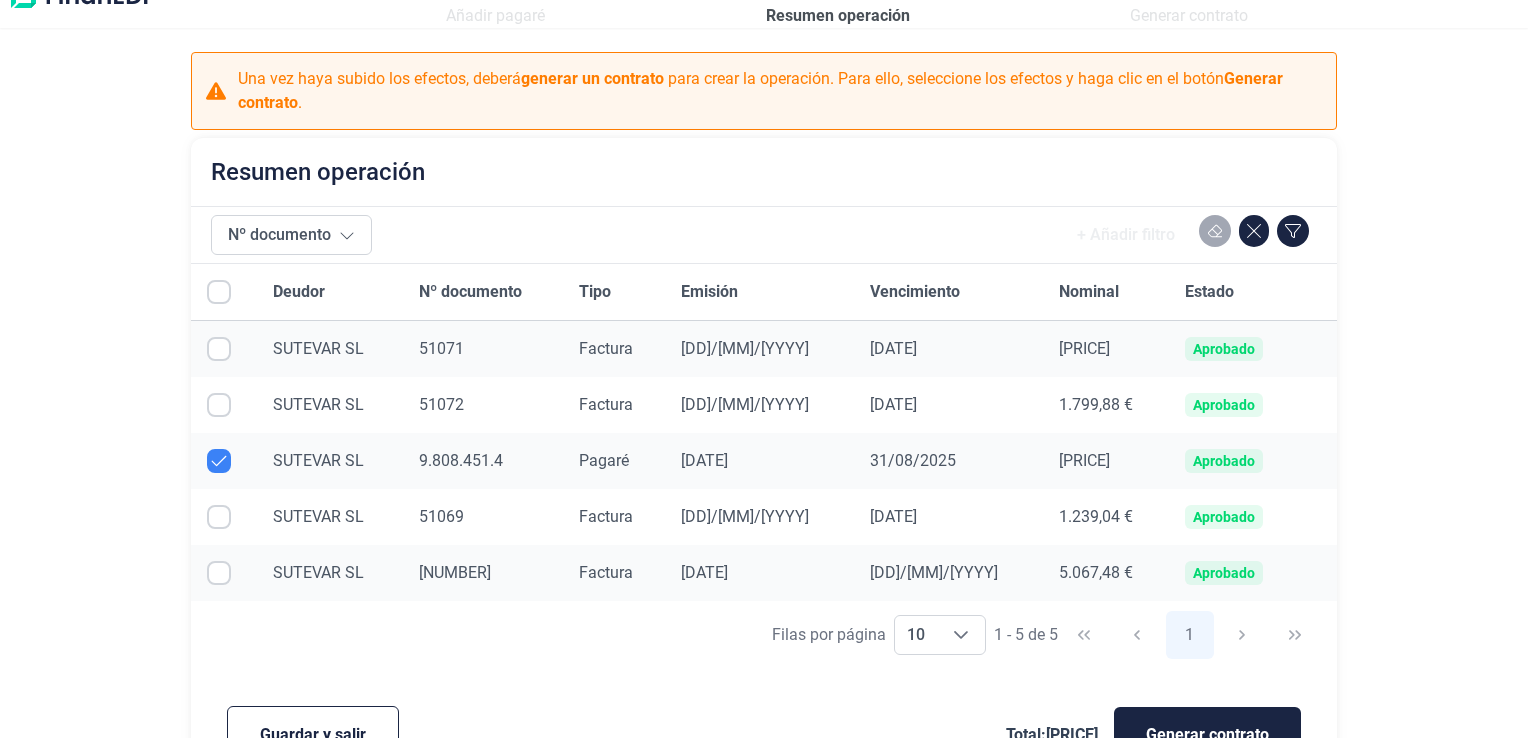 scroll, scrollTop: 0, scrollLeft: 0, axis: both 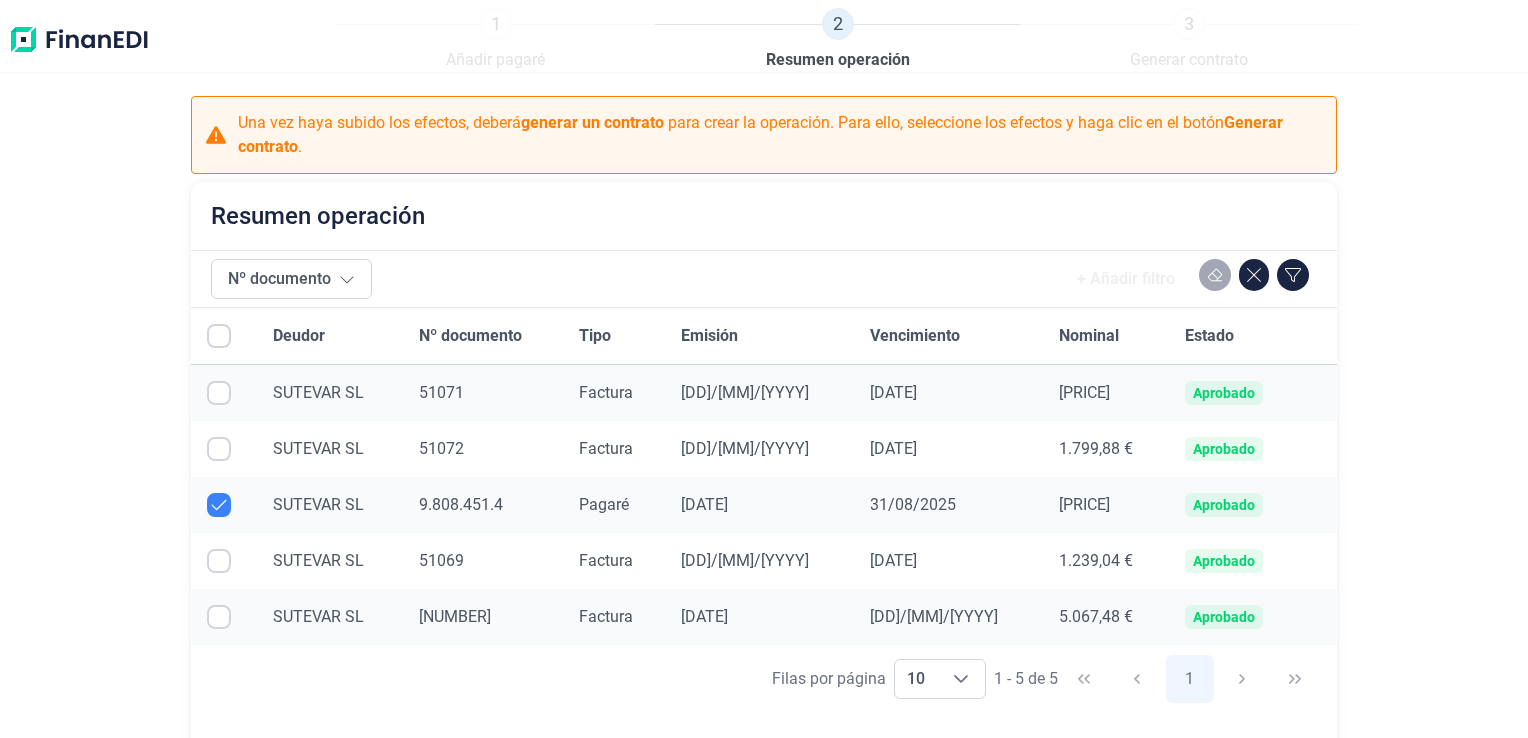 click at bounding box center (219, 393) 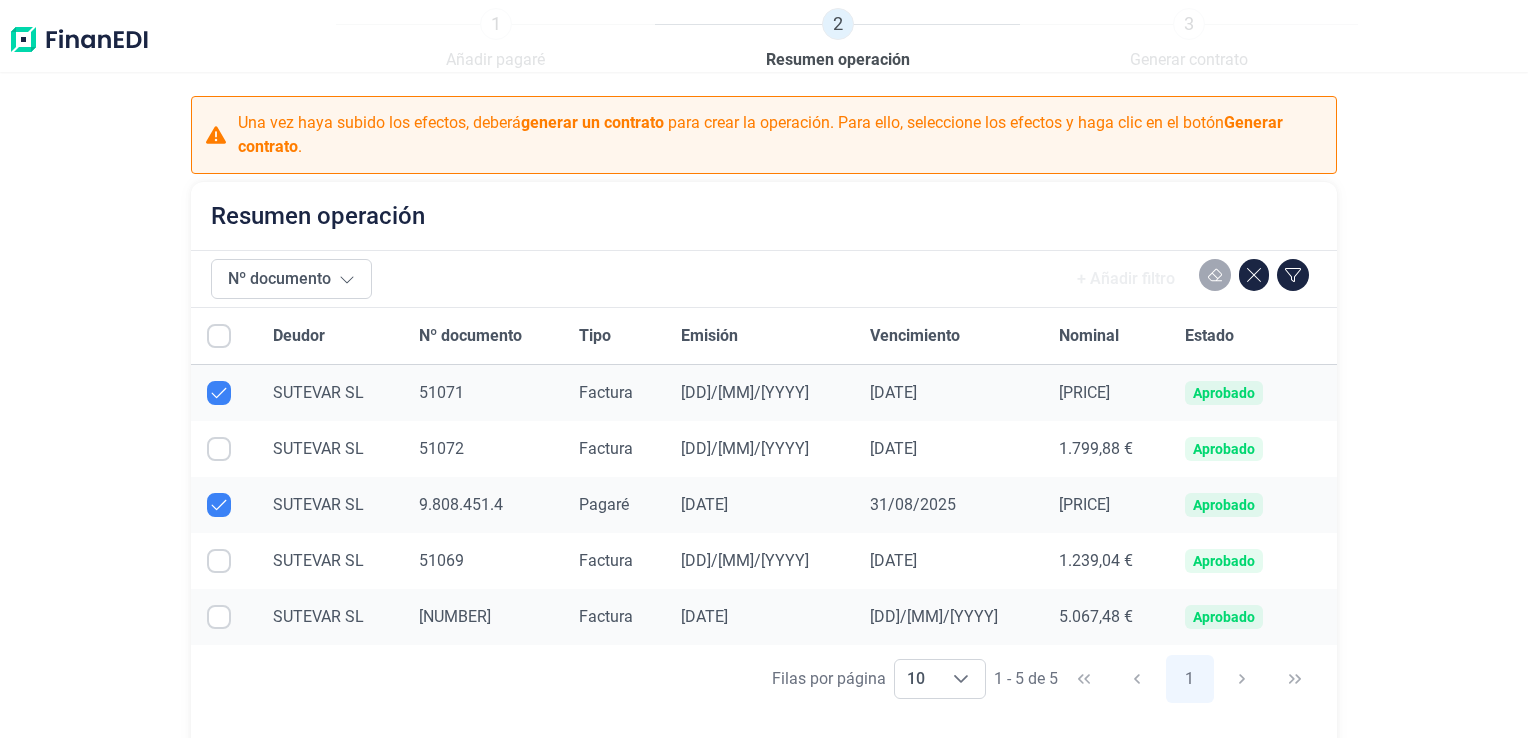 click at bounding box center (219, 449) 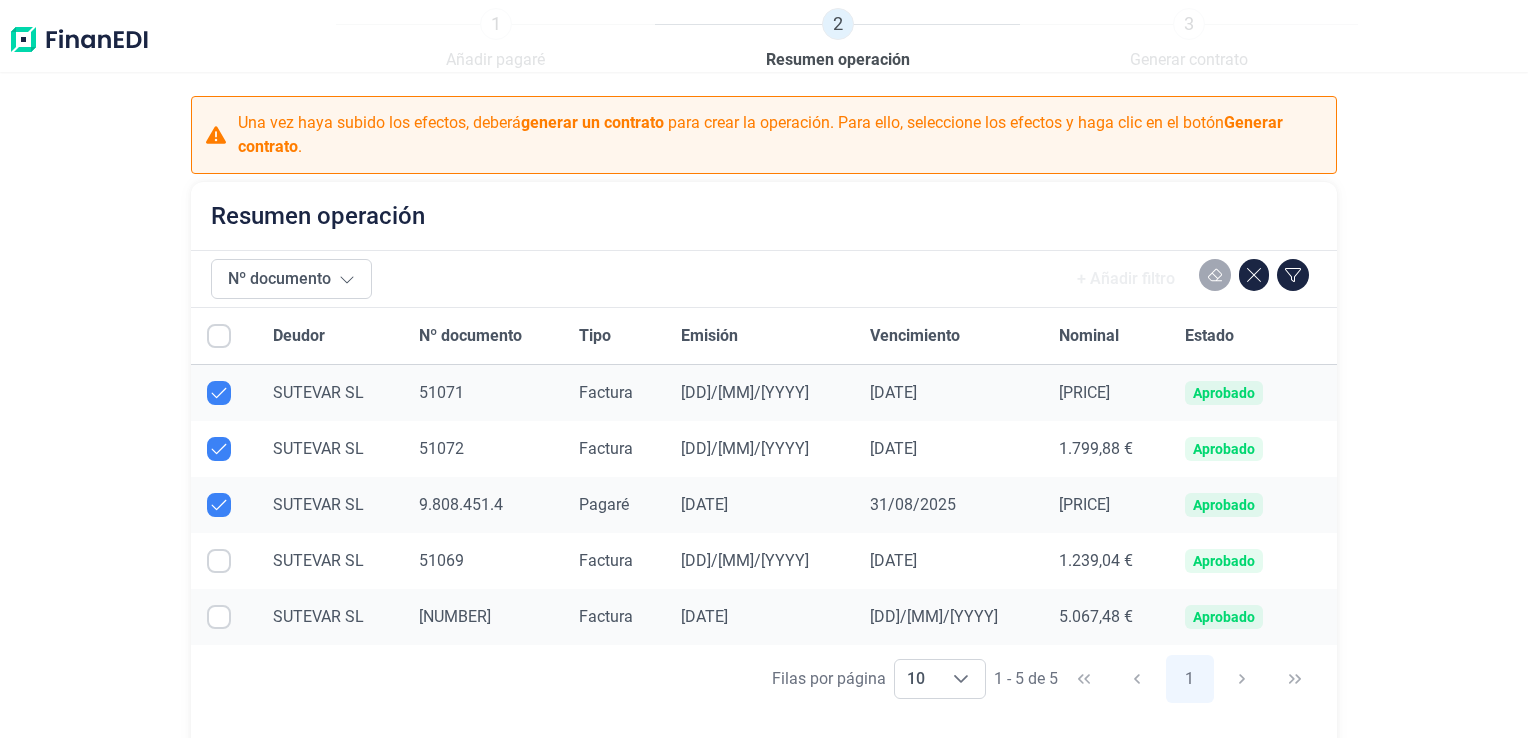 drag, startPoint x: 214, startPoint y: 558, endPoint x: 210, endPoint y: 568, distance: 10.770329 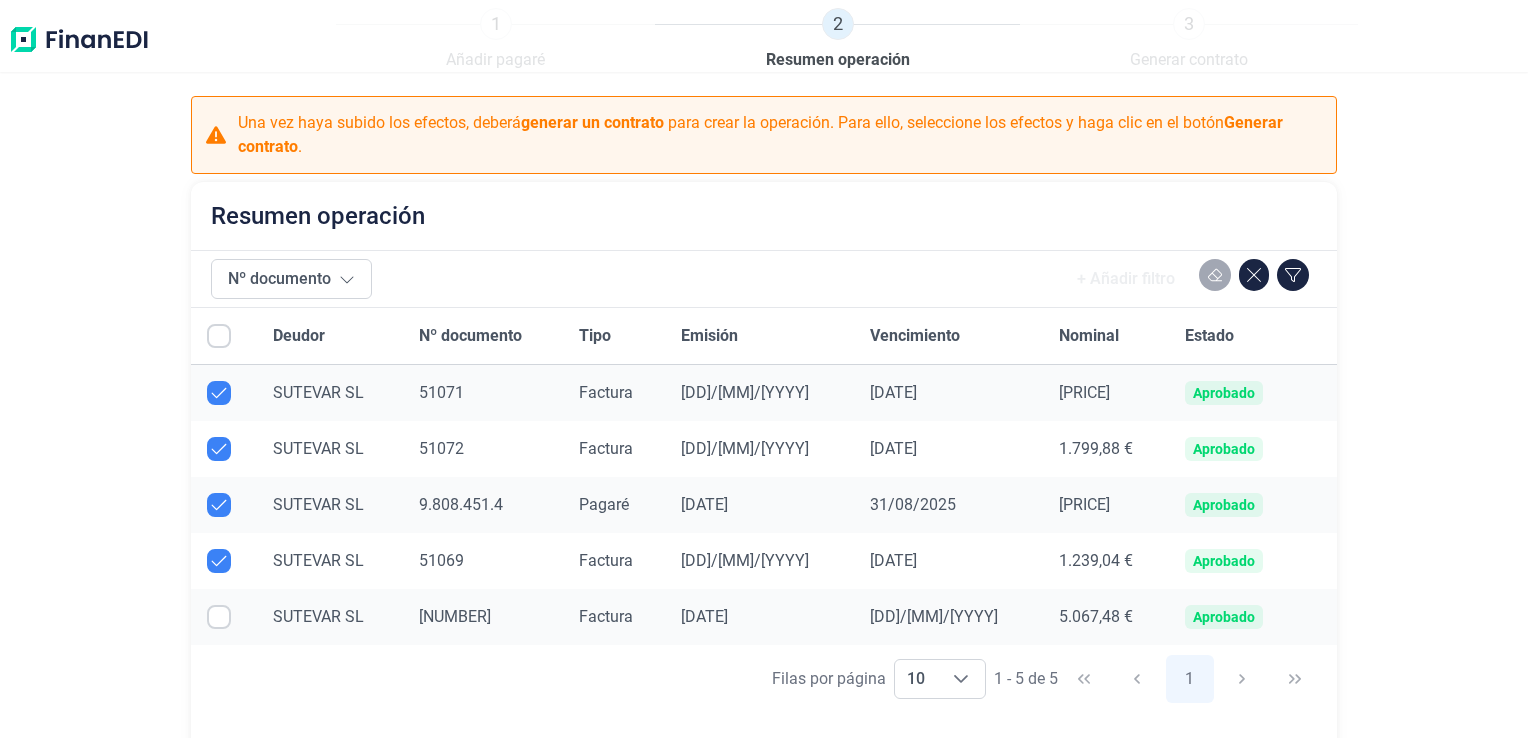 drag, startPoint x: 212, startPoint y: 614, endPoint x: 229, endPoint y: 617, distance: 17.262676 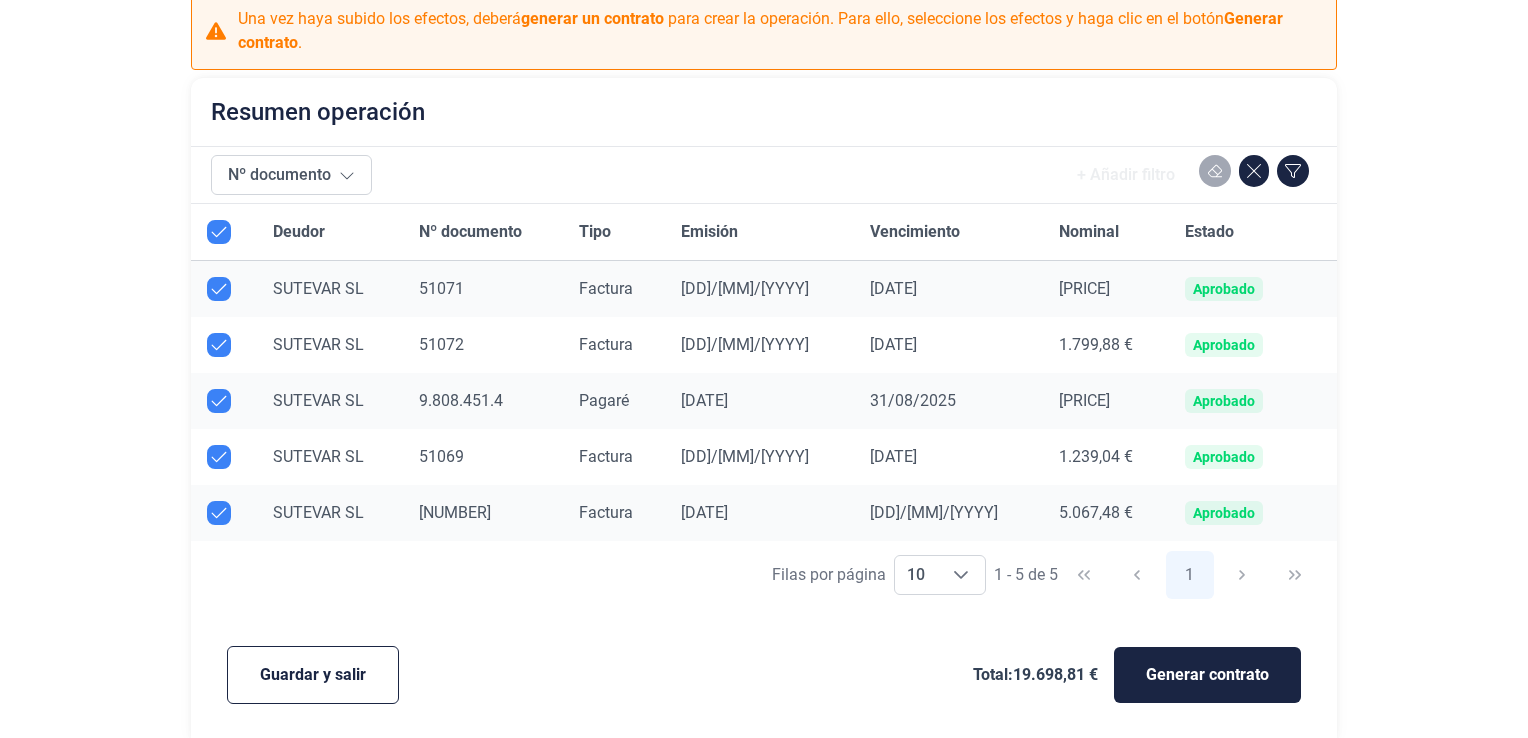scroll, scrollTop: 0, scrollLeft: 0, axis: both 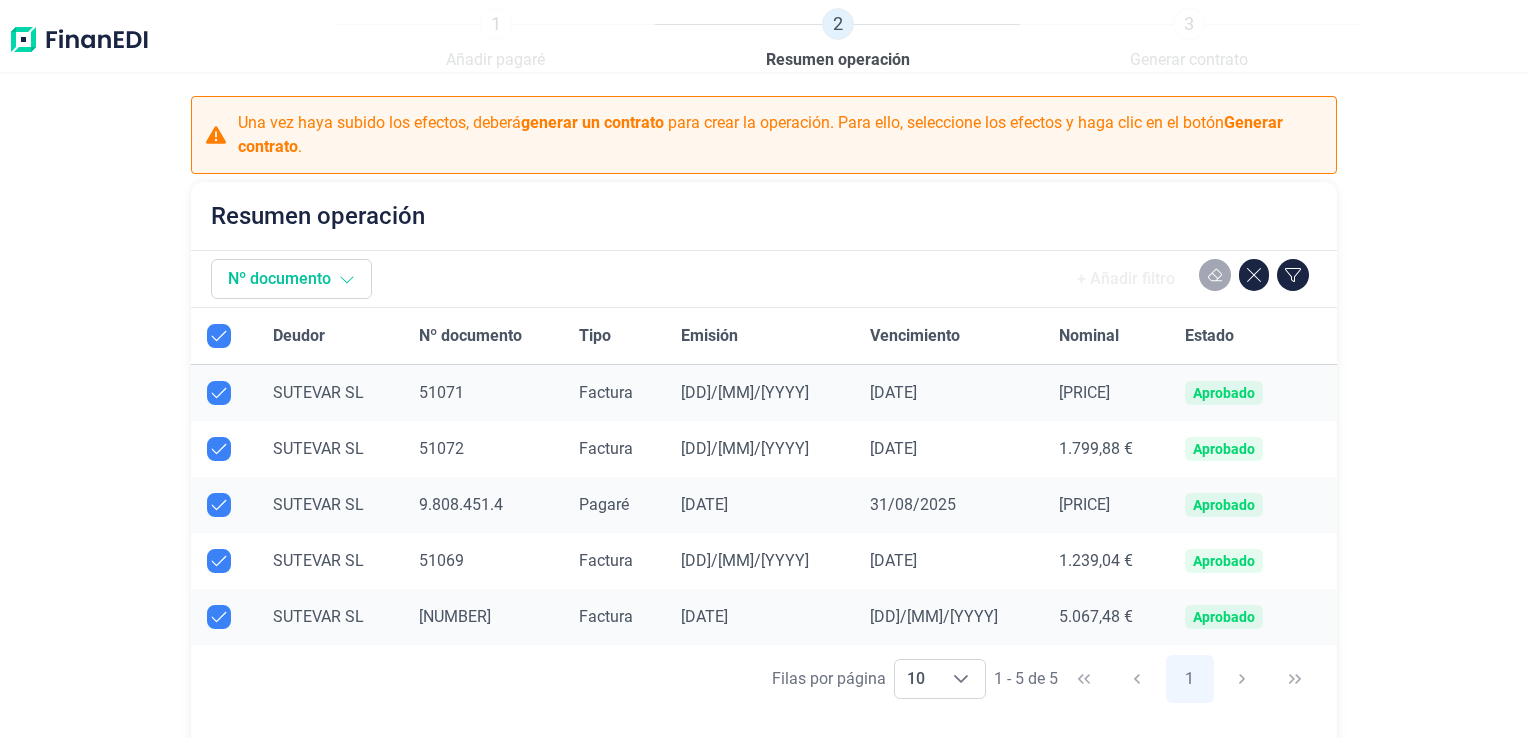 click on "Nº documento" at bounding box center [291, 279] 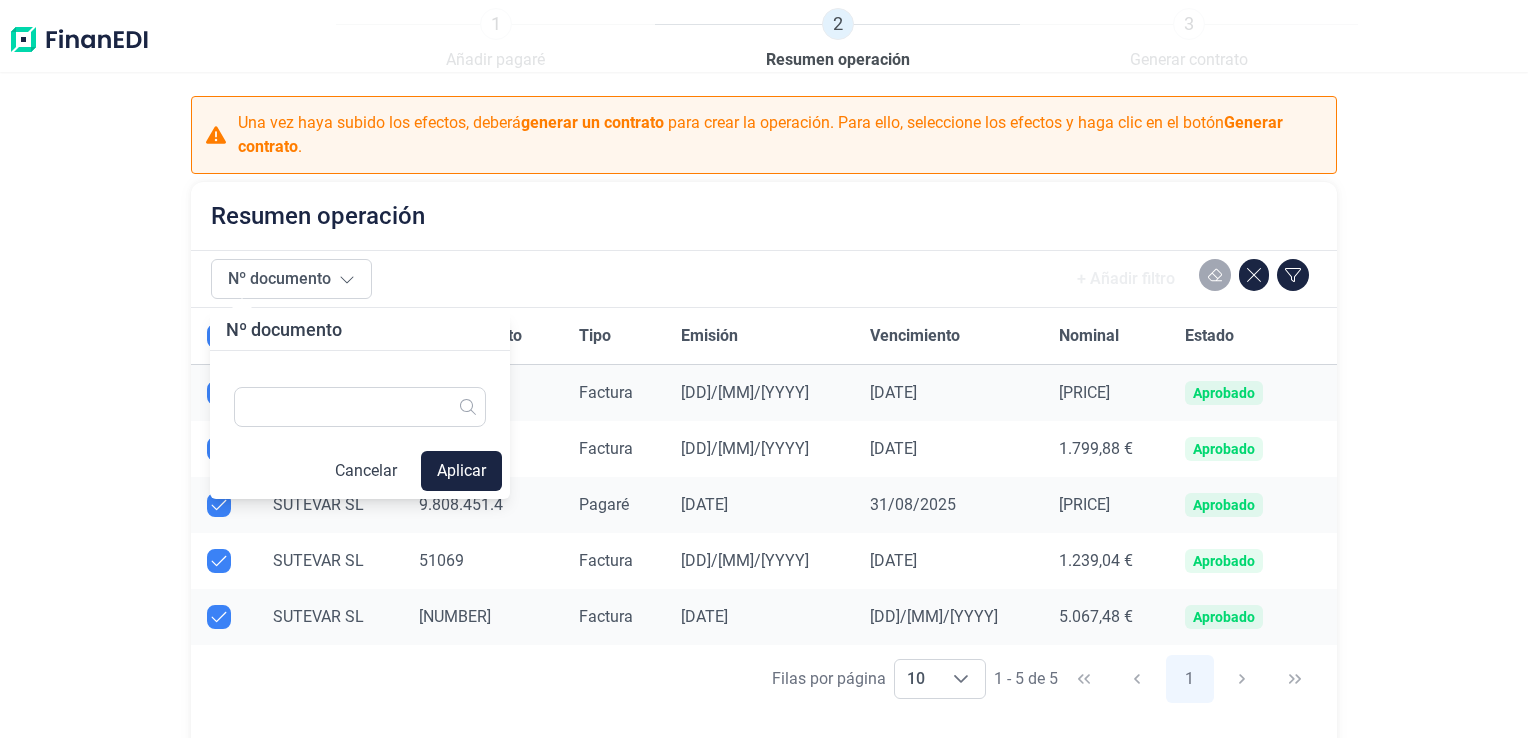 click on "Nº documento + Añadir filtro" at bounding box center (764, 279) 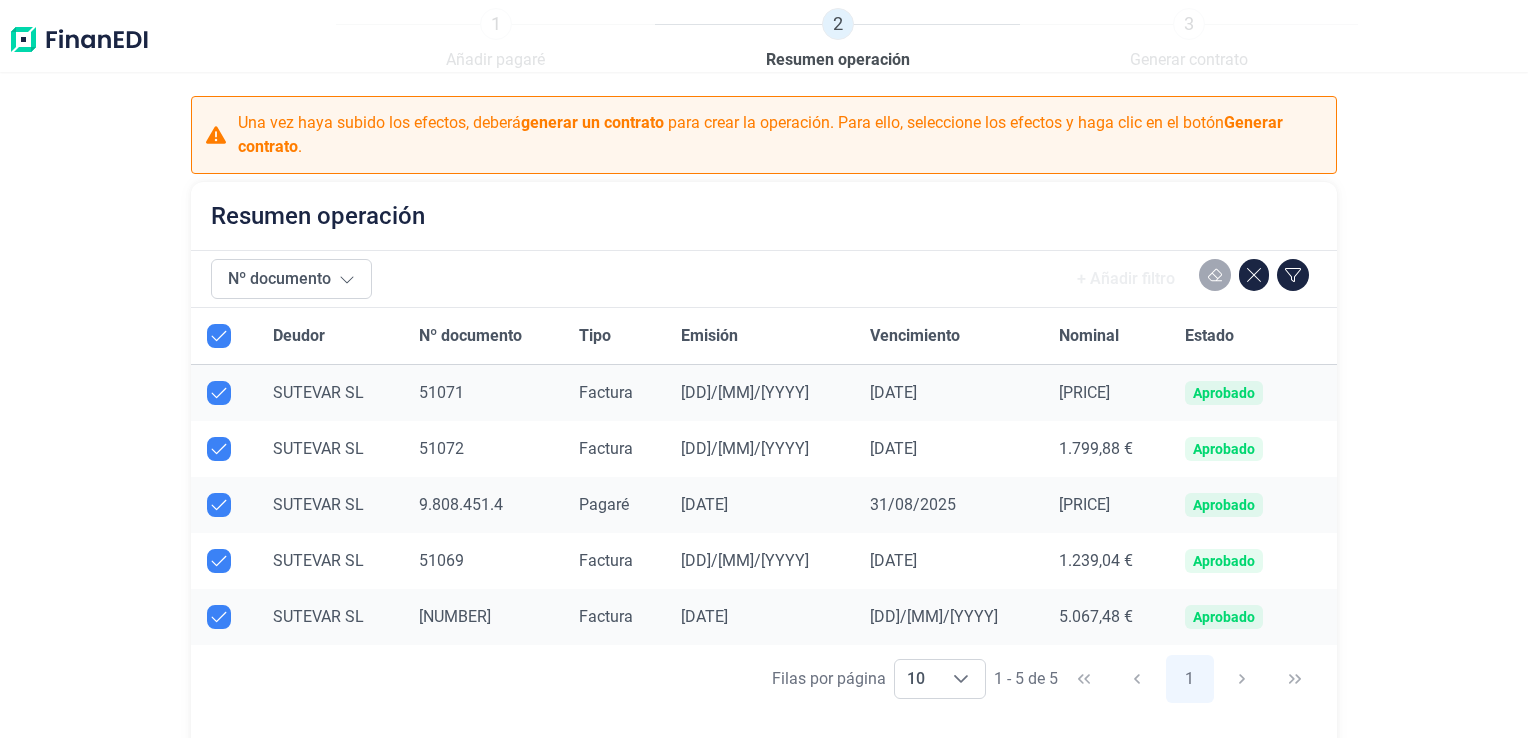 click on "1 Añadir pagaré 2 Resumen operación 3 Generar contrato" at bounding box center (847, 40) 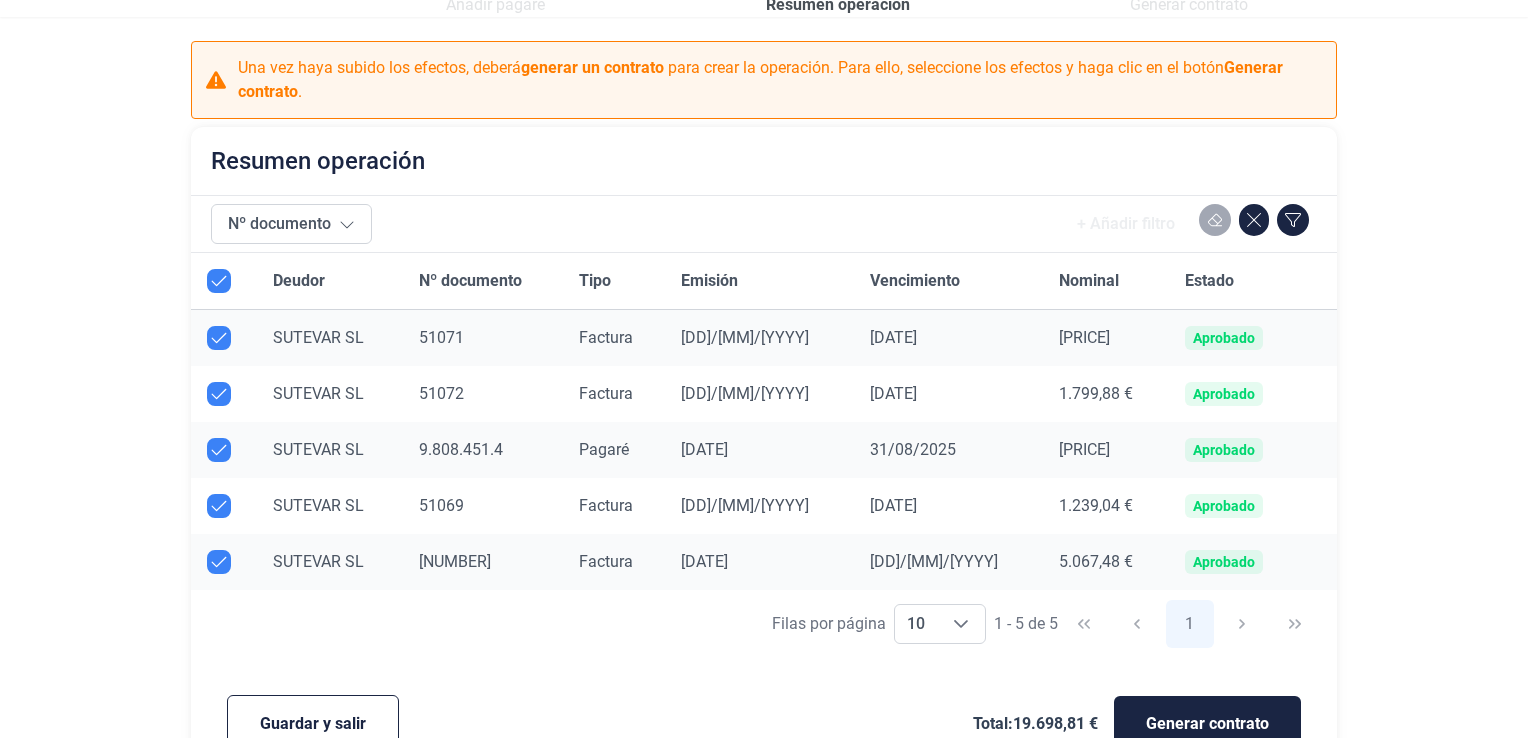 scroll, scrollTop: 104, scrollLeft: 0, axis: vertical 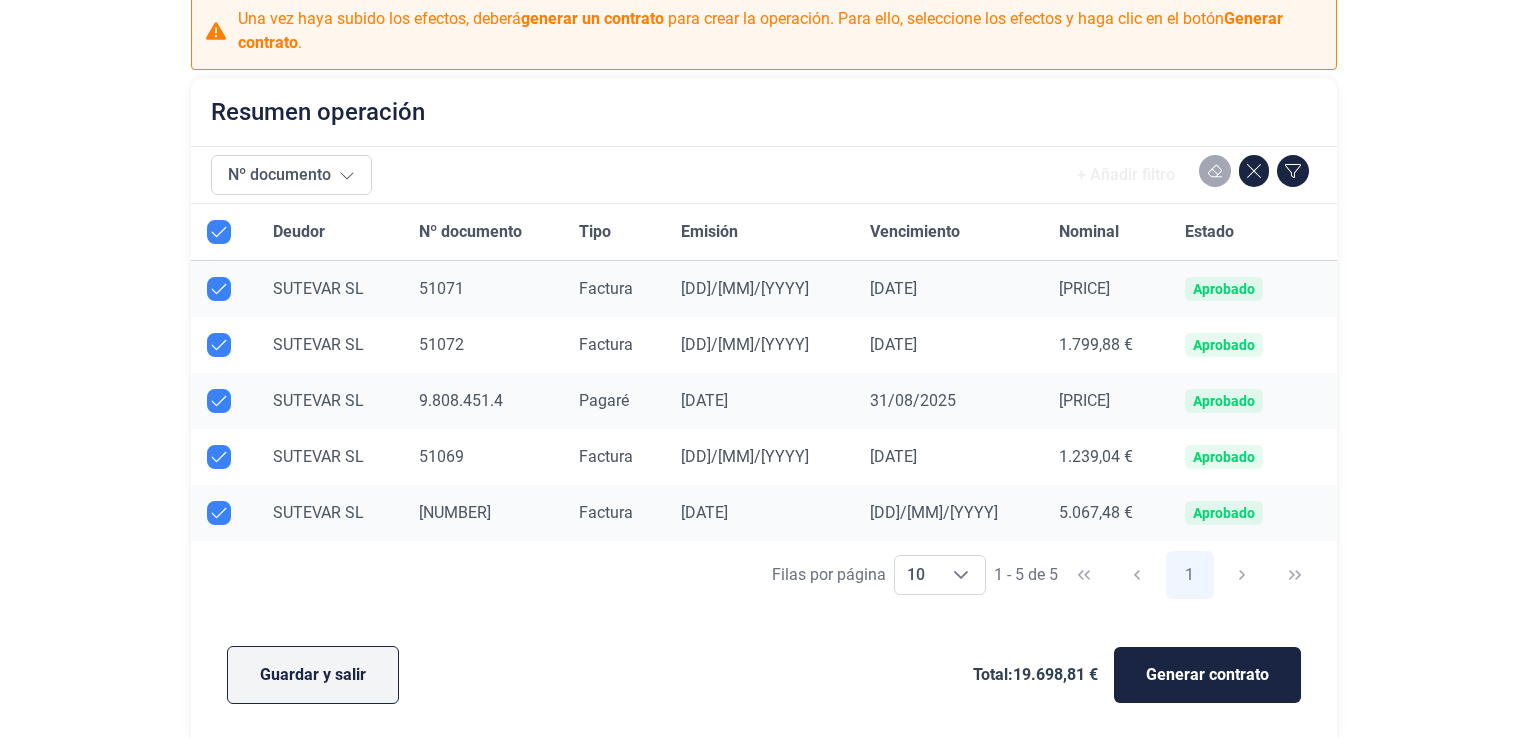 click on "Guardar y salir" at bounding box center (313, 675) 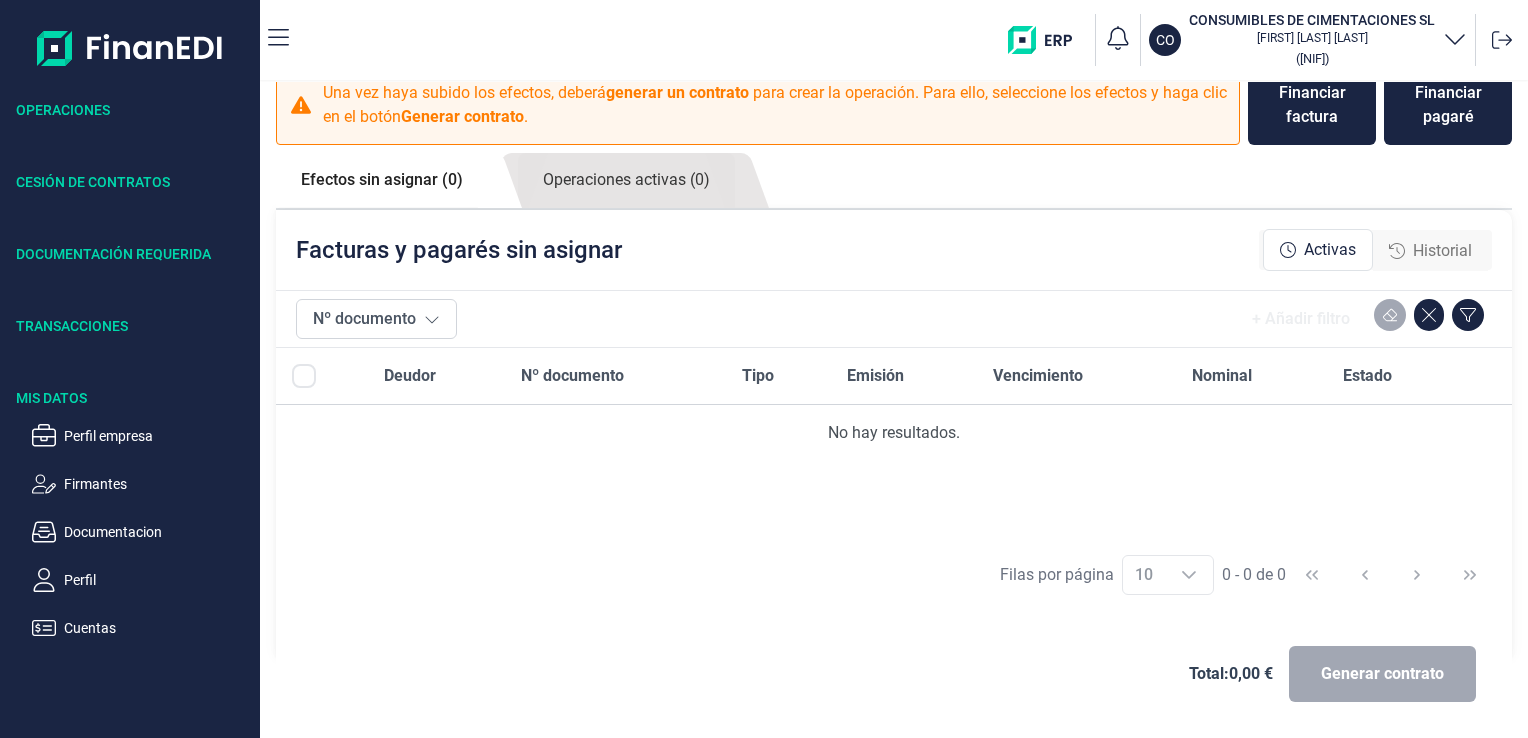 scroll, scrollTop: 0, scrollLeft: 0, axis: both 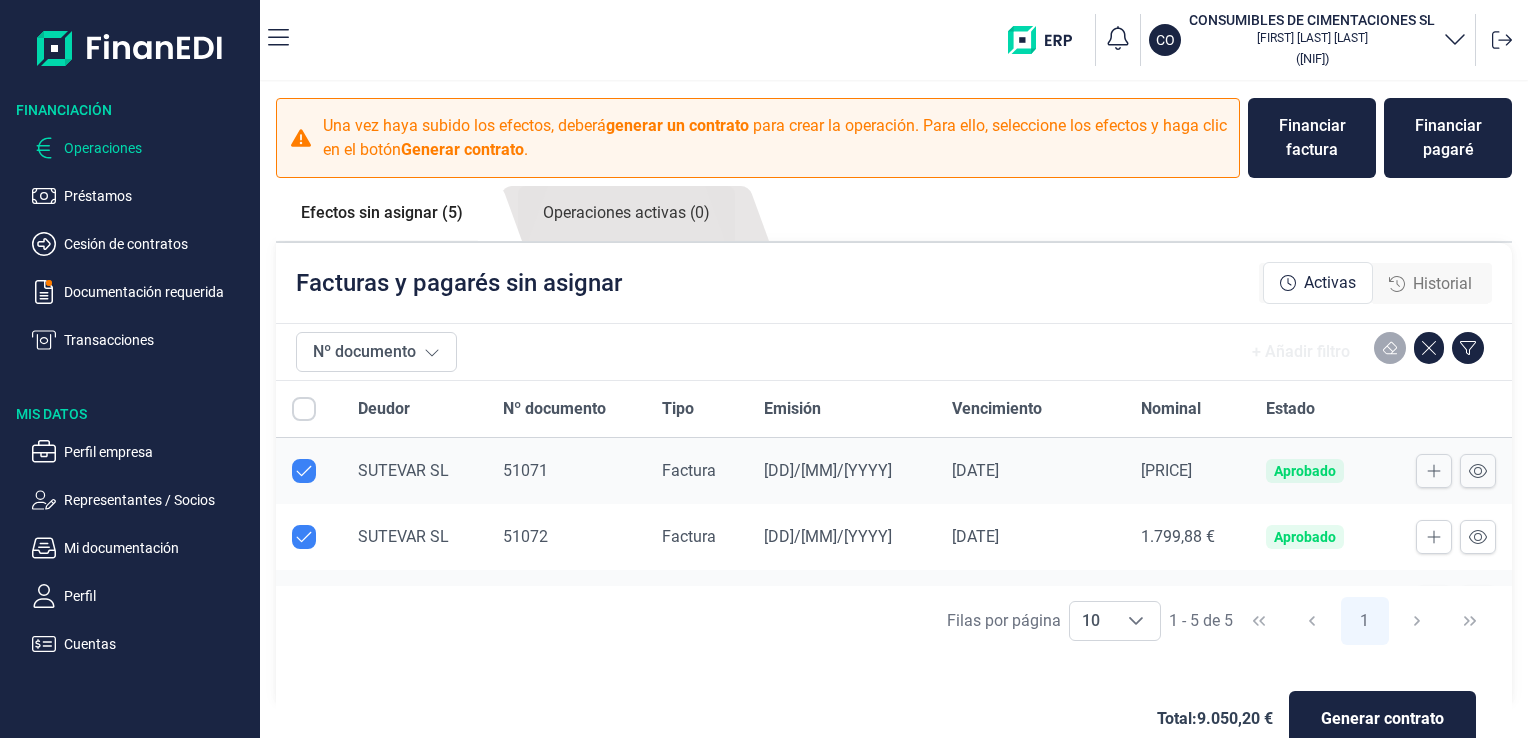 click on "Efectos sin asignar  (5)" at bounding box center (382, 213) 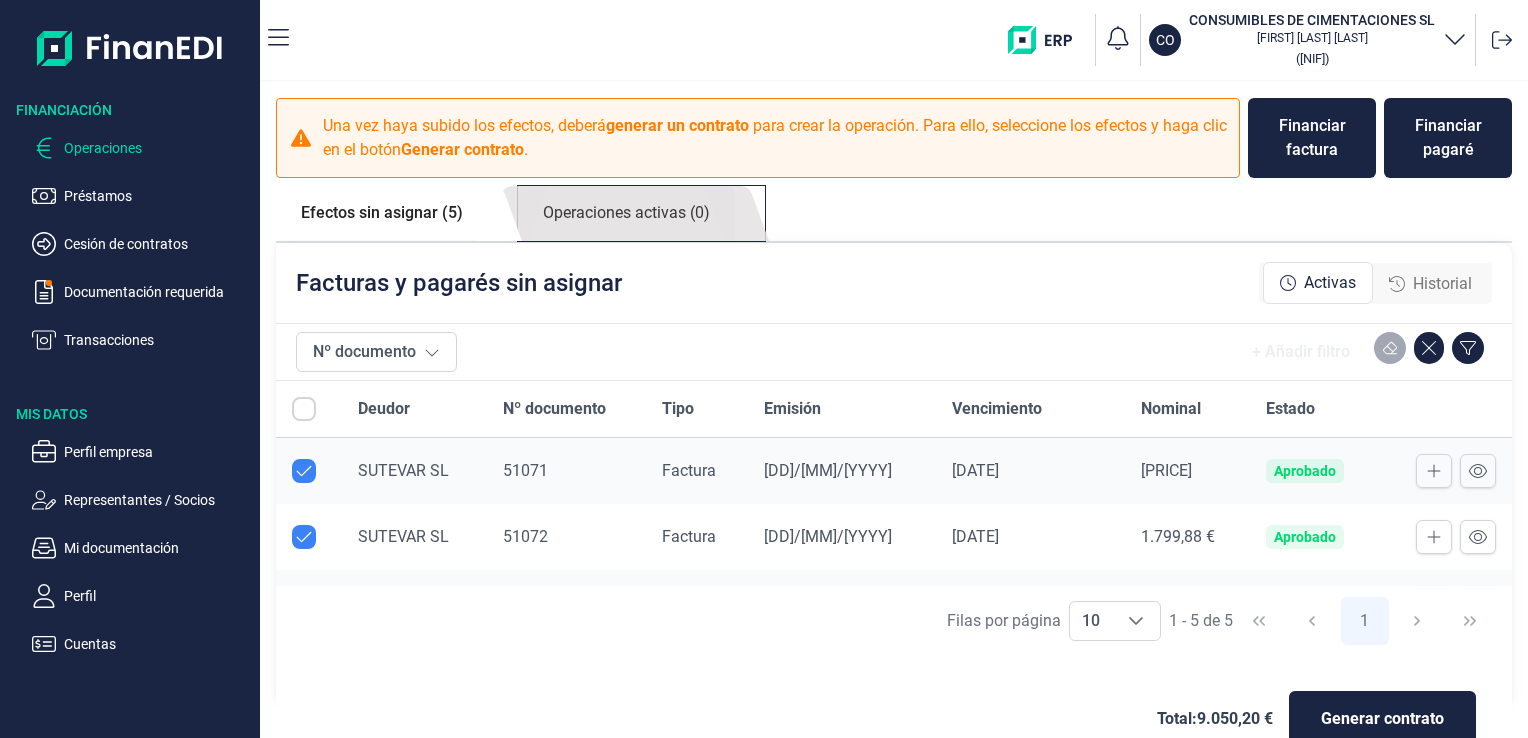 click on "Operaciones activas (0)" at bounding box center (382, 213) 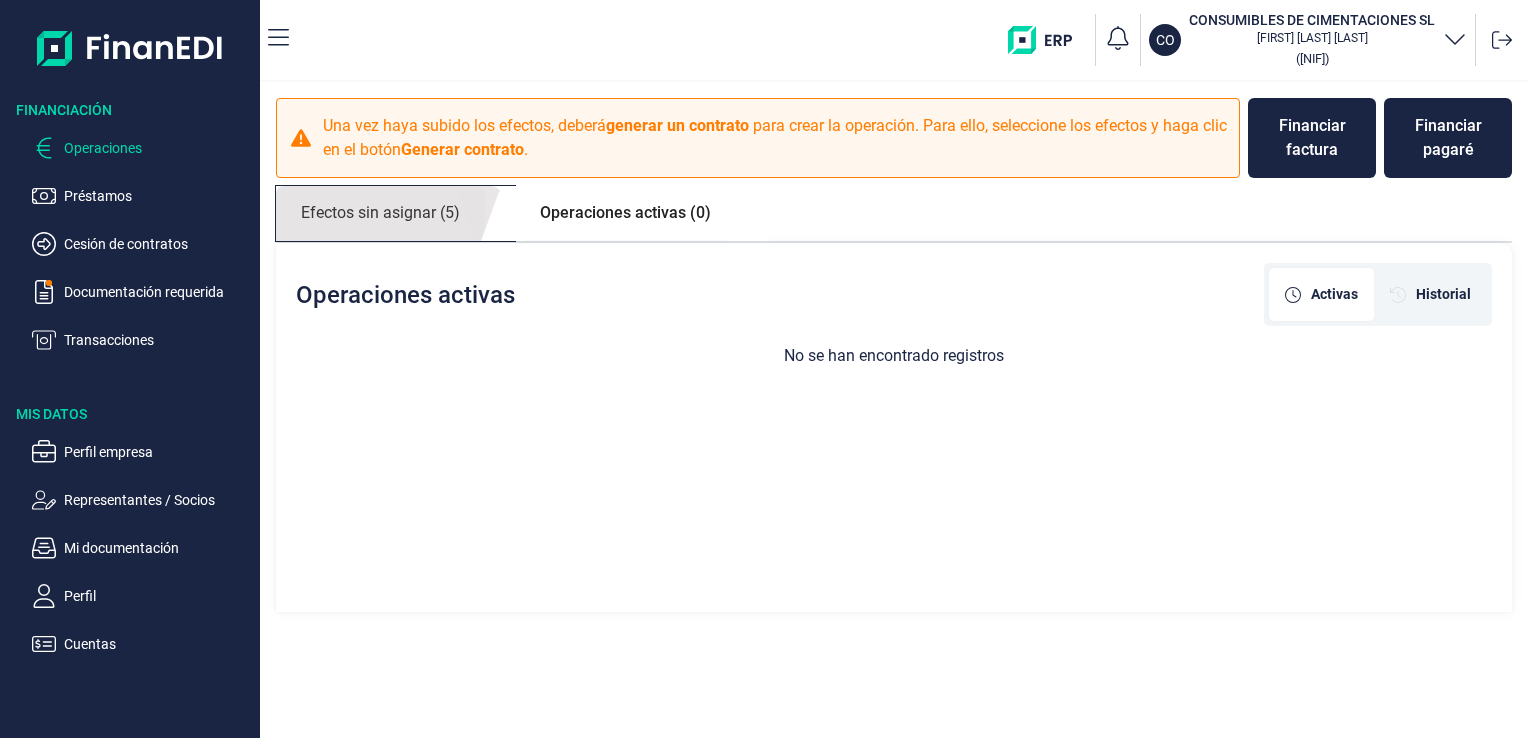 click on "Efectos sin asignar  (5)" at bounding box center [380, 213] 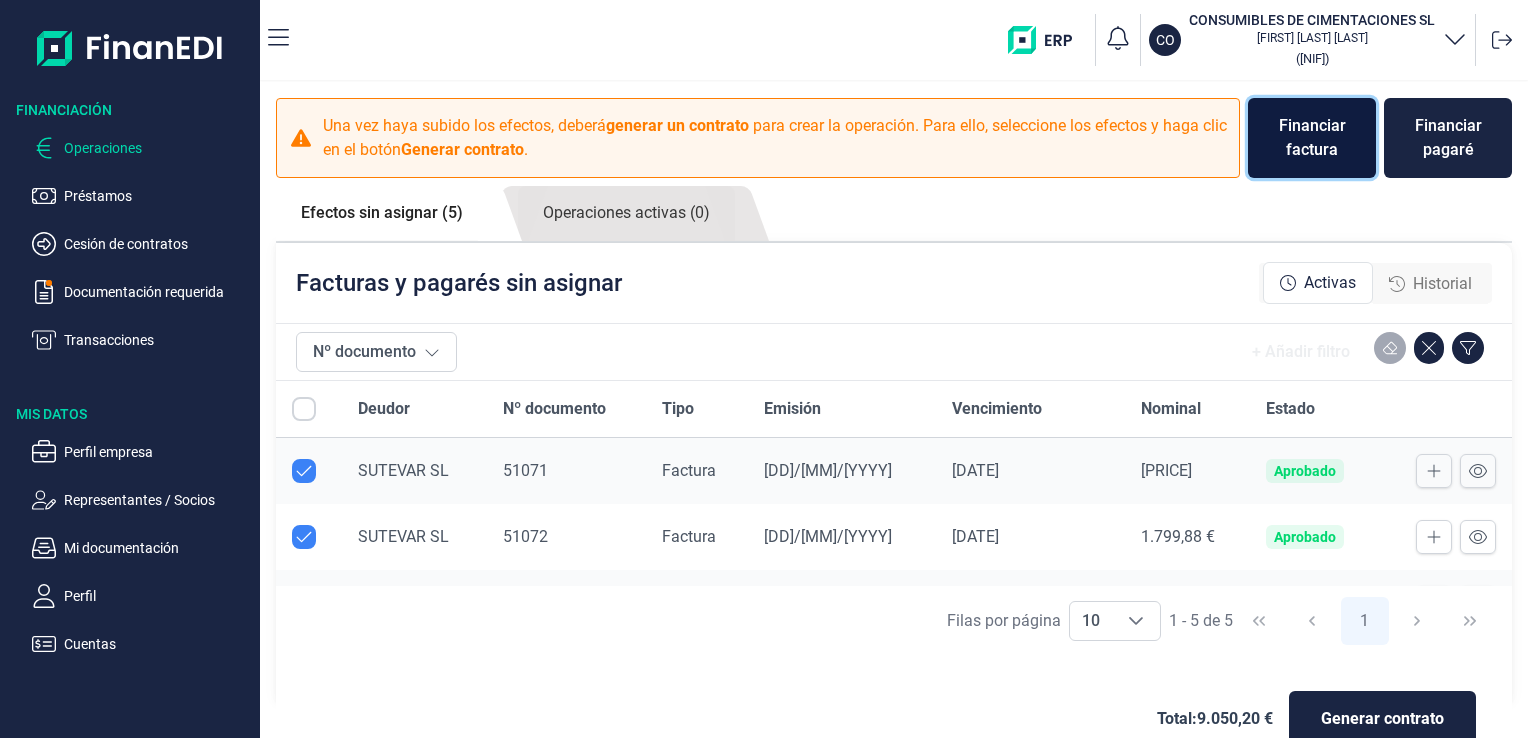 click on "Financiar factura" at bounding box center (1312, 138) 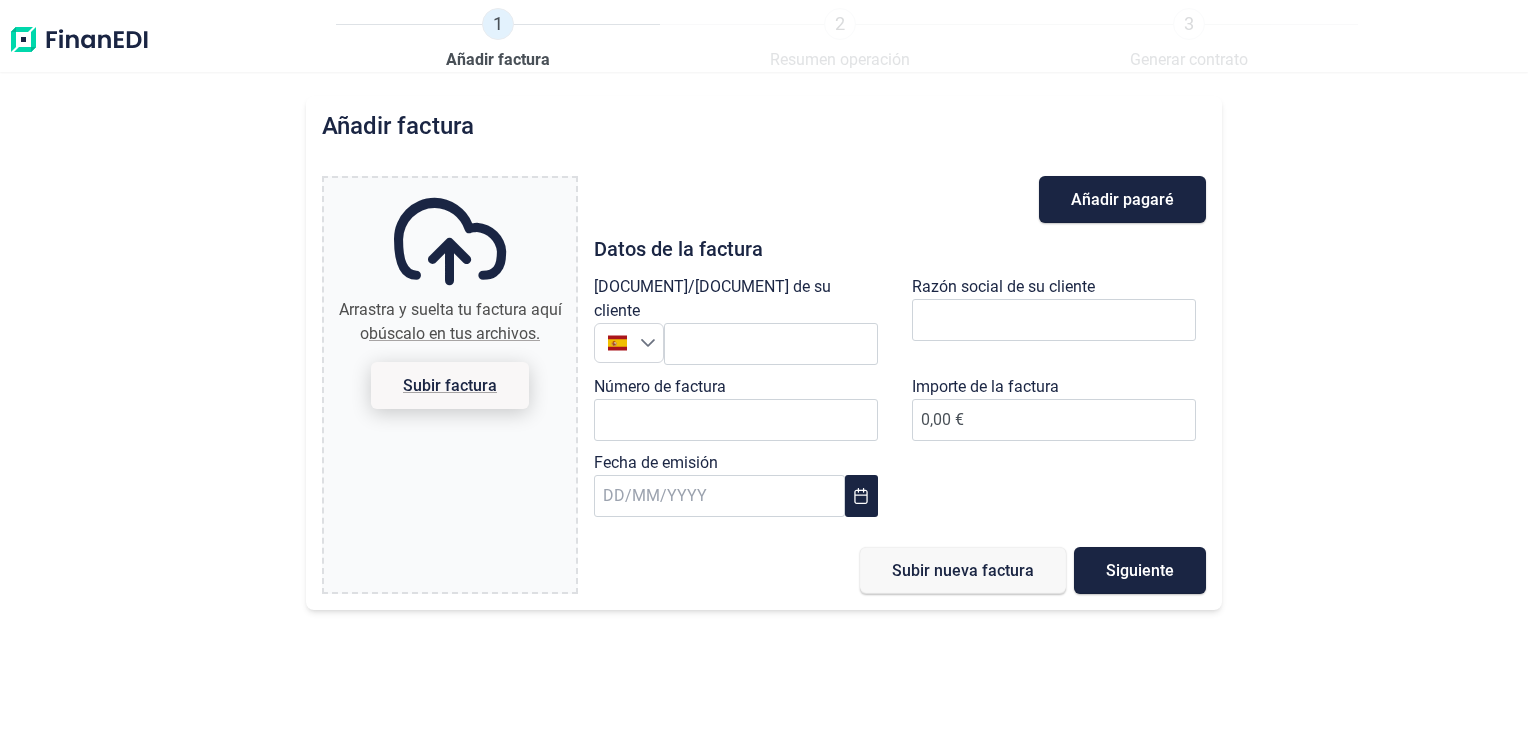 click on "Subir factura" at bounding box center (450, 385) 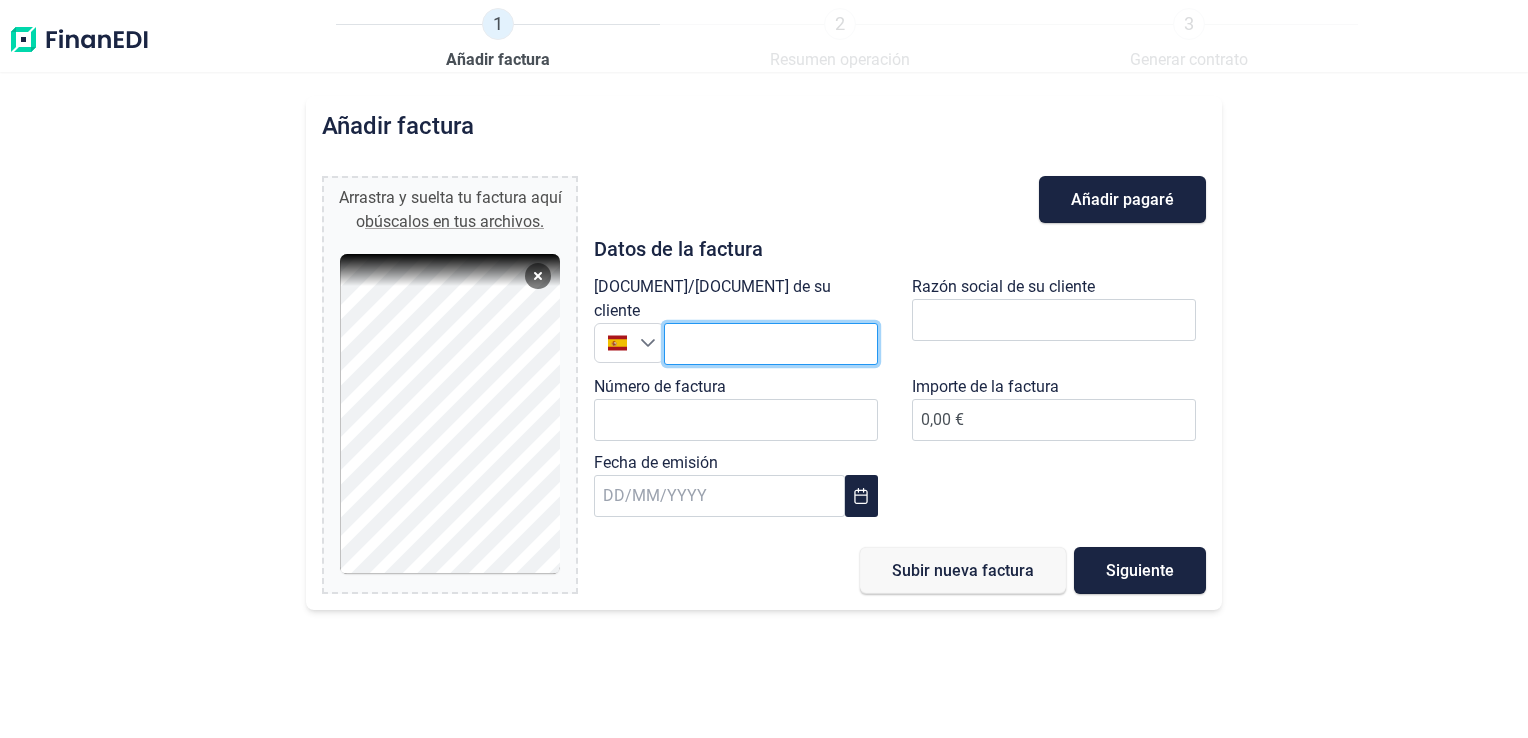 click at bounding box center (771, 344) 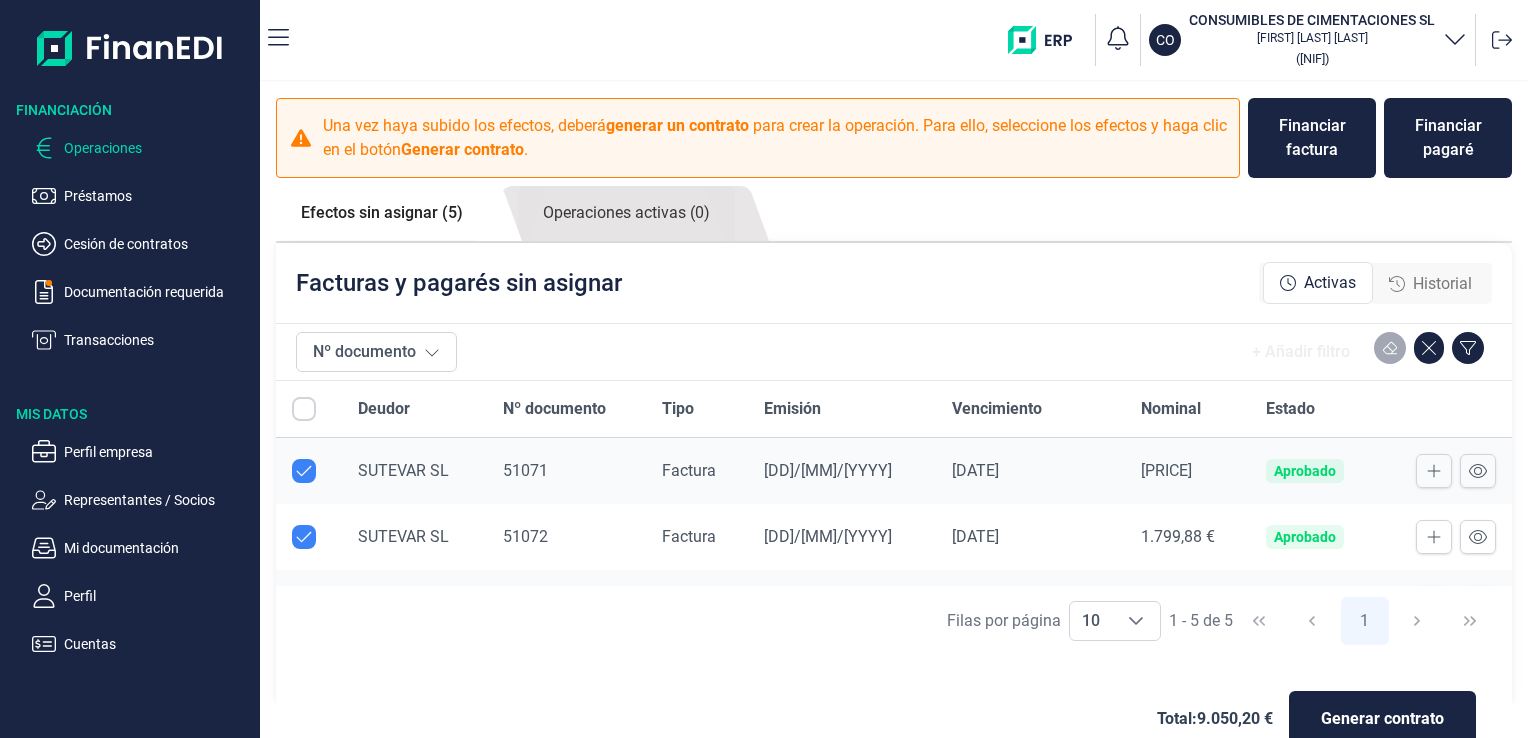 click on "Efectos sin asignar  (5)" at bounding box center (382, 213) 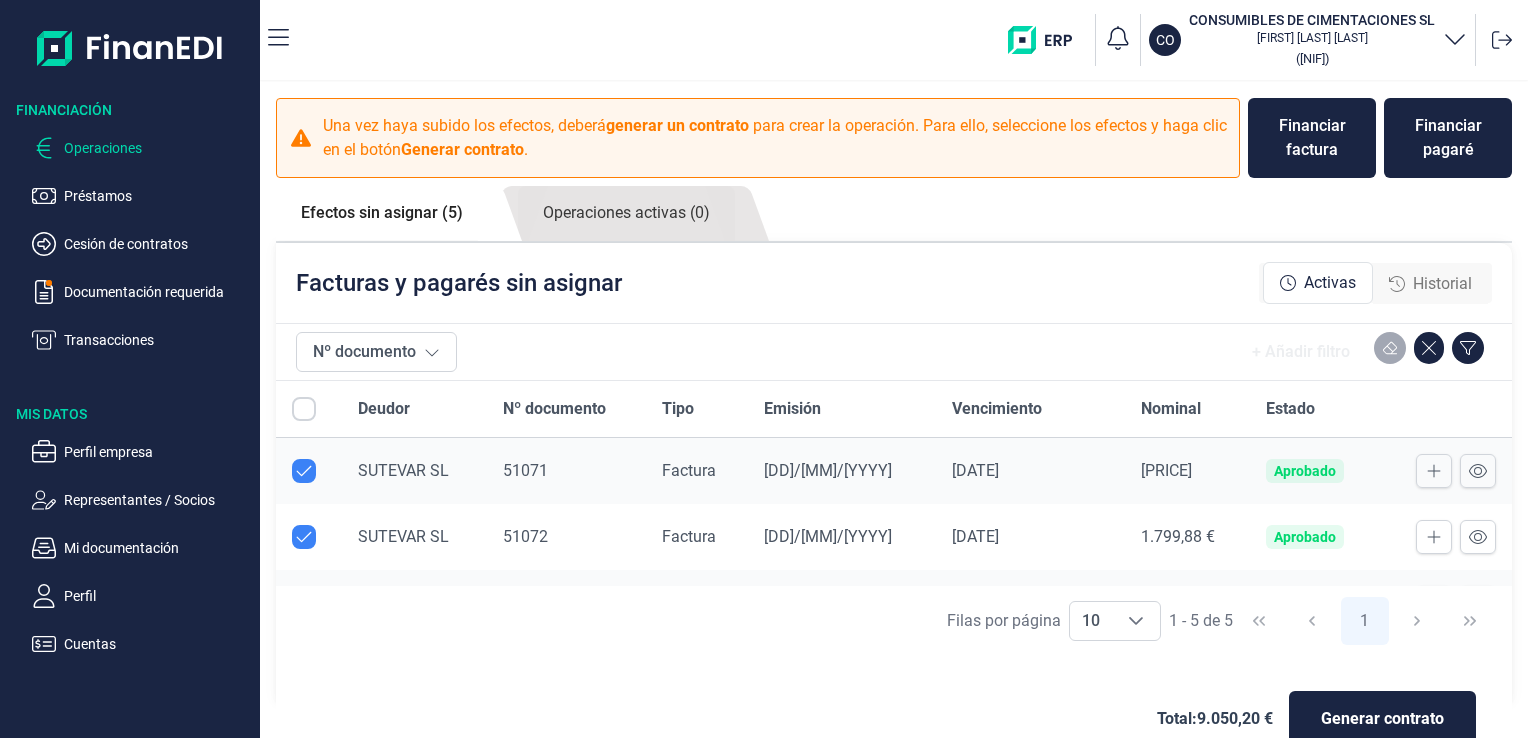 scroll, scrollTop: 100, scrollLeft: 0, axis: vertical 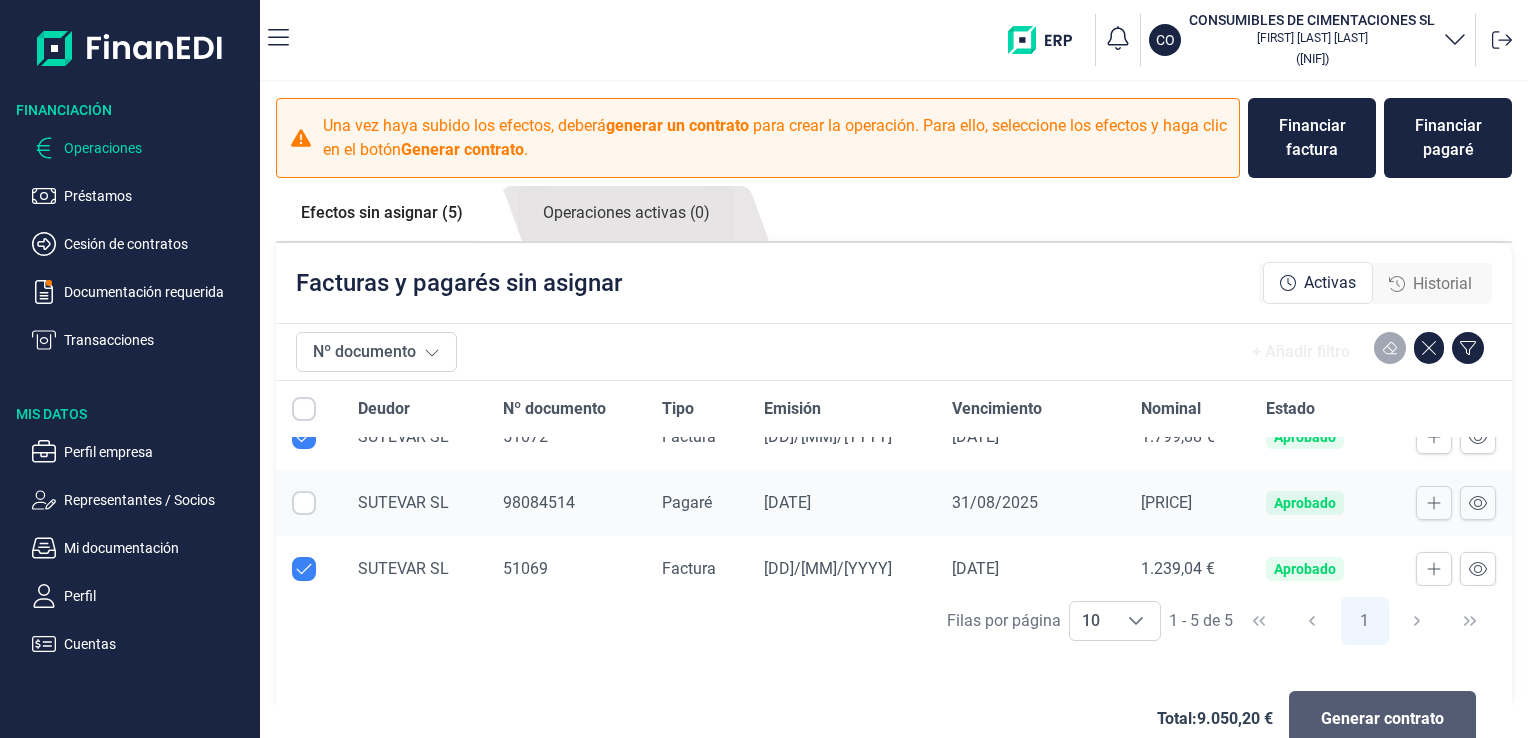 click on "Generar contrato" at bounding box center [1382, 719] 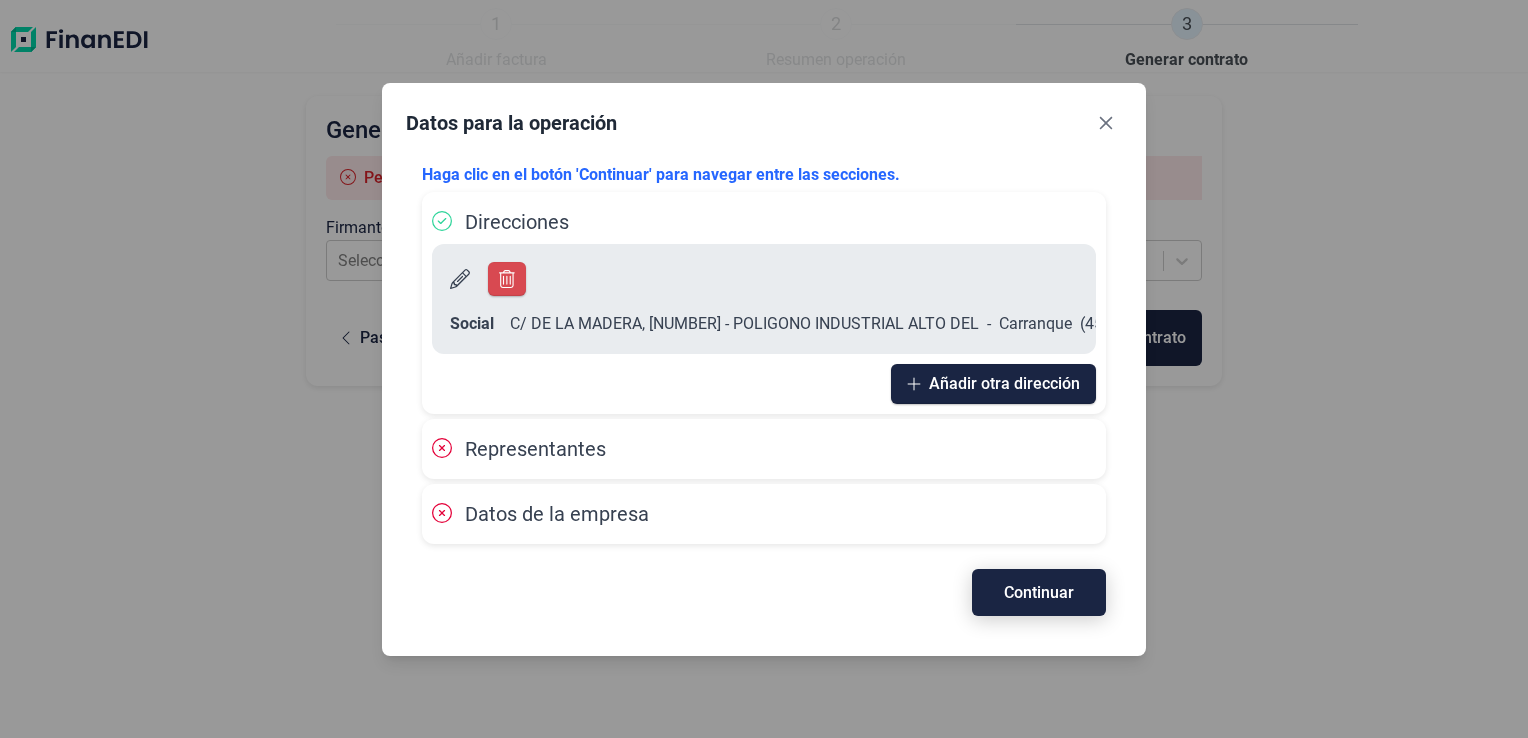 click on "Continuar" at bounding box center (1039, 592) 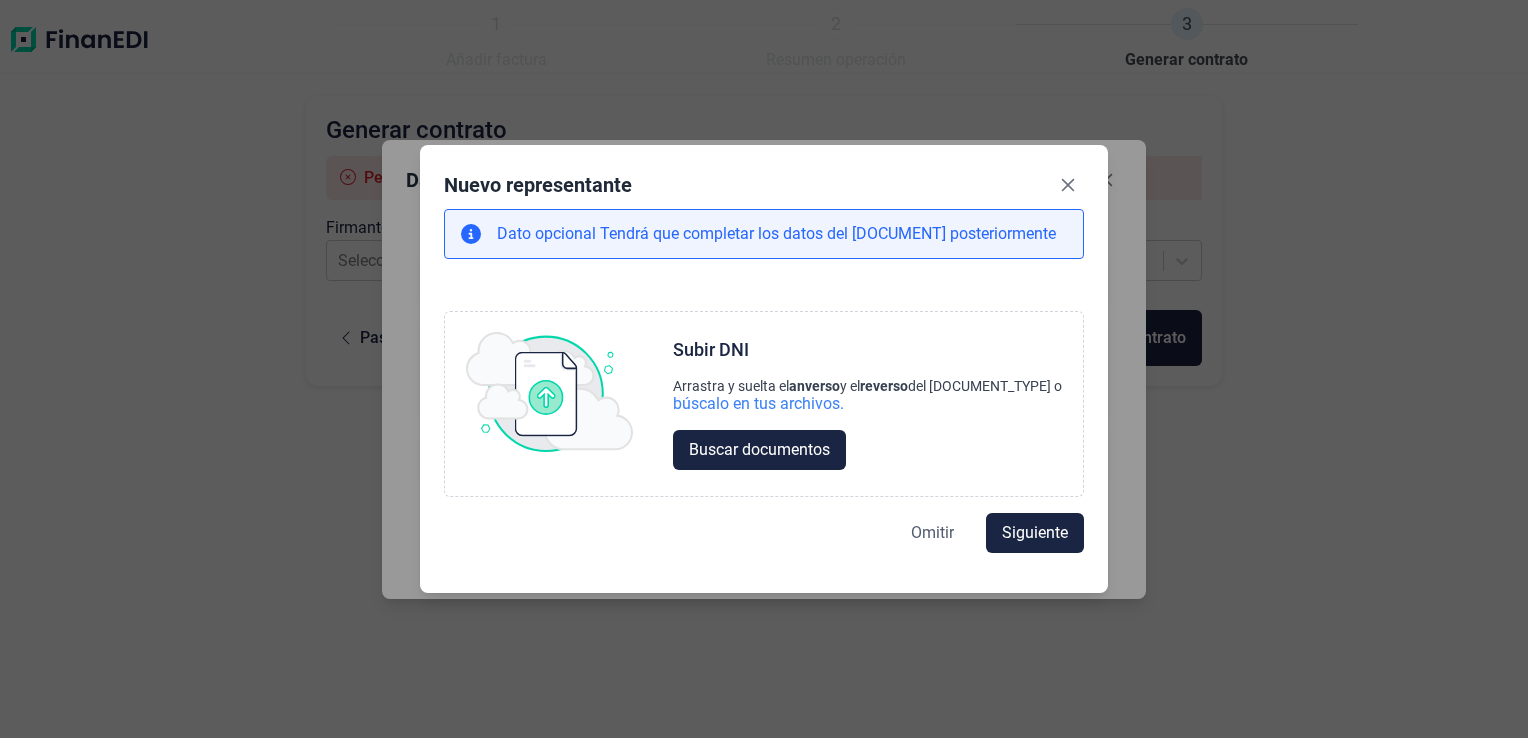 click on "Omitir" at bounding box center [932, 533] 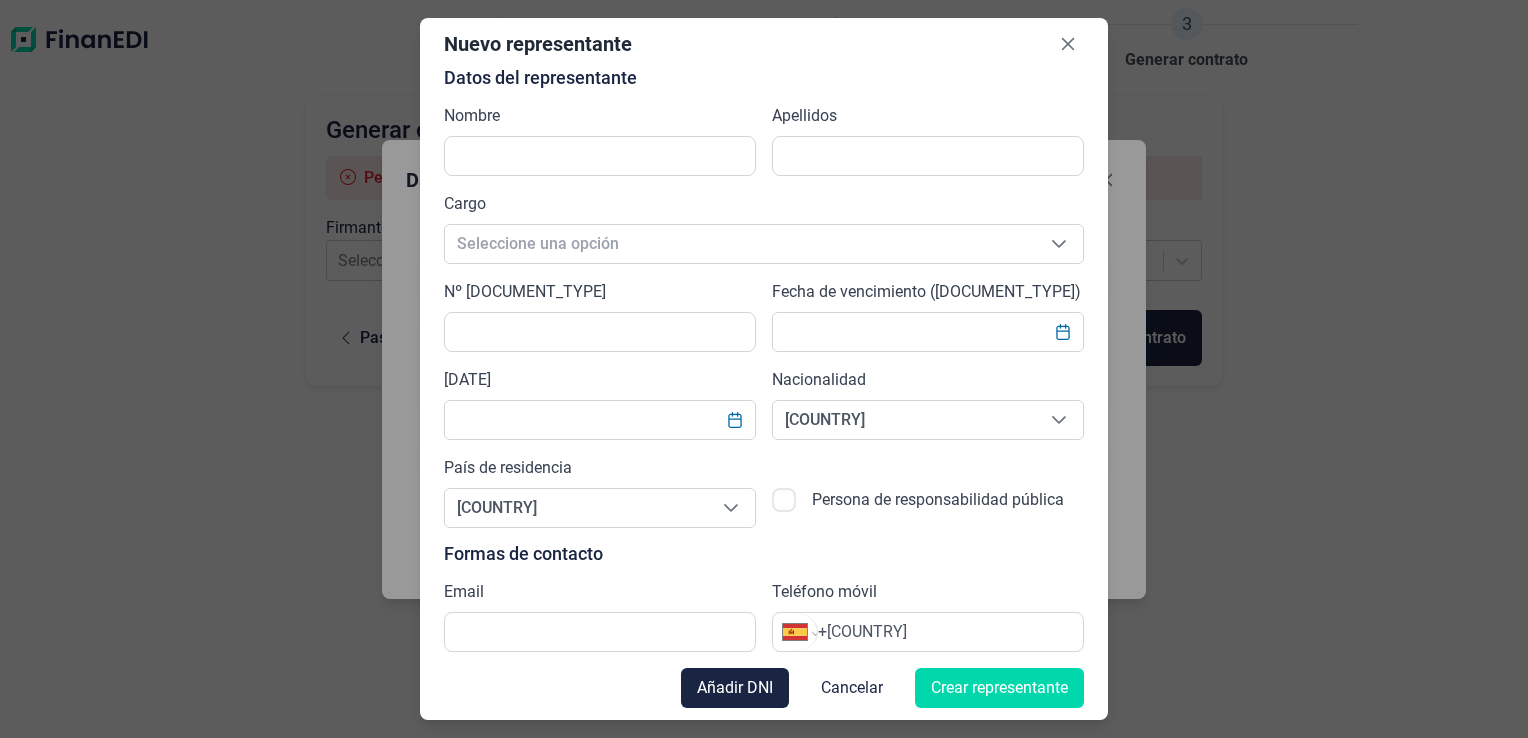 scroll, scrollTop: 18, scrollLeft: 0, axis: vertical 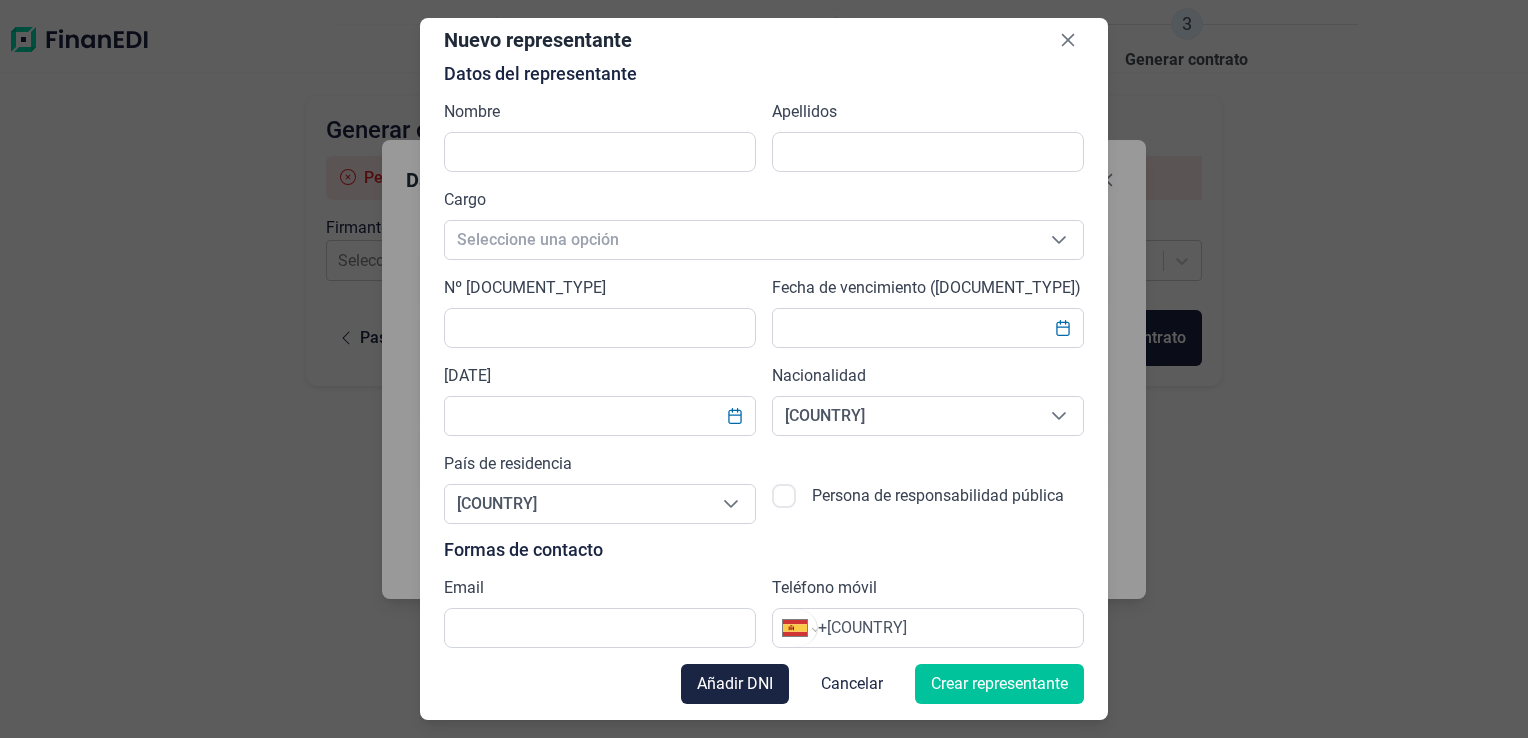 click on "Crear representante" at bounding box center (999, 684) 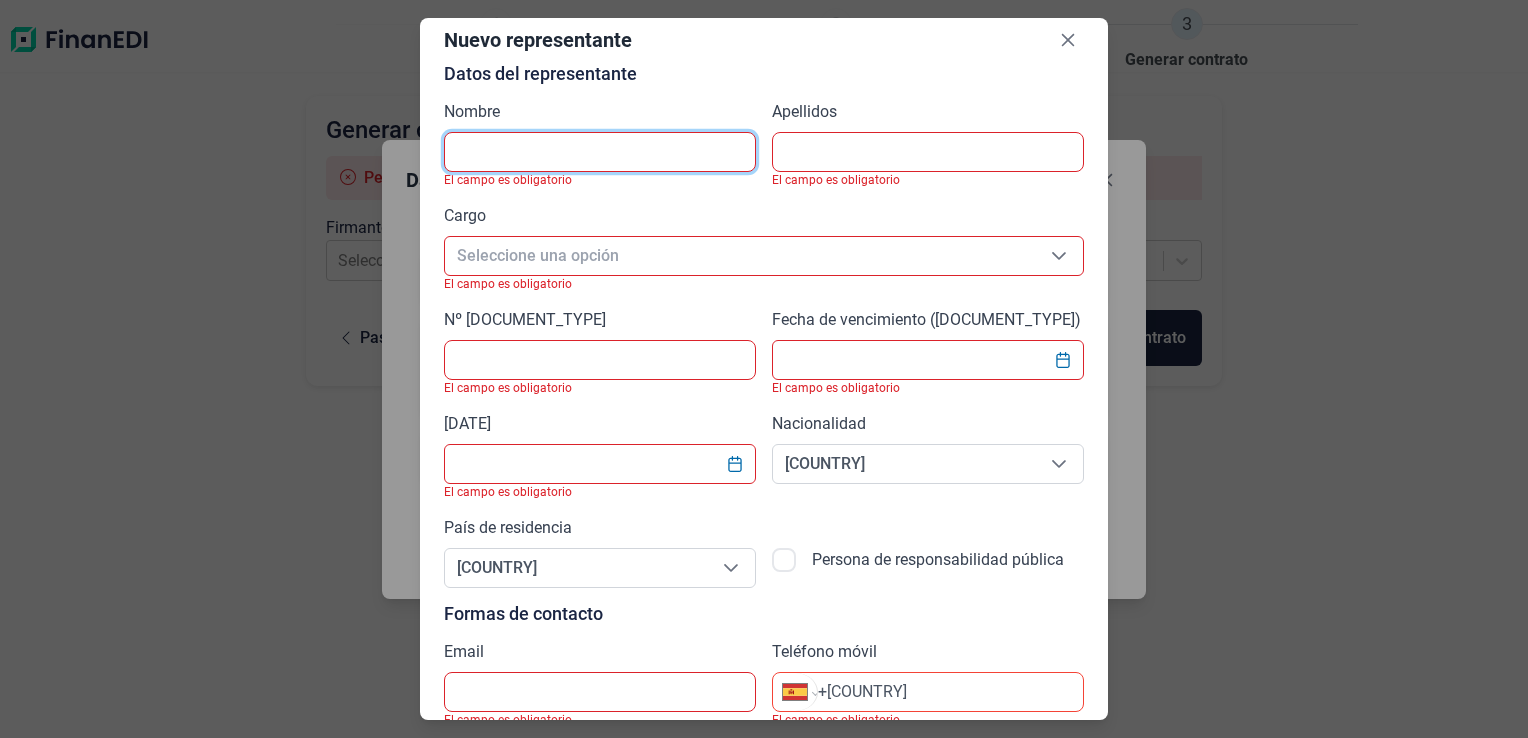 click at bounding box center (600, 152) 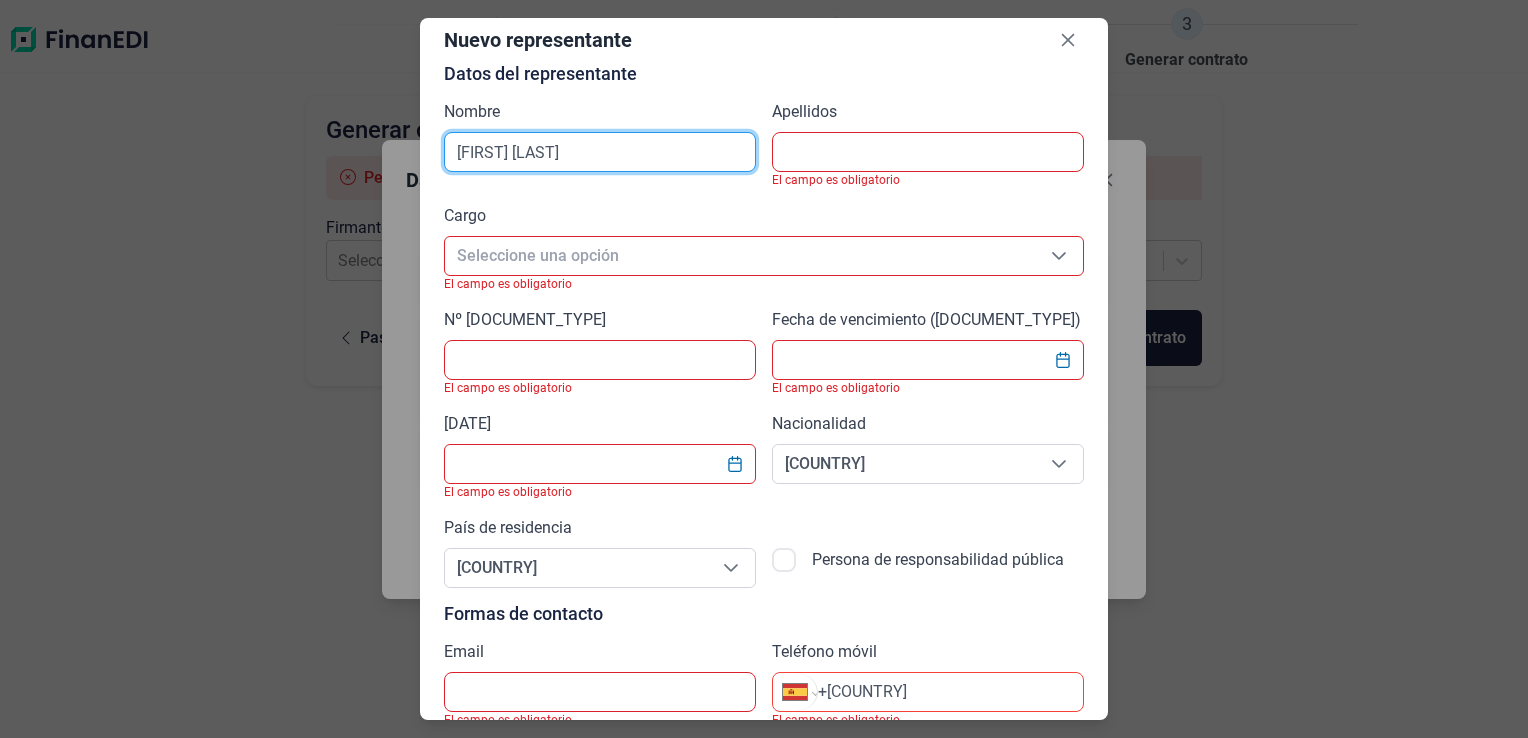type on "[FIRST] [LAST]" 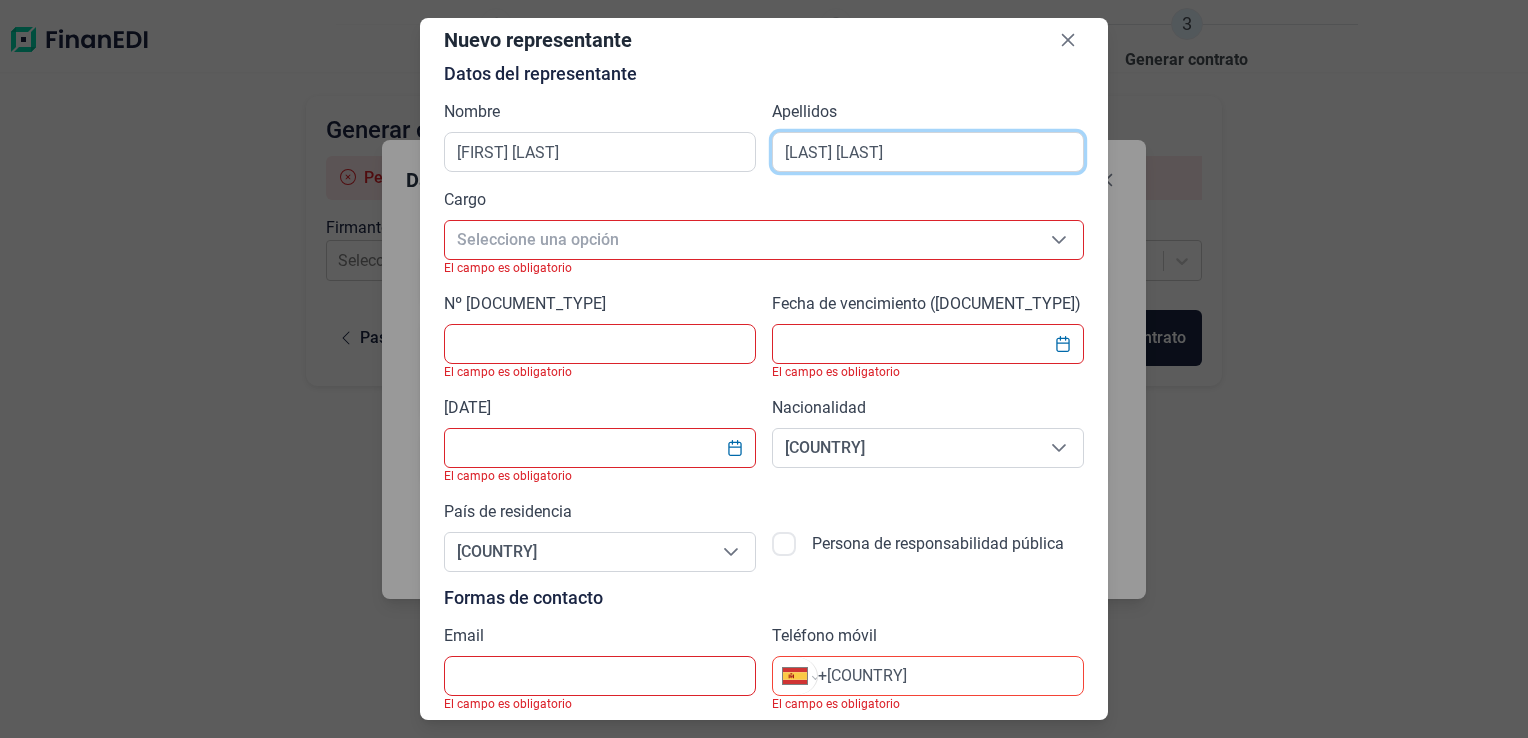 type on "[LAST] [LAST]" 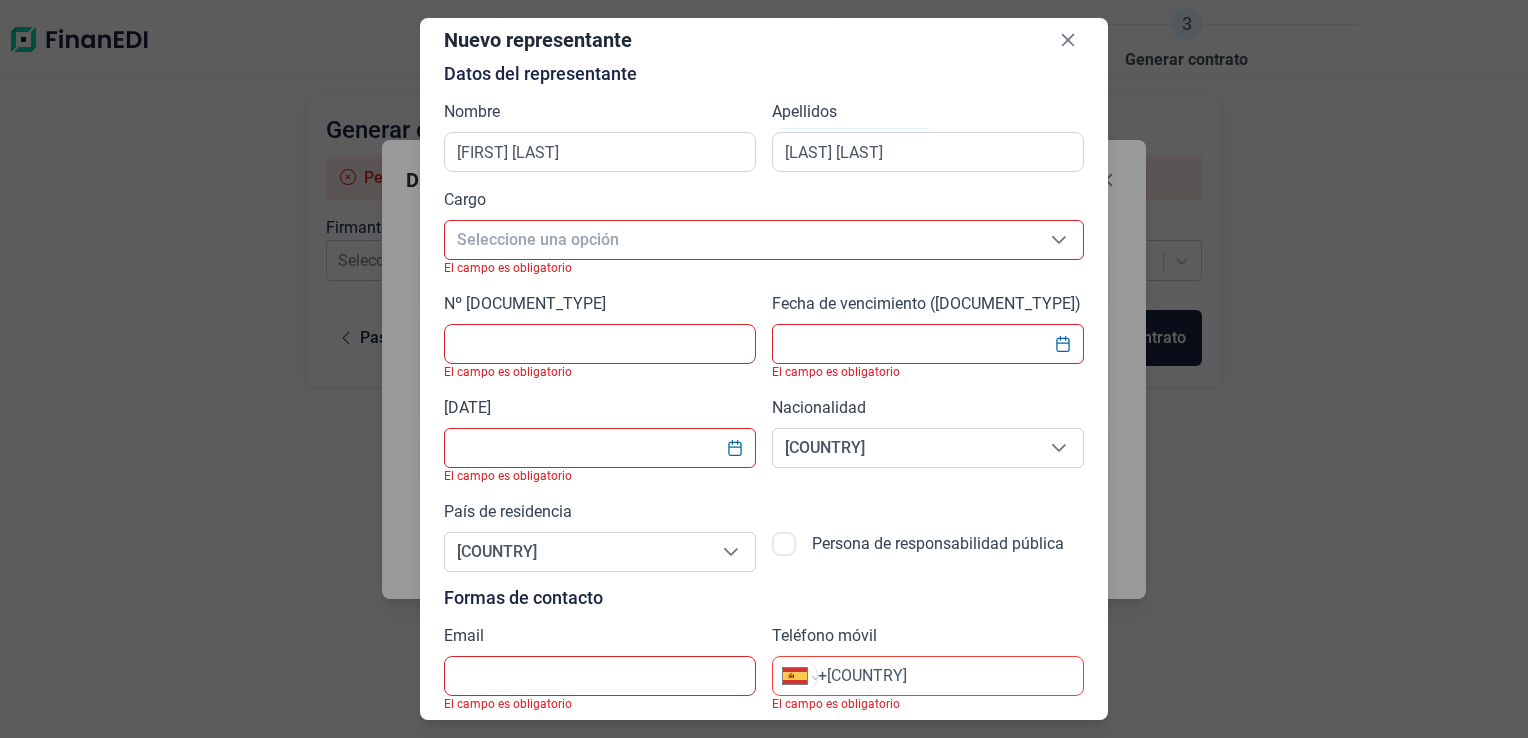 click at bounding box center (1059, 240) 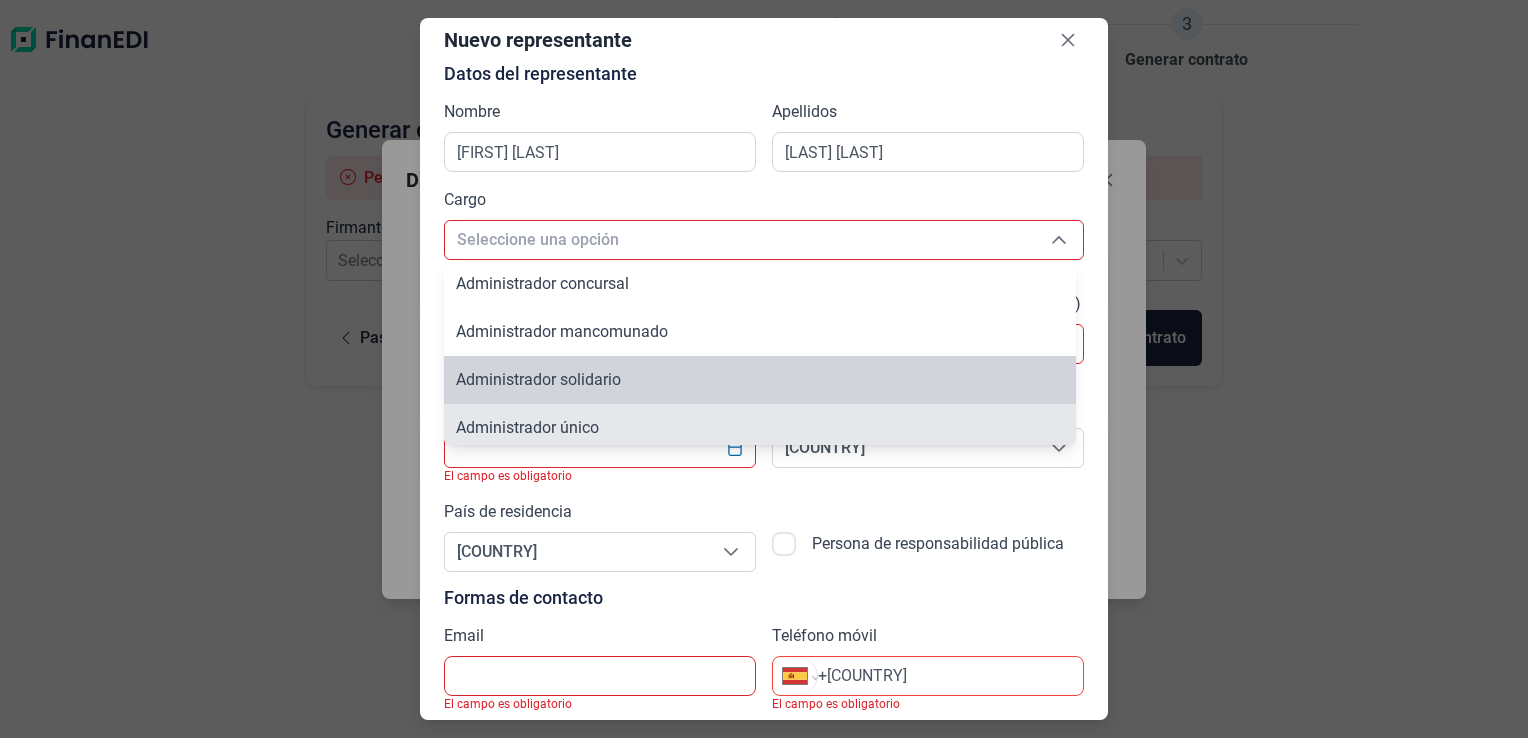 scroll, scrollTop: 7, scrollLeft: 0, axis: vertical 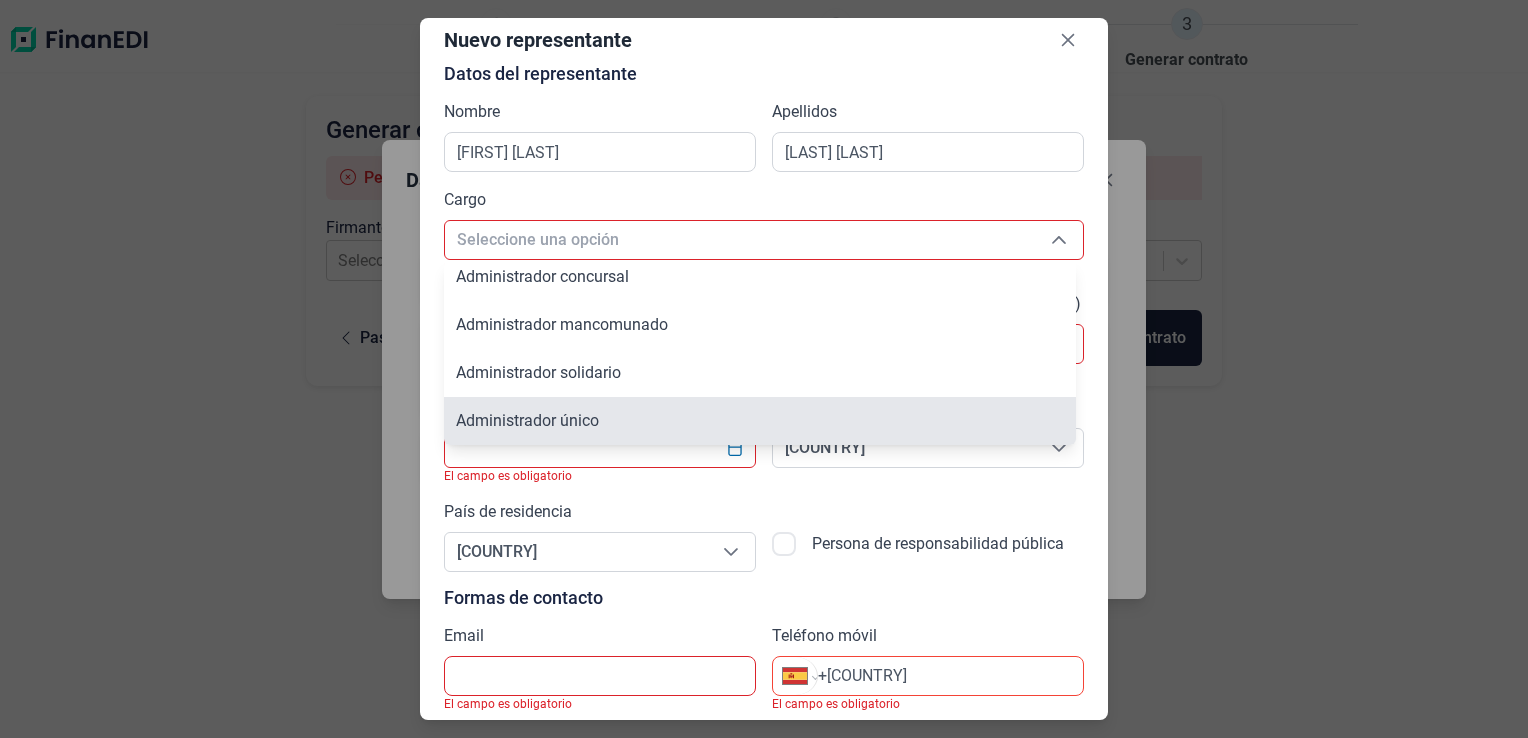 click on "Administrador único" at bounding box center (760, 421) 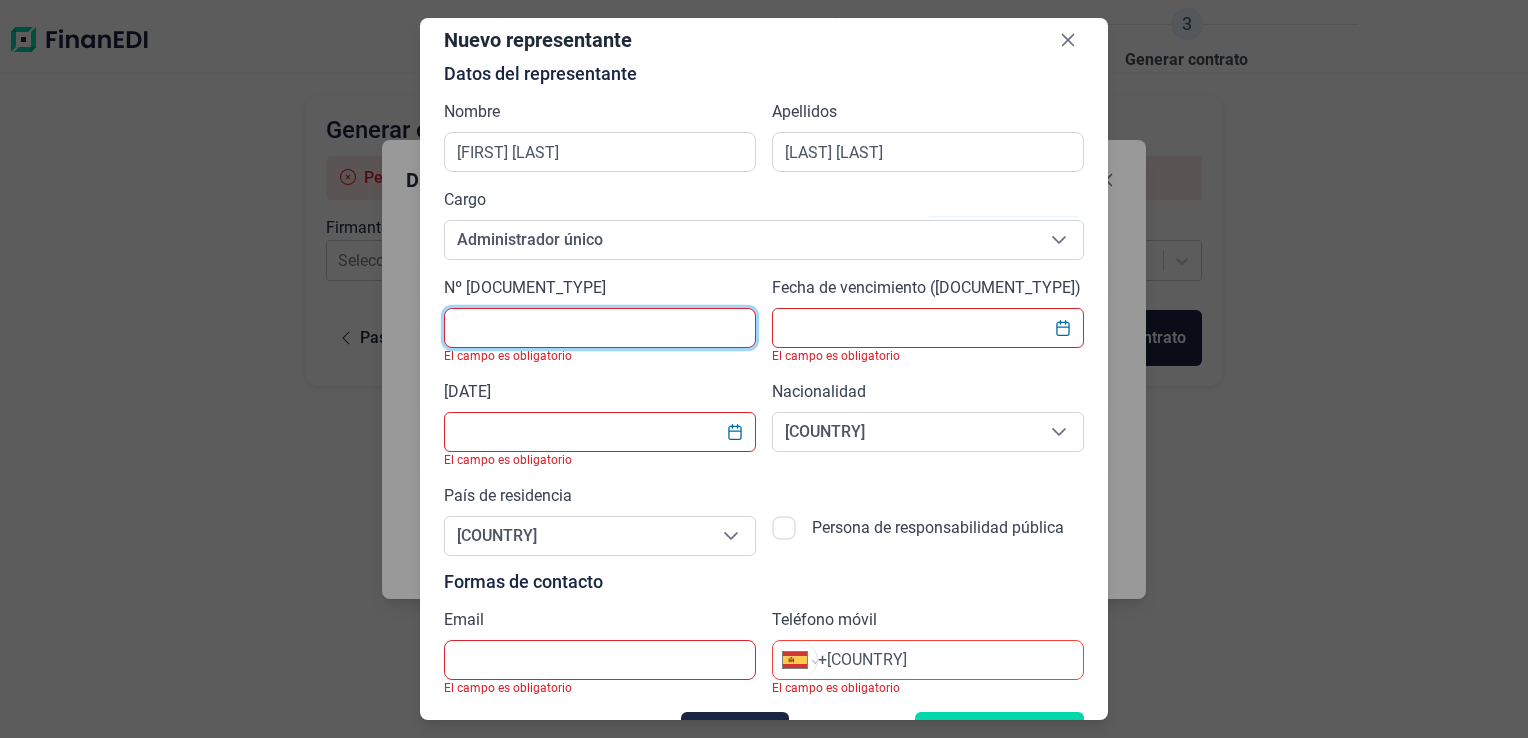 click at bounding box center (600, 328) 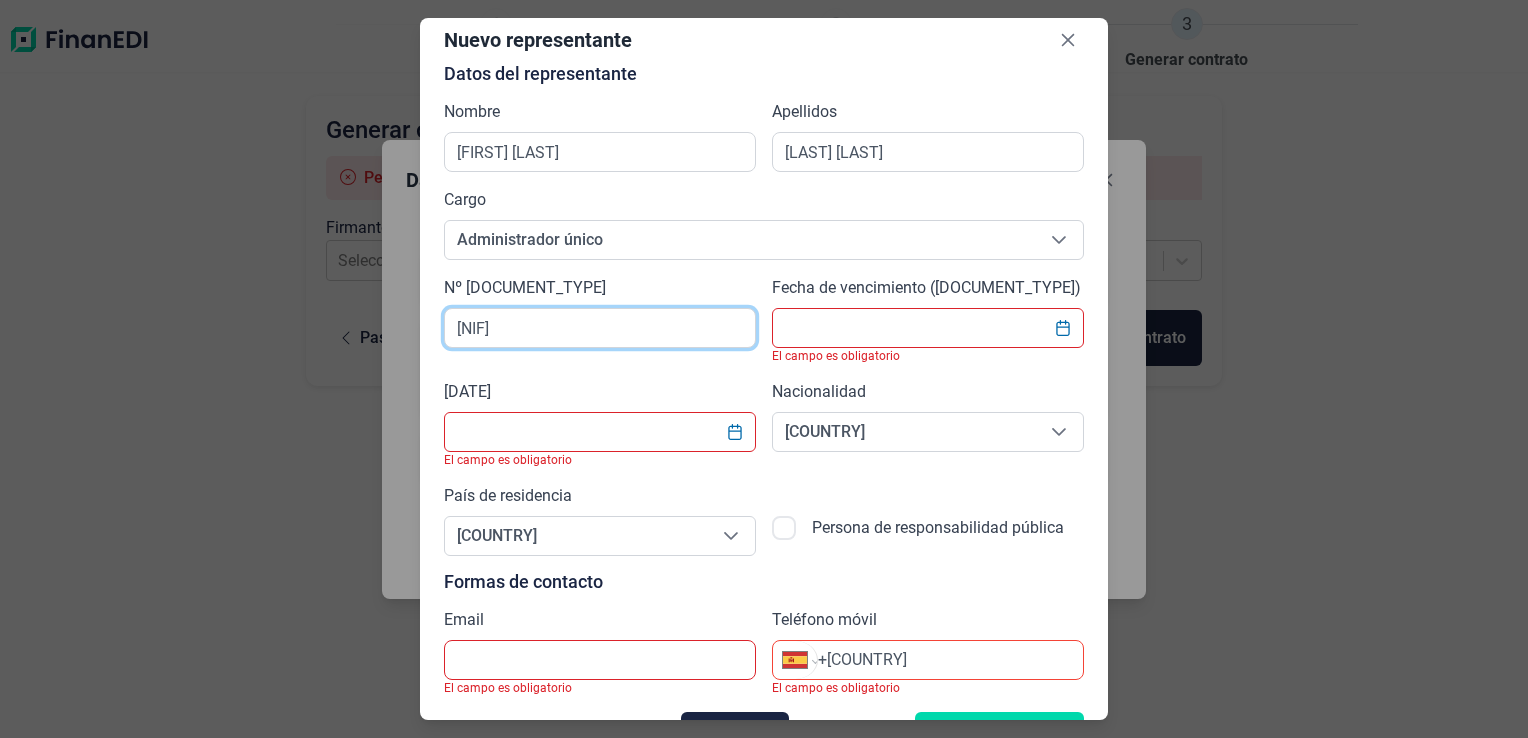 type on "[NIF]" 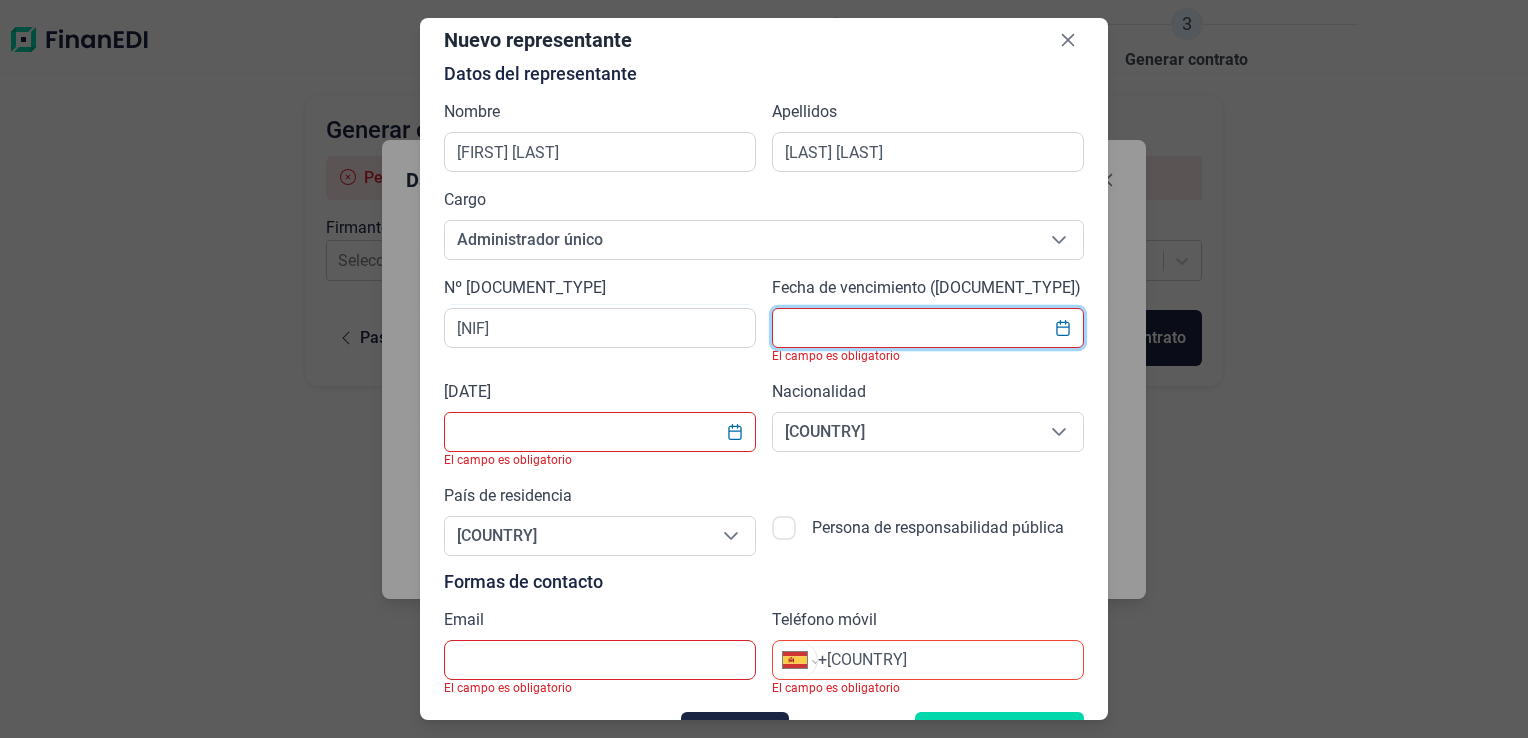 click at bounding box center (928, 328) 